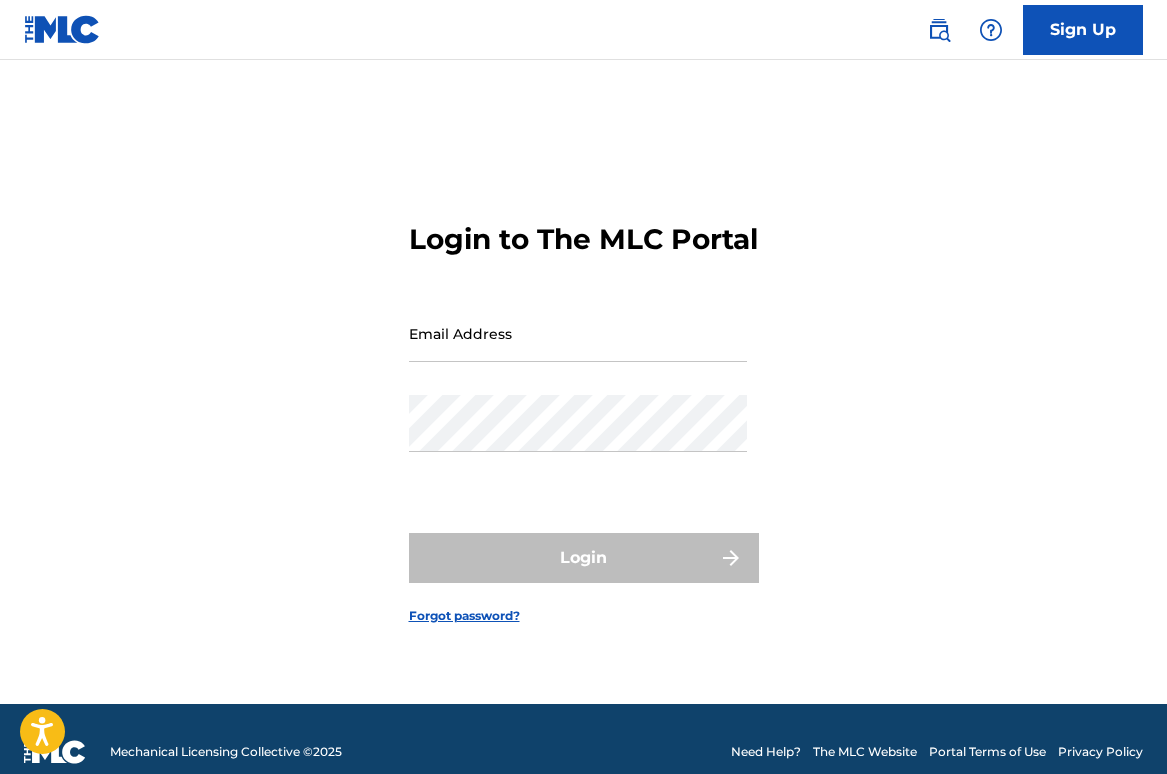 scroll, scrollTop: 0, scrollLeft: 0, axis: both 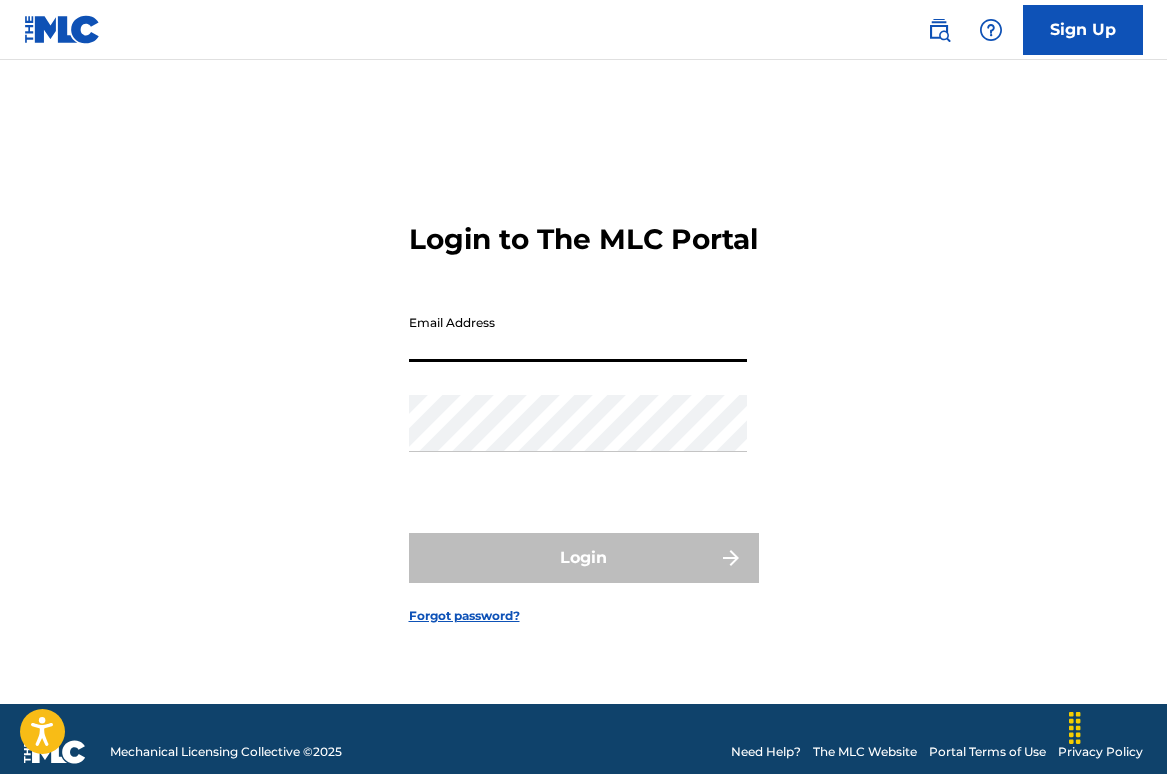 type on "[EMAIL]" 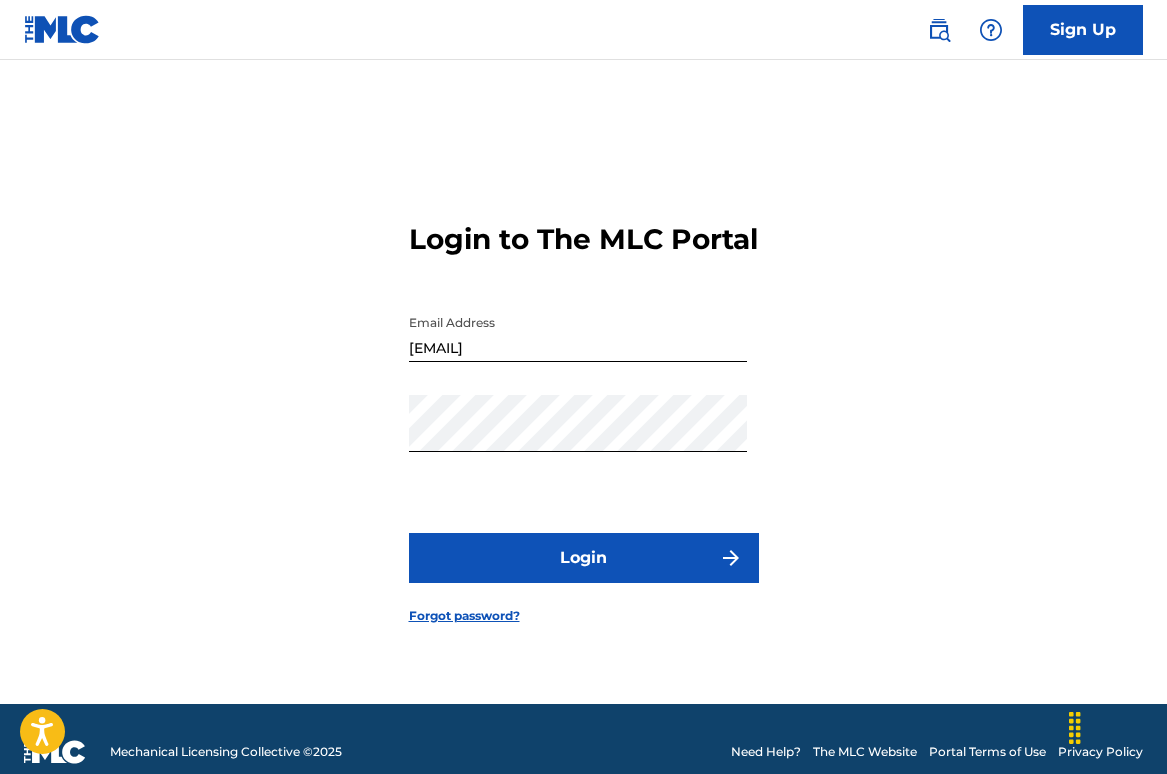 drag, startPoint x: 594, startPoint y: 548, endPoint x: 604, endPoint y: 556, distance: 12.806249 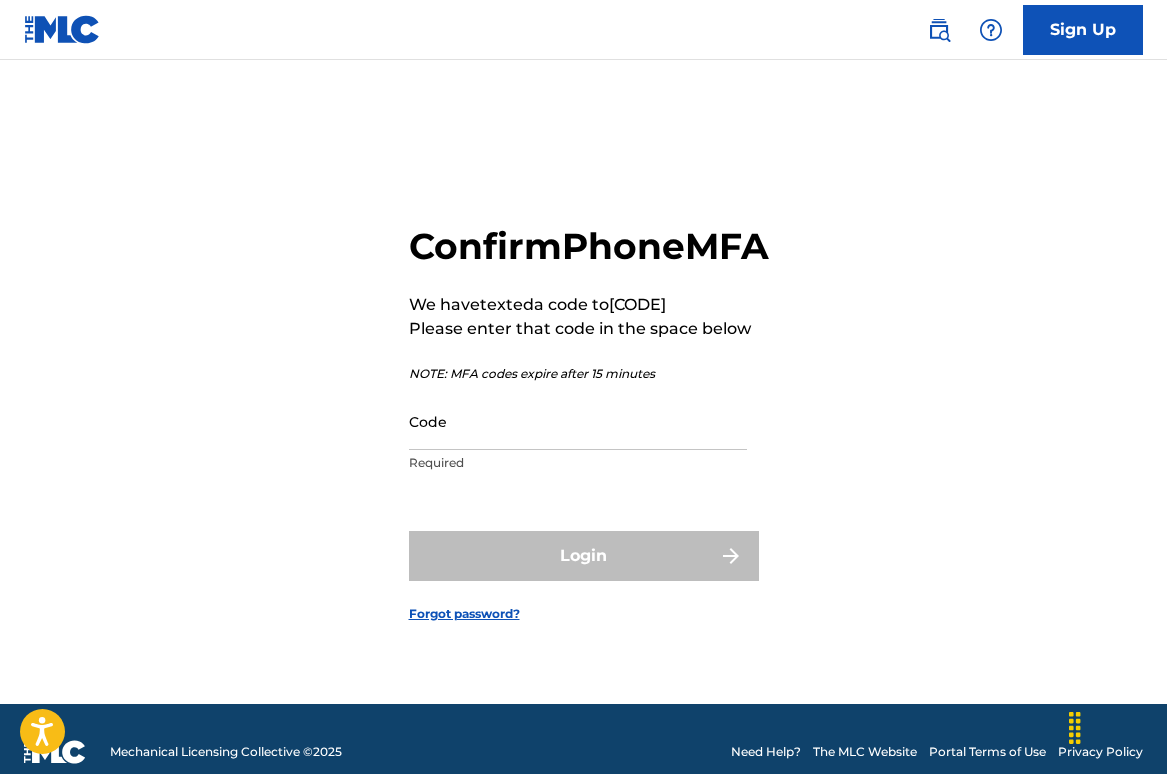 click on "Code" at bounding box center (578, 421) 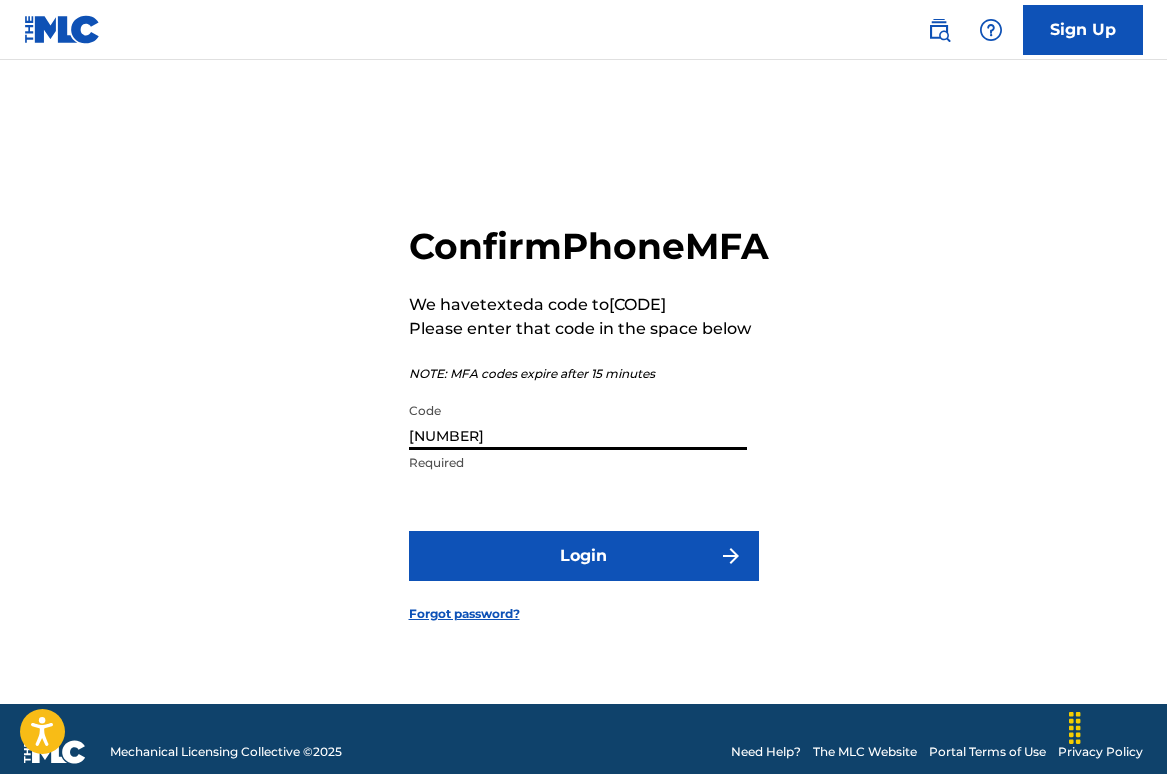 type on "[NUMBER]" 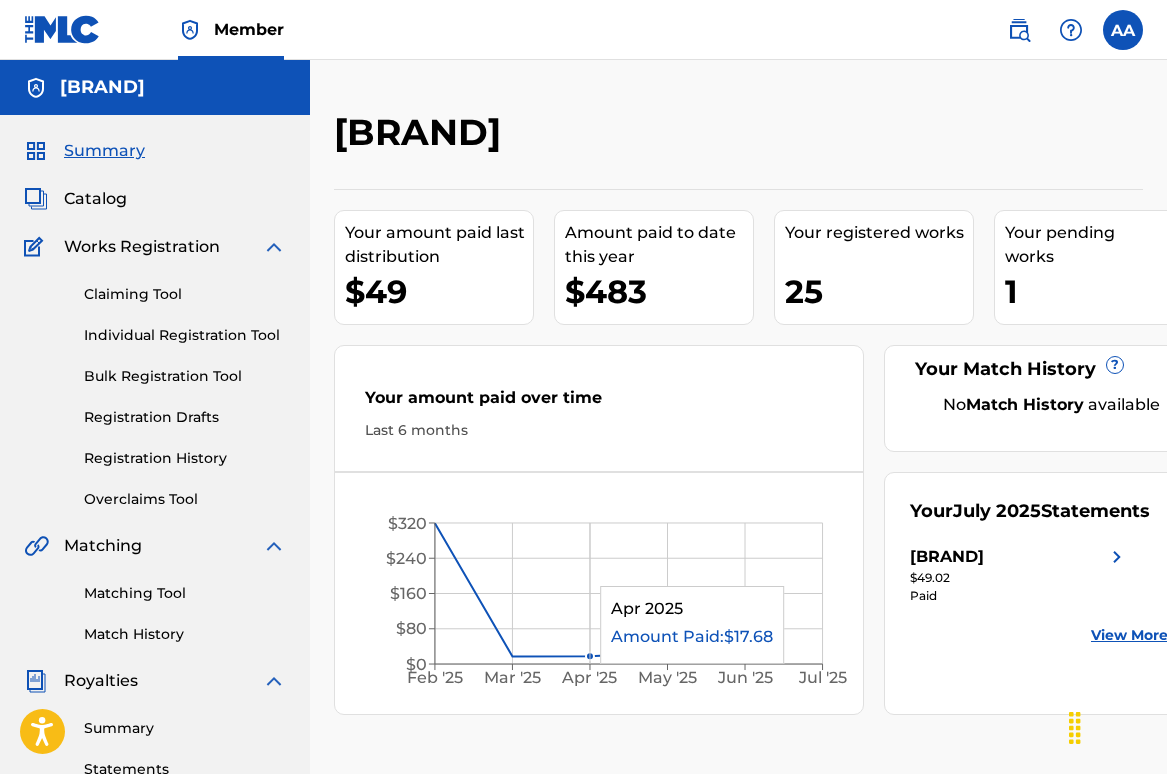 scroll, scrollTop: 0, scrollLeft: 0, axis: both 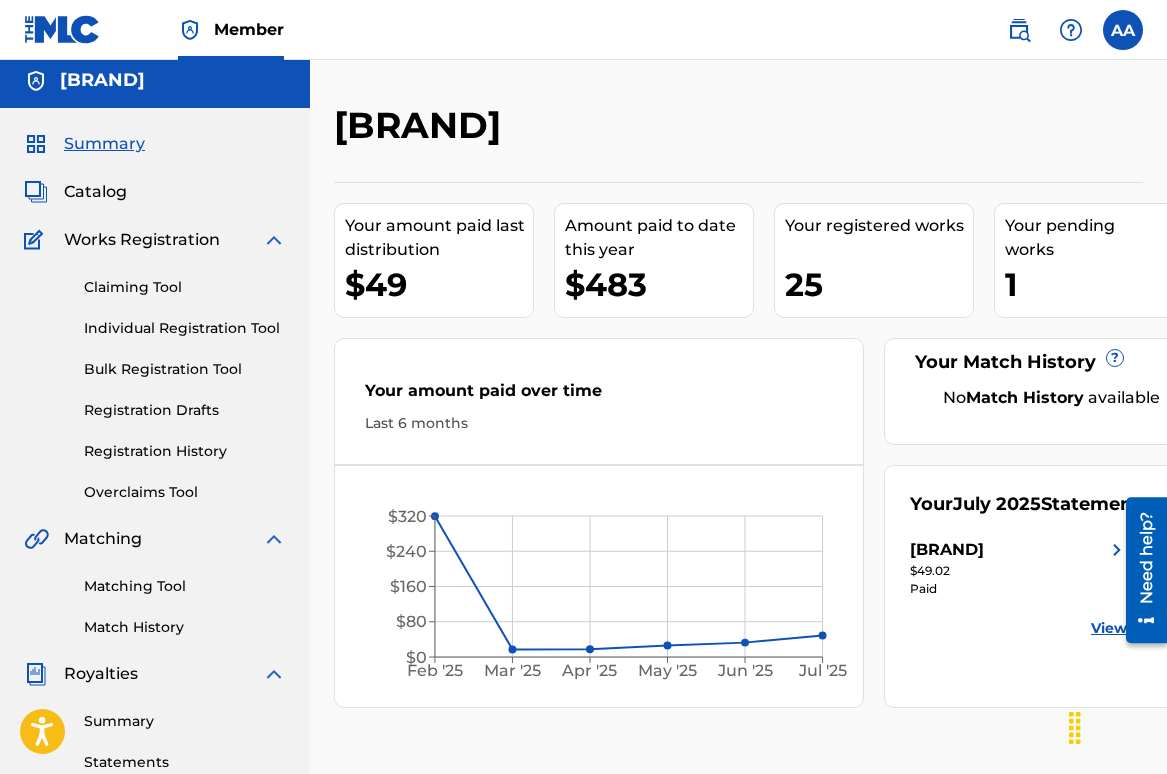 click on "Catalog" at bounding box center [95, 192] 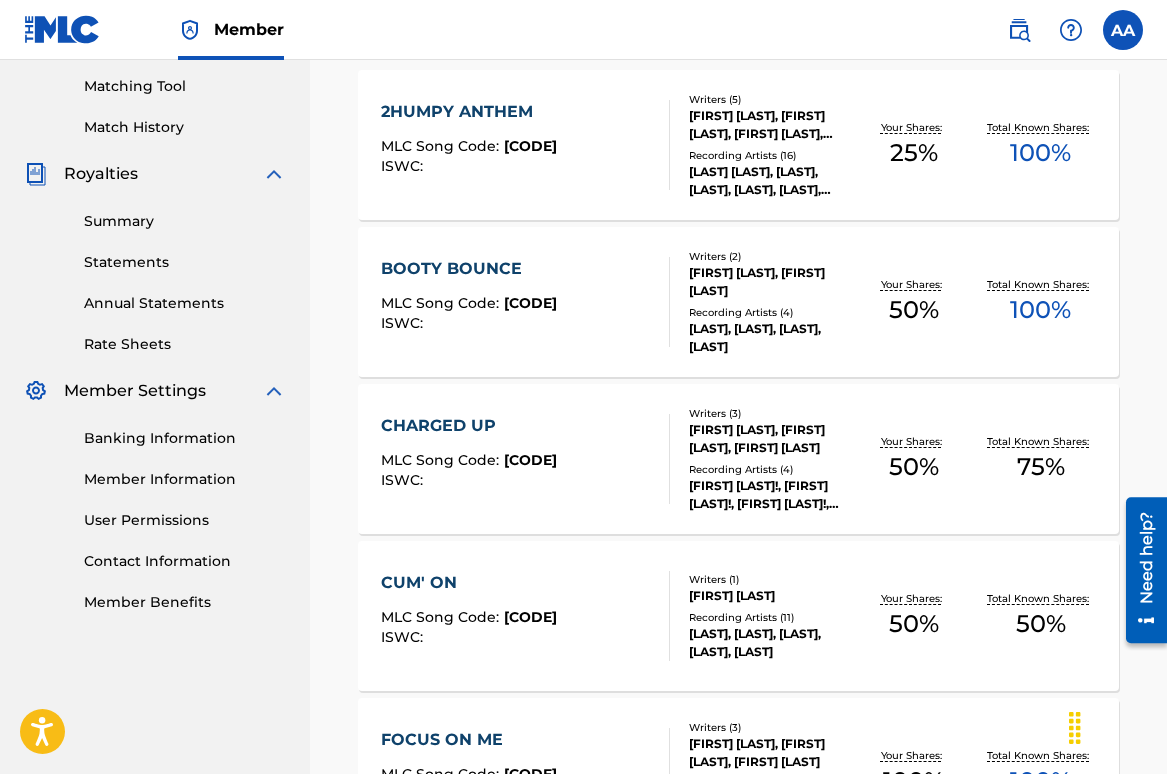 scroll, scrollTop: 0, scrollLeft: 0, axis: both 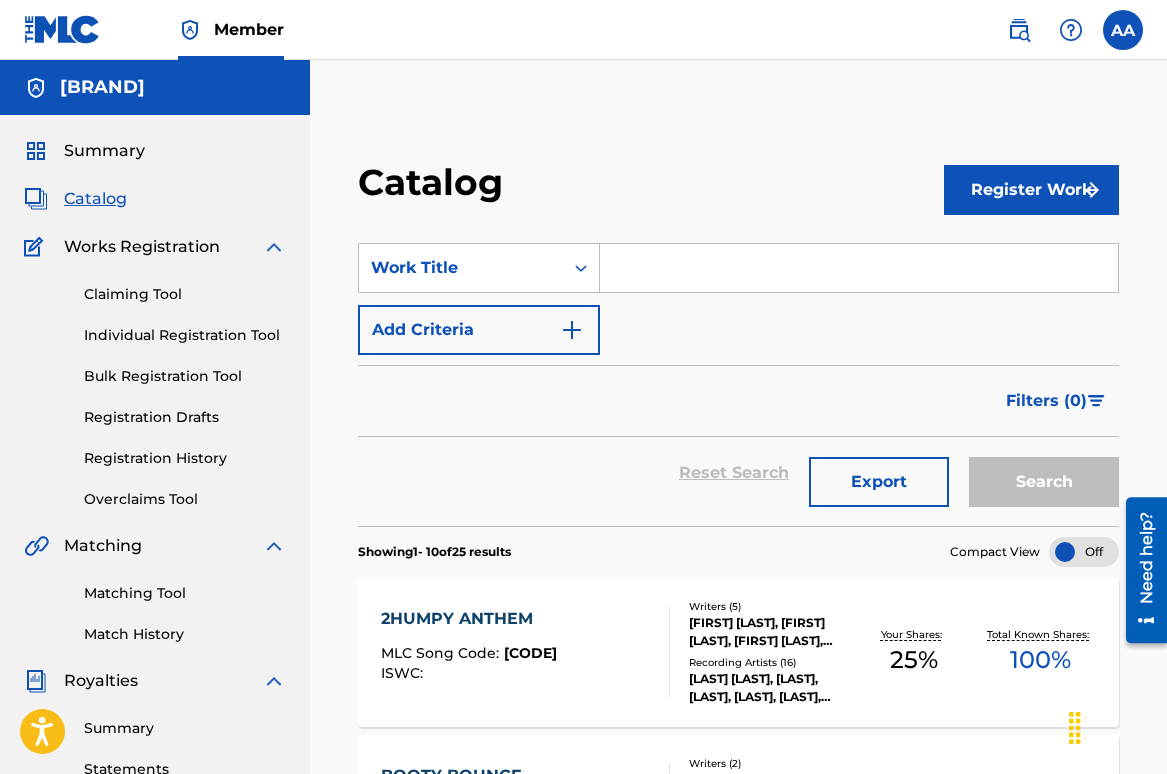 click on "Summary" at bounding box center (104, 151) 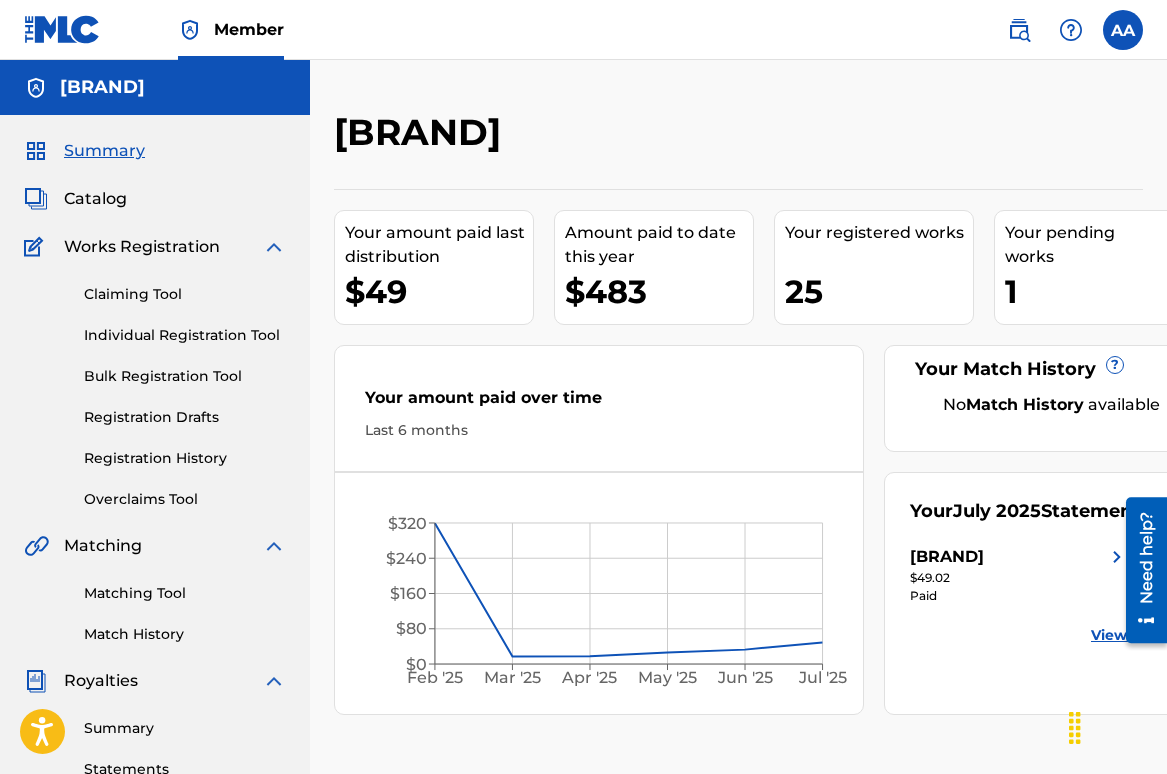 click on "Your registered works   25" at bounding box center [874, 267] 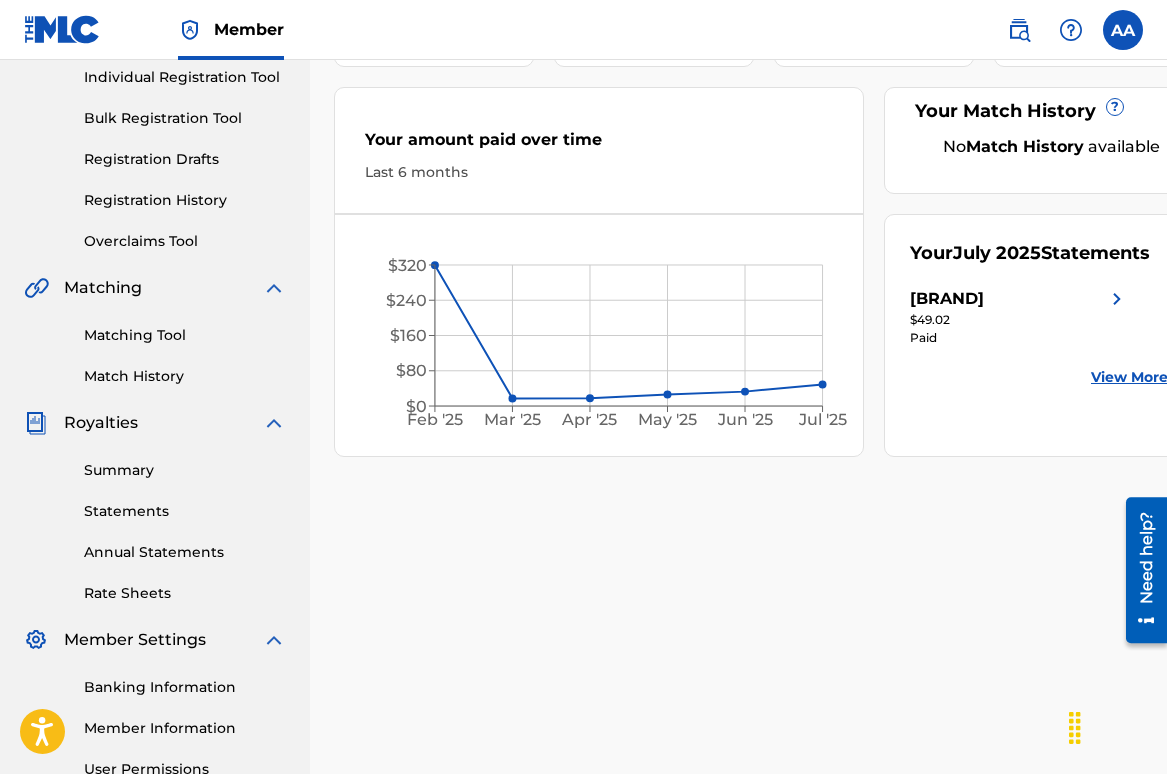 scroll, scrollTop: 0, scrollLeft: 0, axis: both 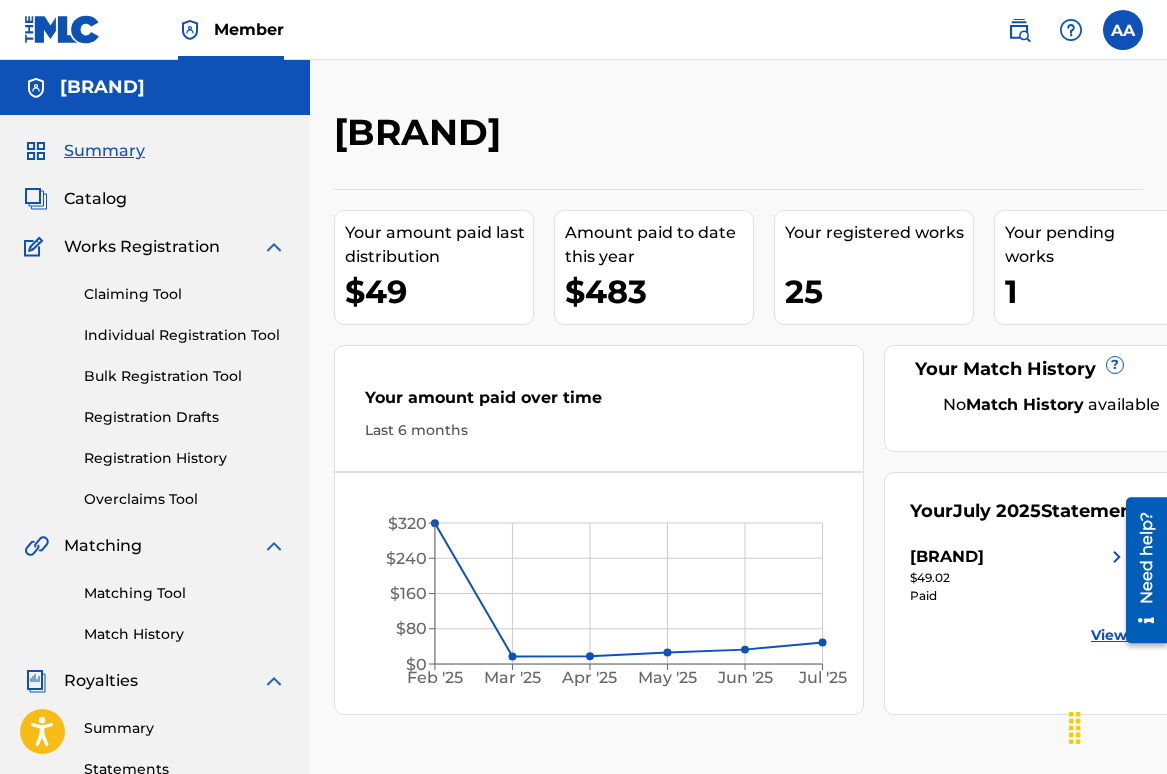 click on "Your registered works   25" at bounding box center (874, 267) 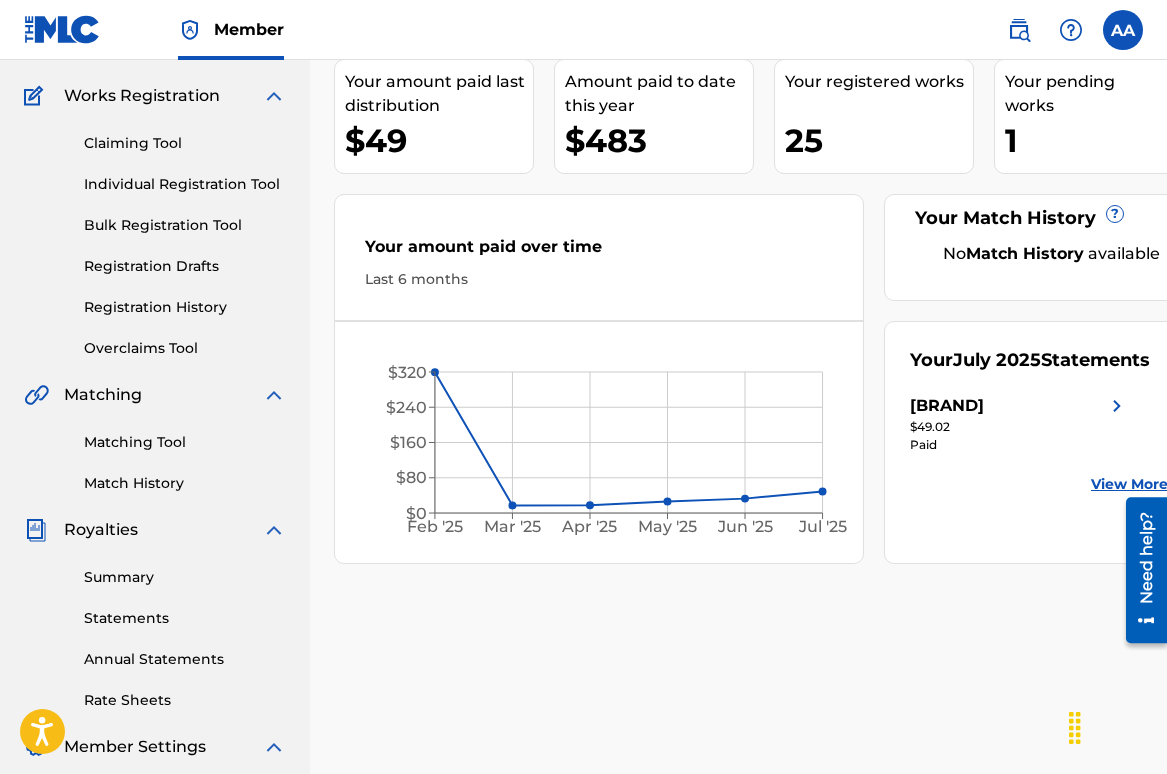scroll, scrollTop: 157, scrollLeft: 0, axis: vertical 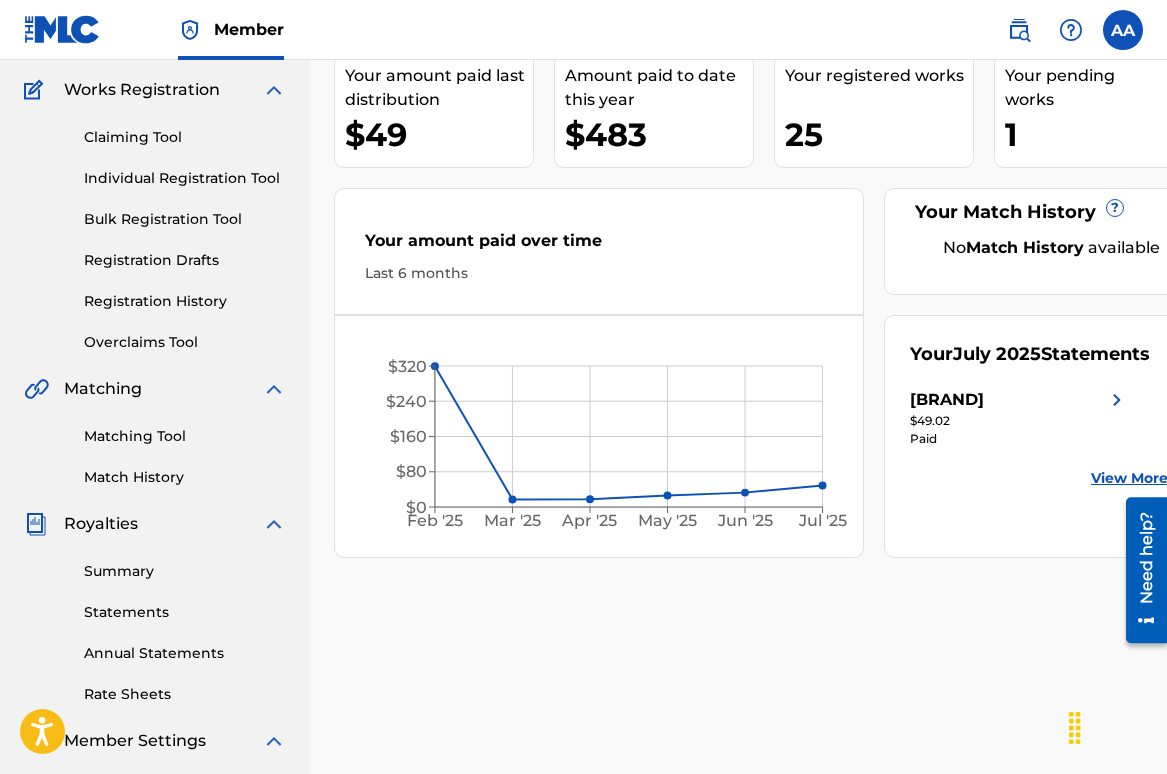 click on "Summary" at bounding box center (185, 571) 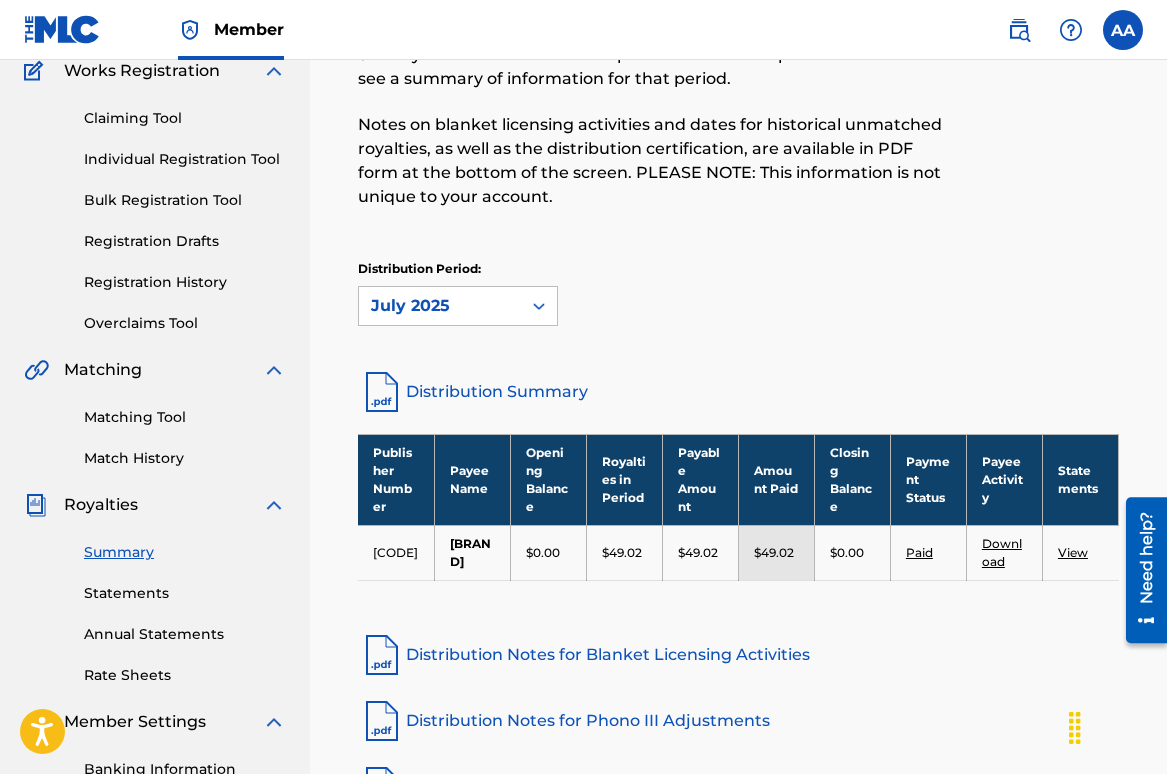 scroll, scrollTop: 0, scrollLeft: 0, axis: both 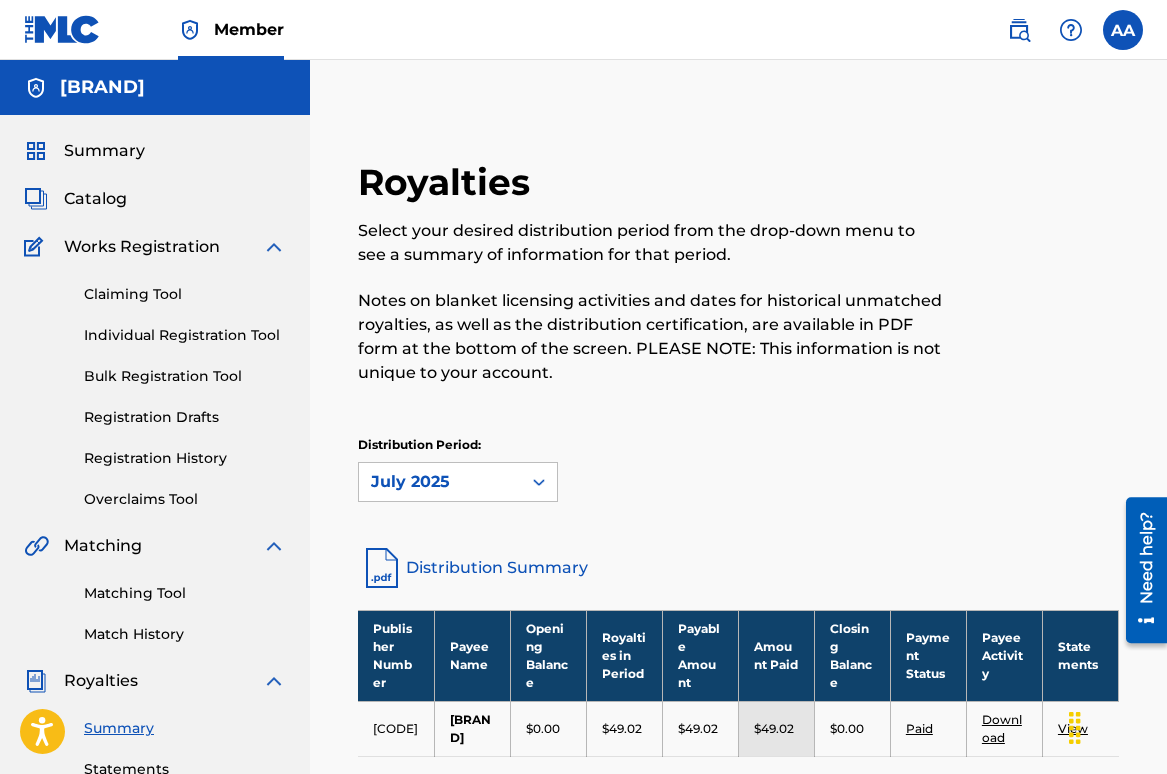 click on "Catalog" at bounding box center (95, 199) 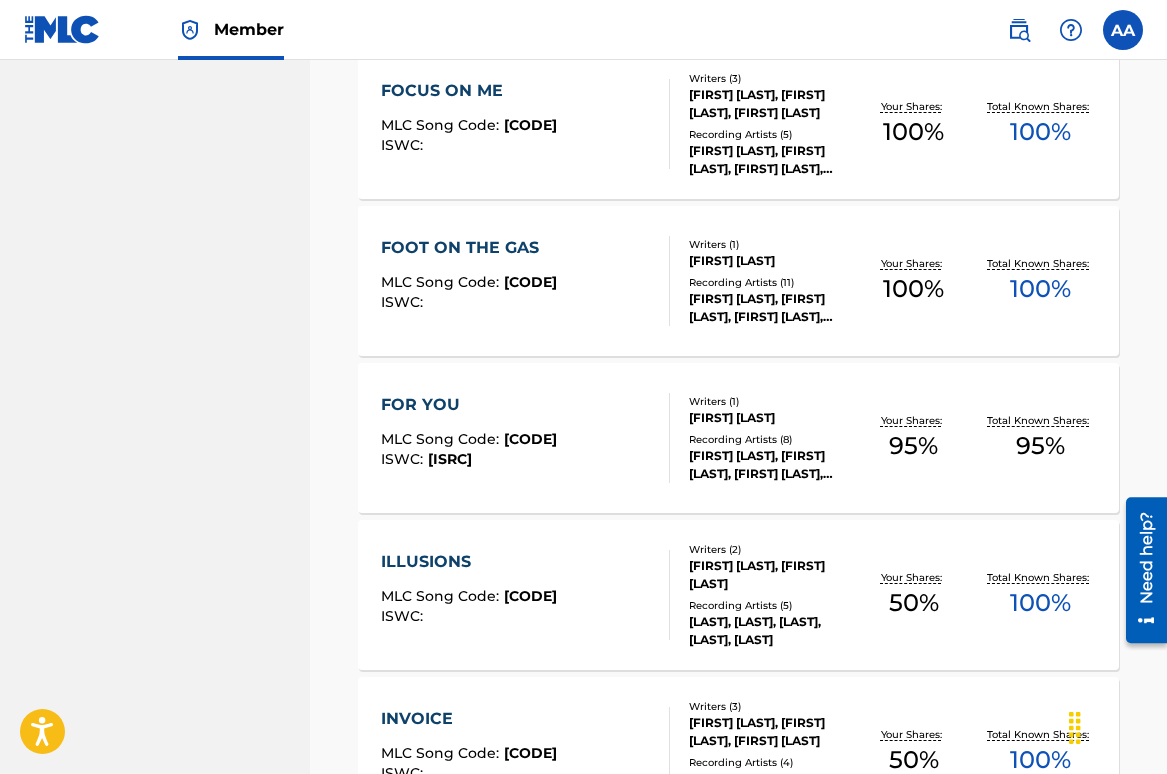 scroll, scrollTop: 1565, scrollLeft: 0, axis: vertical 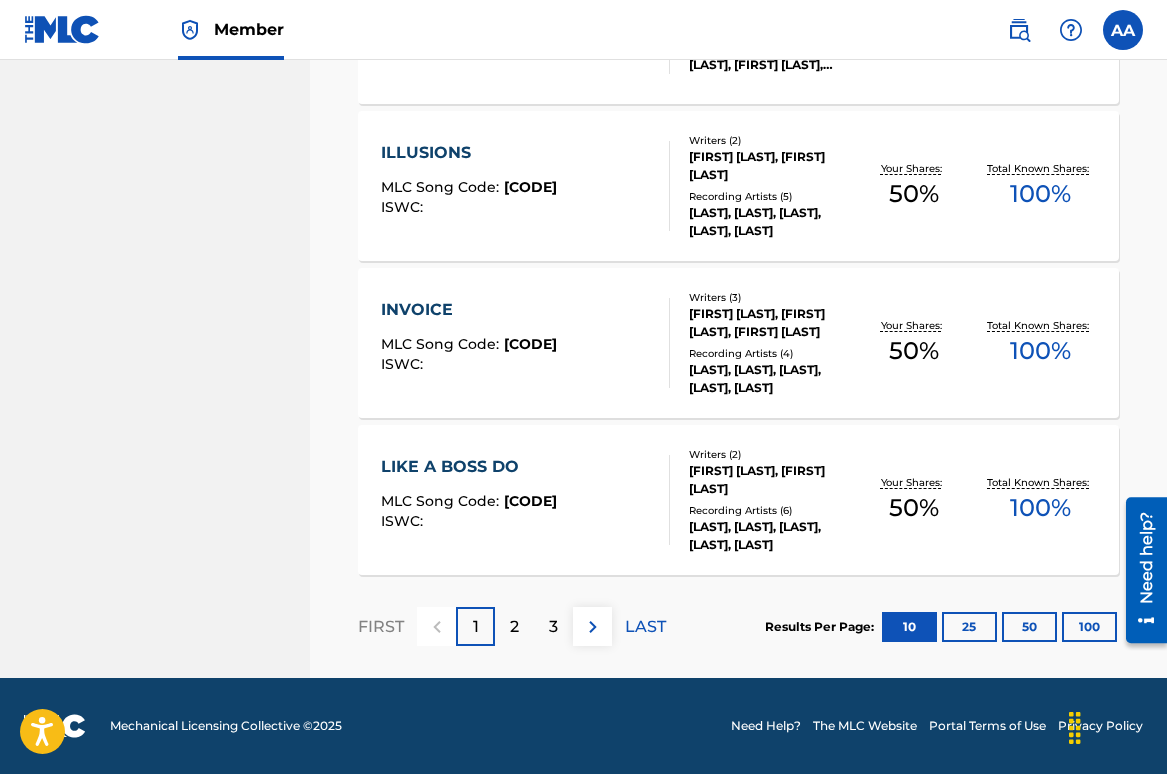 click on "3" at bounding box center [553, 627] 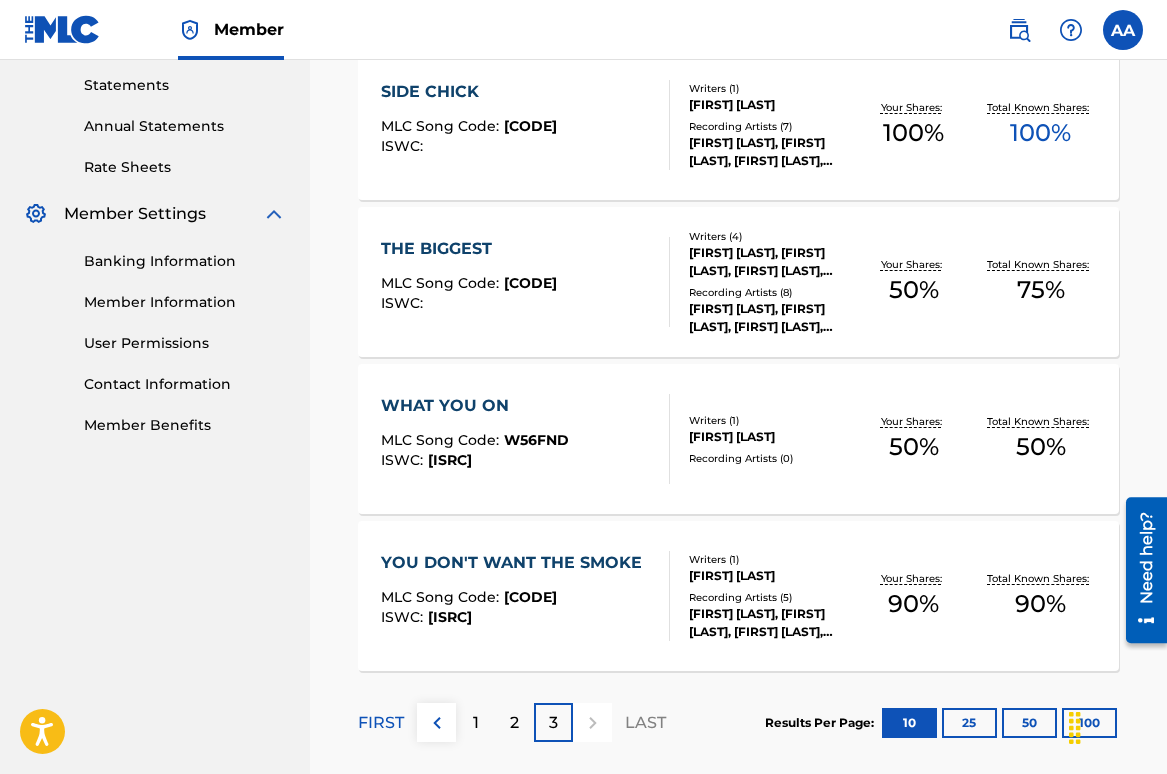 scroll, scrollTop: 780, scrollLeft: 0, axis: vertical 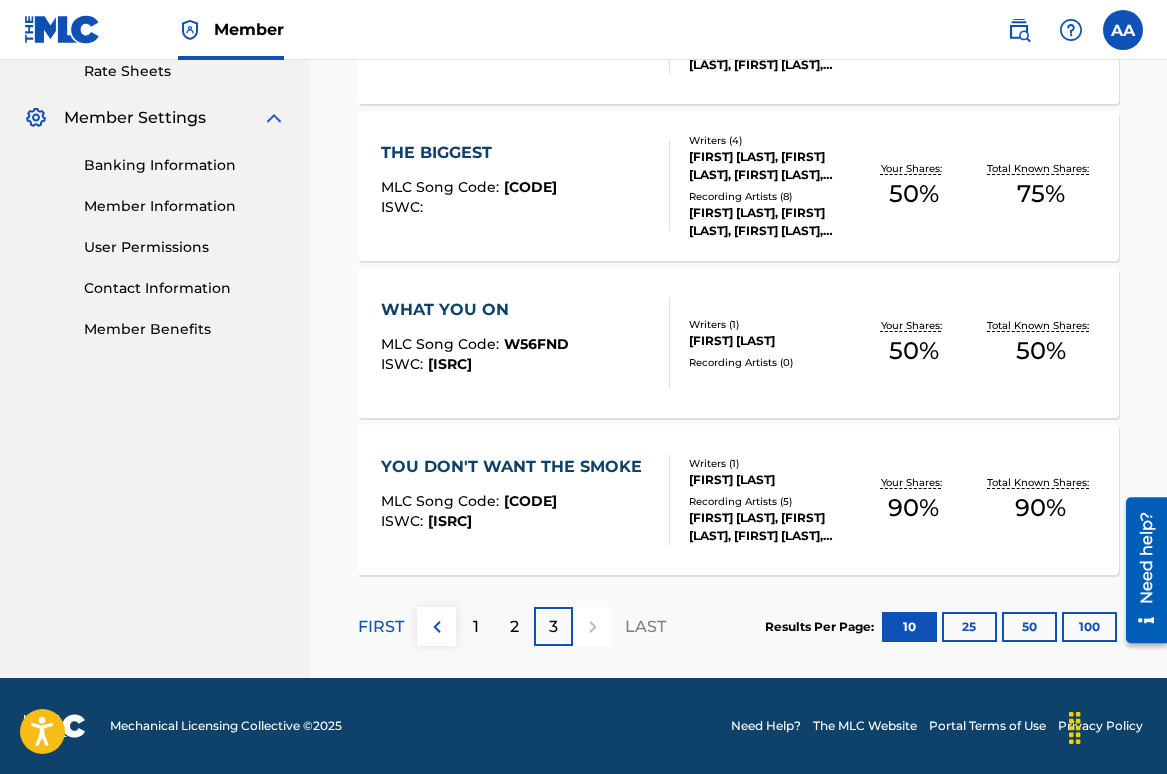 click on "2" at bounding box center (514, 627) 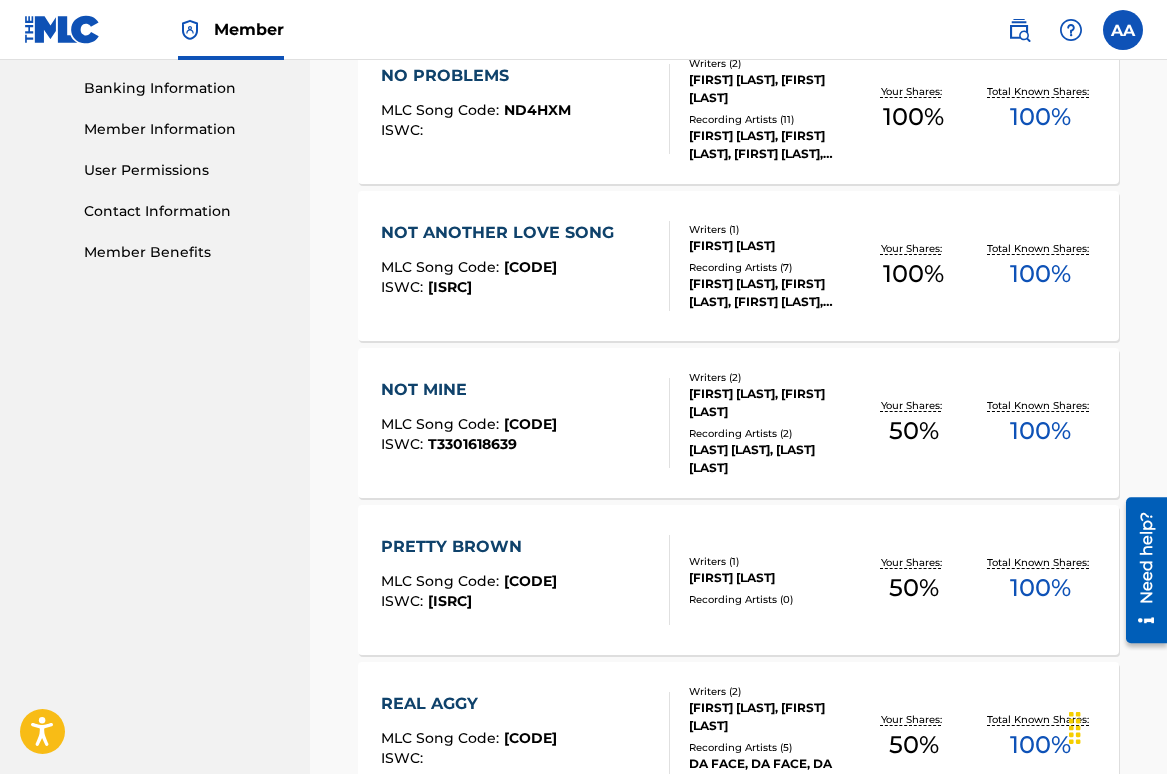 scroll, scrollTop: 864, scrollLeft: 0, axis: vertical 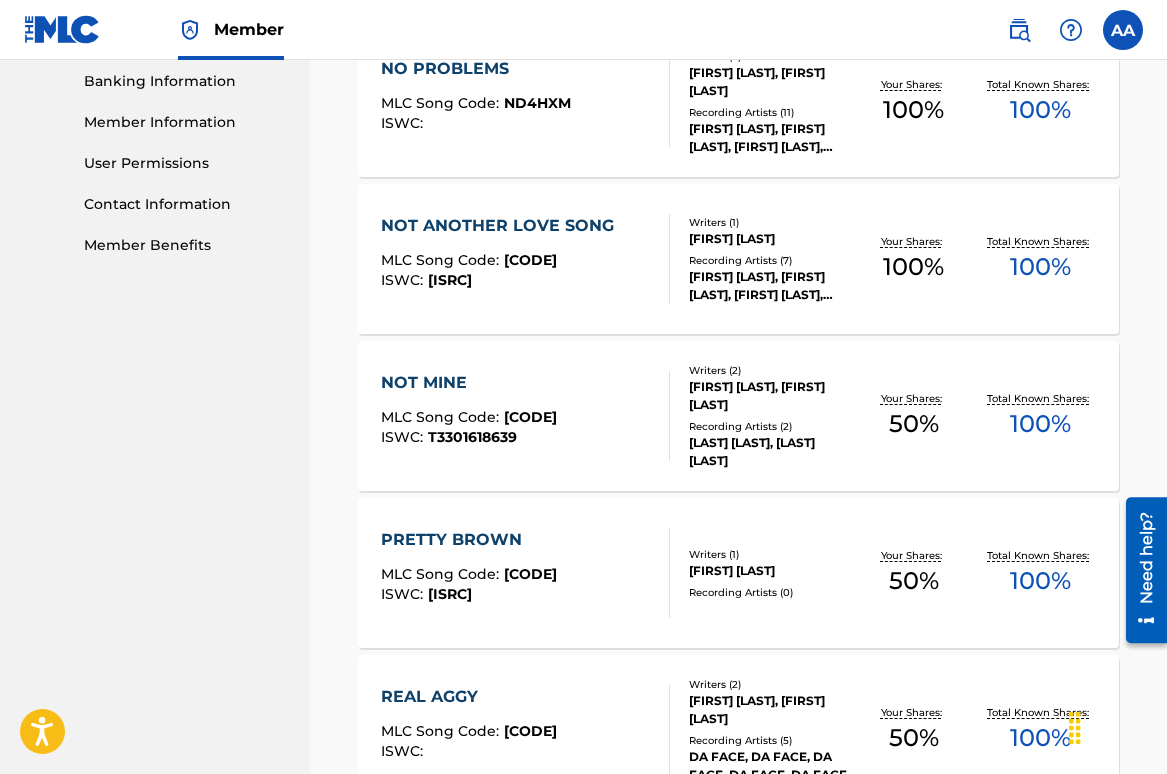 click on "PRETTY BROWN MLC Song Code : [CODE] ISWC : [ISRC]" at bounding box center [525, 573] 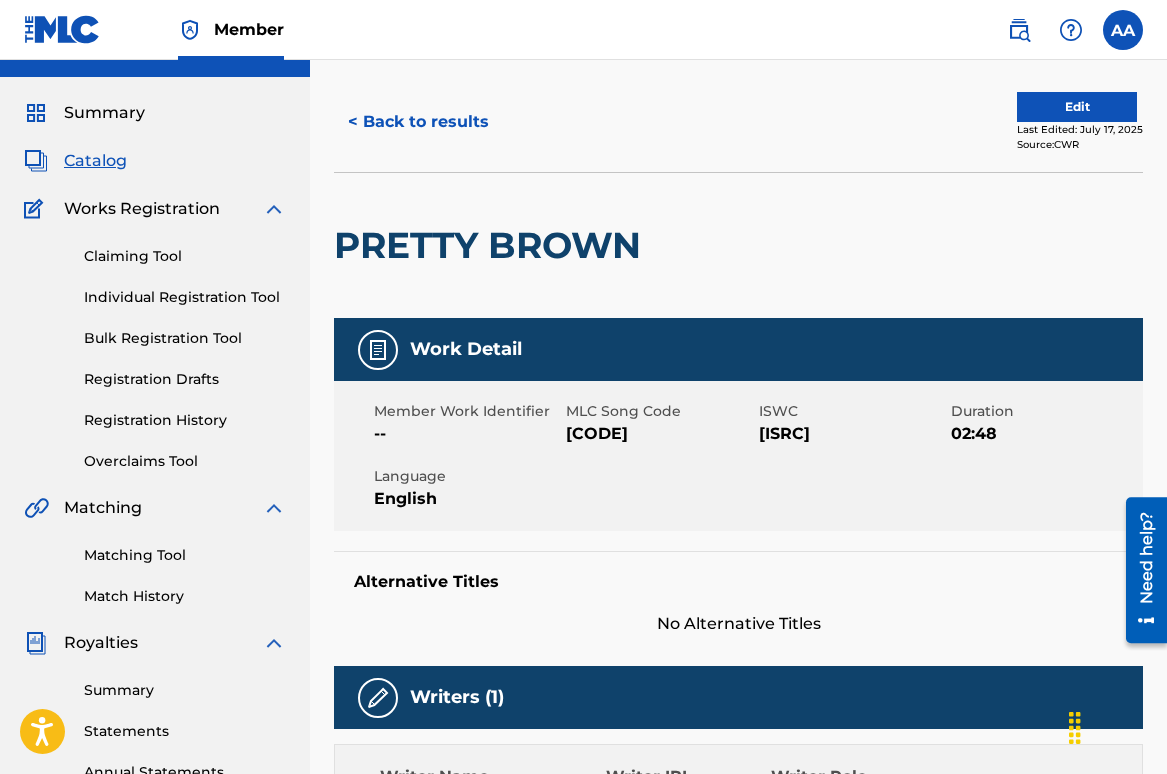 scroll, scrollTop: 0, scrollLeft: 0, axis: both 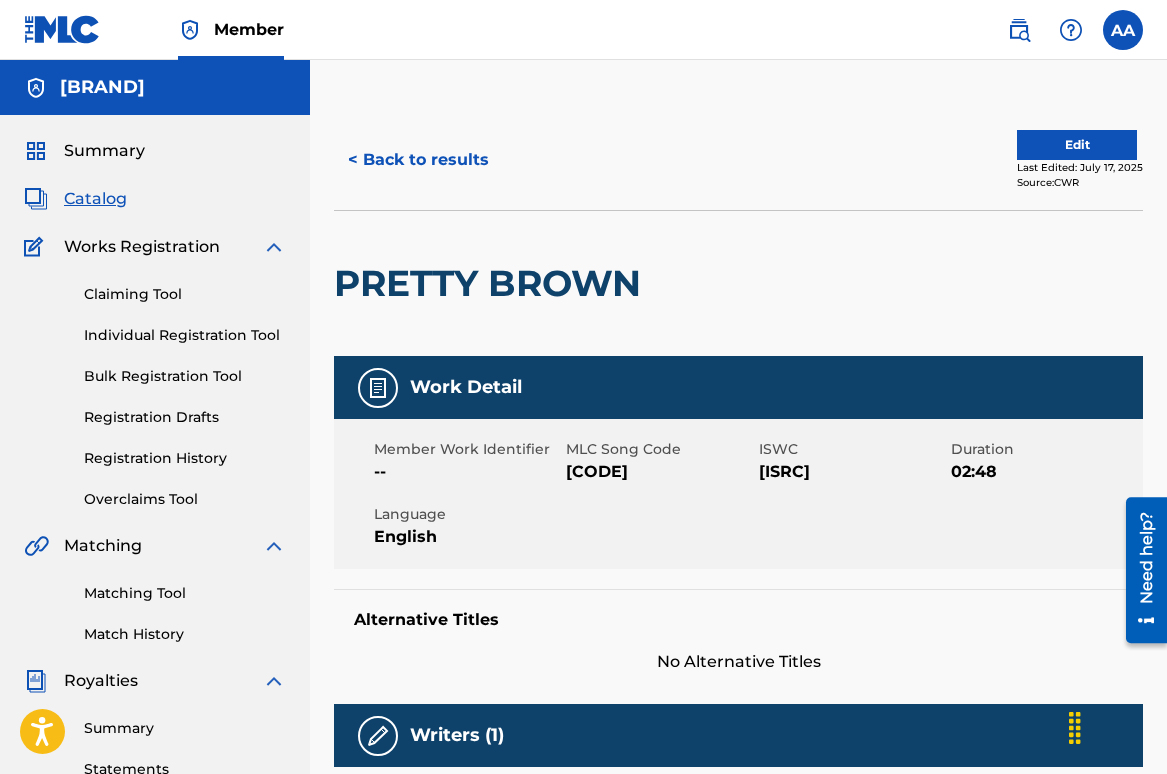 click on "Edit" at bounding box center [1077, 145] 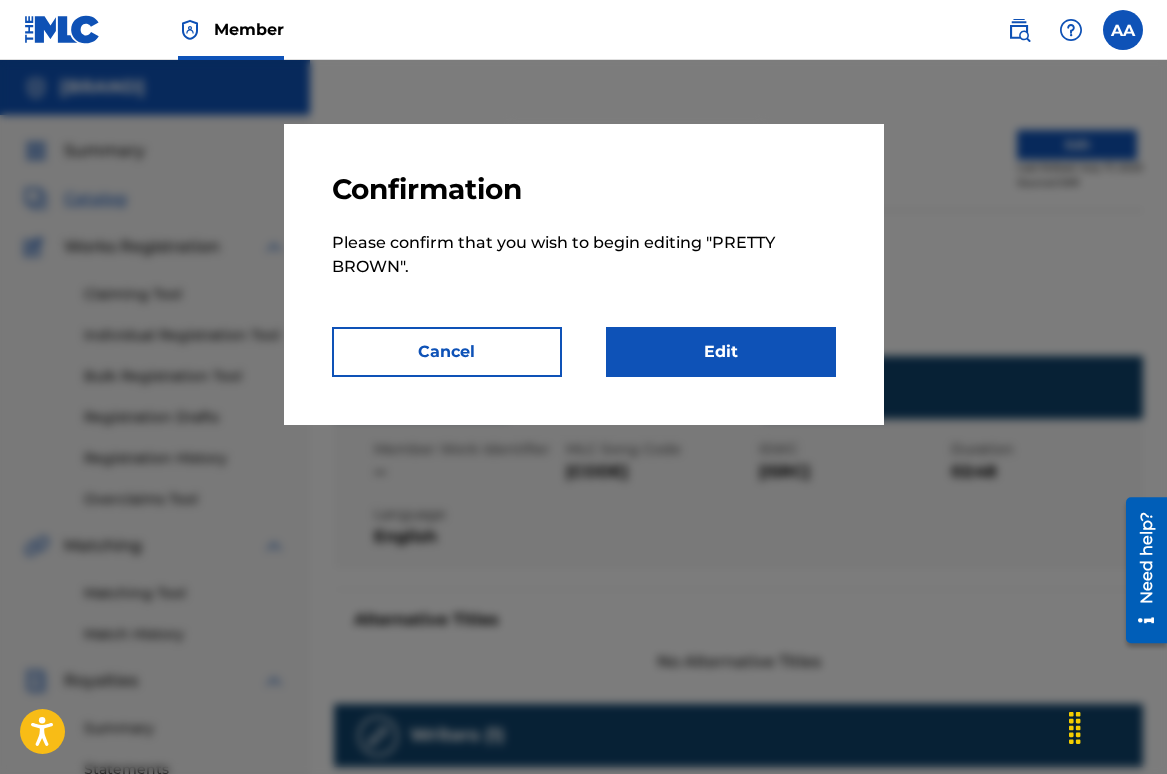 click on "Edit" at bounding box center [721, 352] 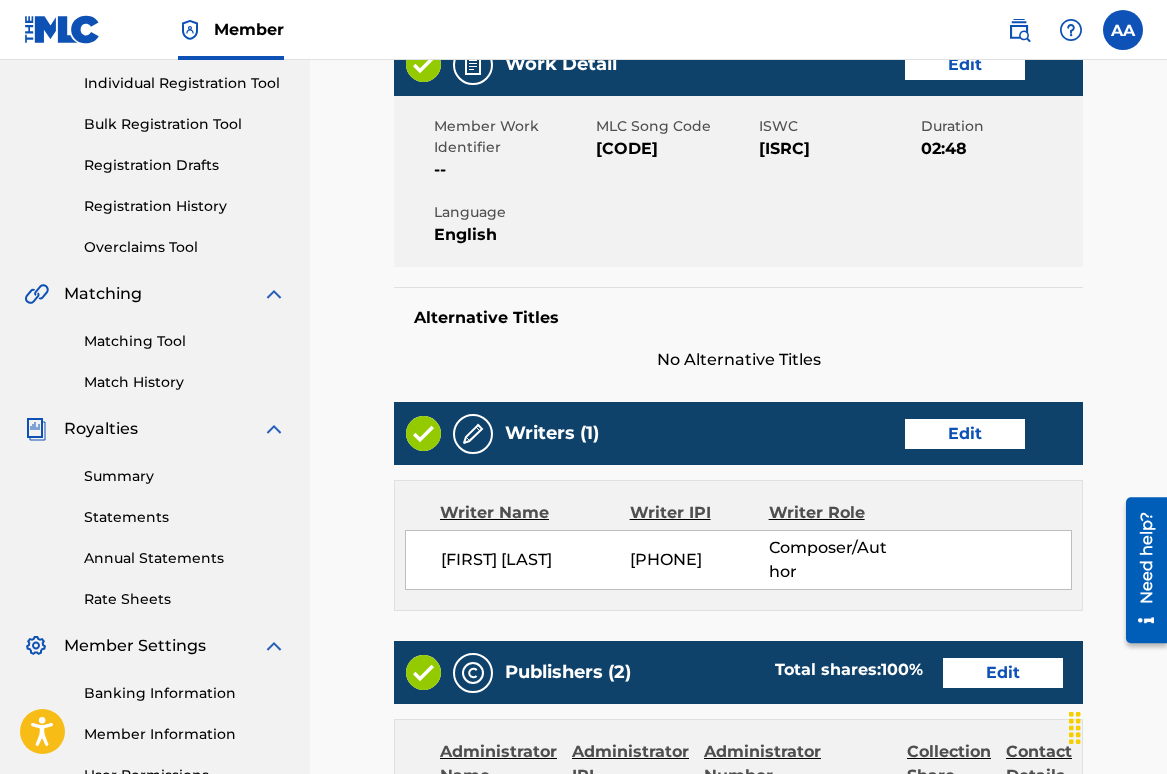 scroll, scrollTop: 250, scrollLeft: 0, axis: vertical 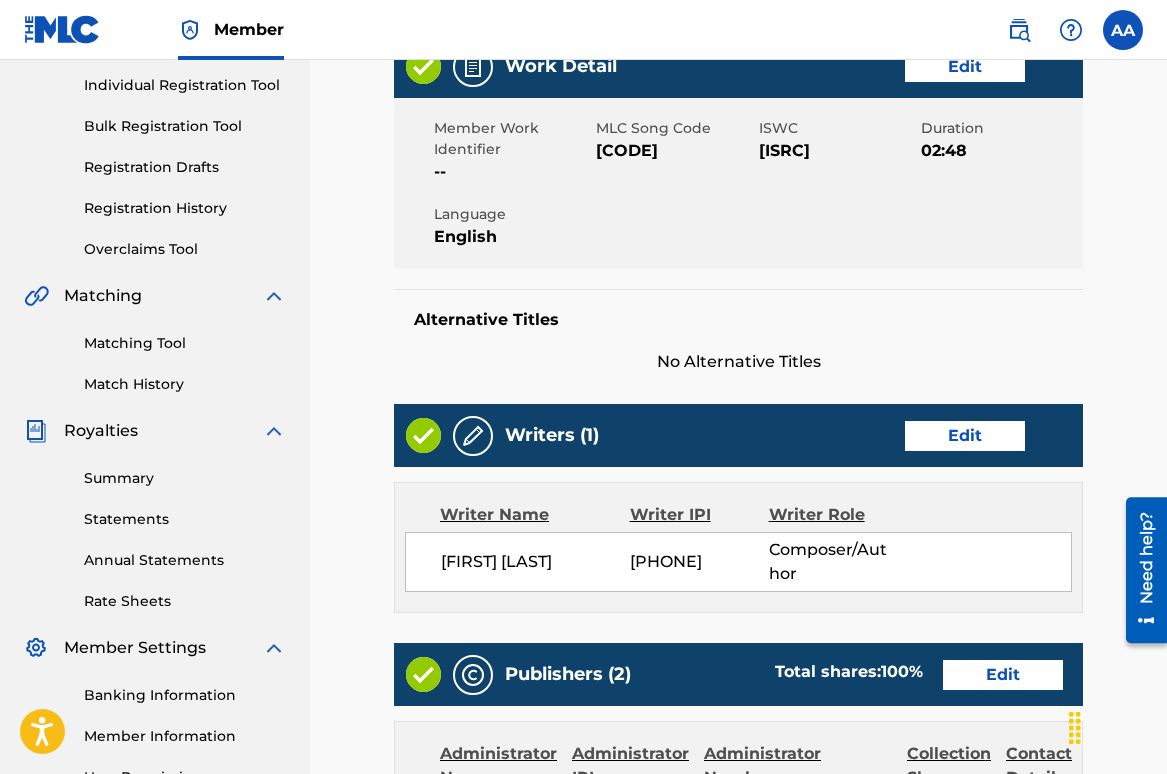 click on "Edit" at bounding box center [965, 436] 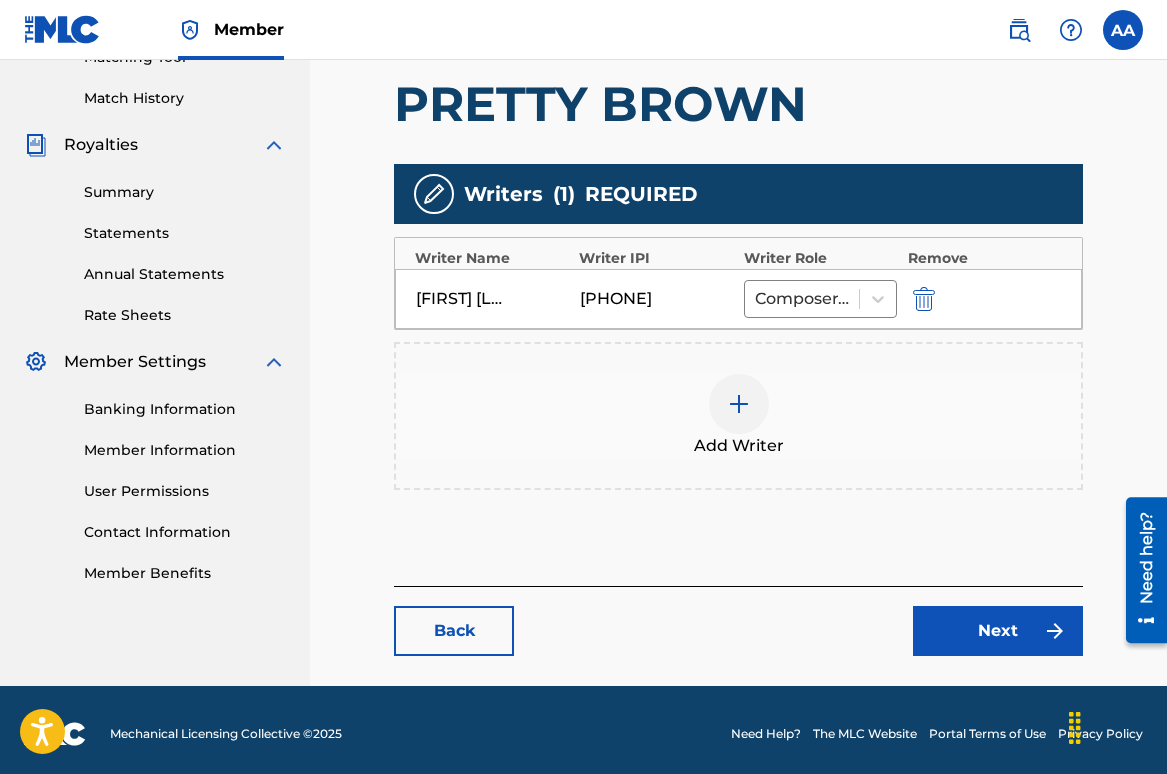 scroll, scrollTop: 544, scrollLeft: 0, axis: vertical 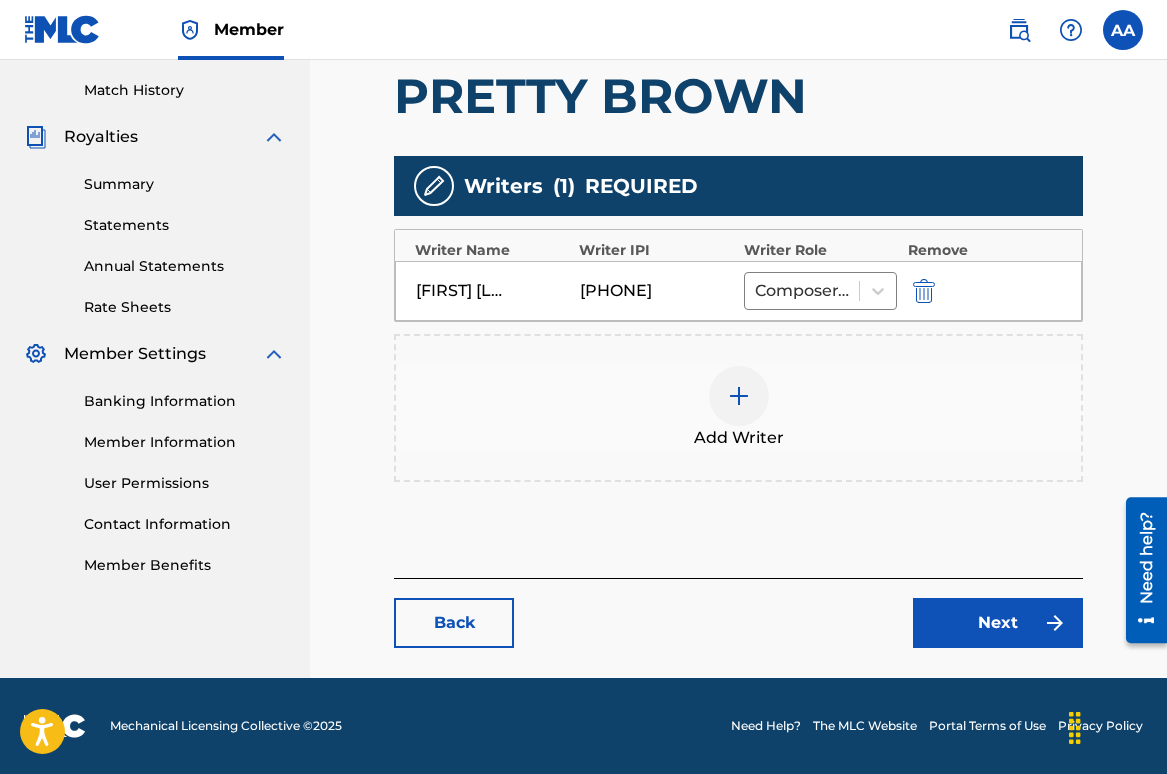click at bounding box center [739, 396] 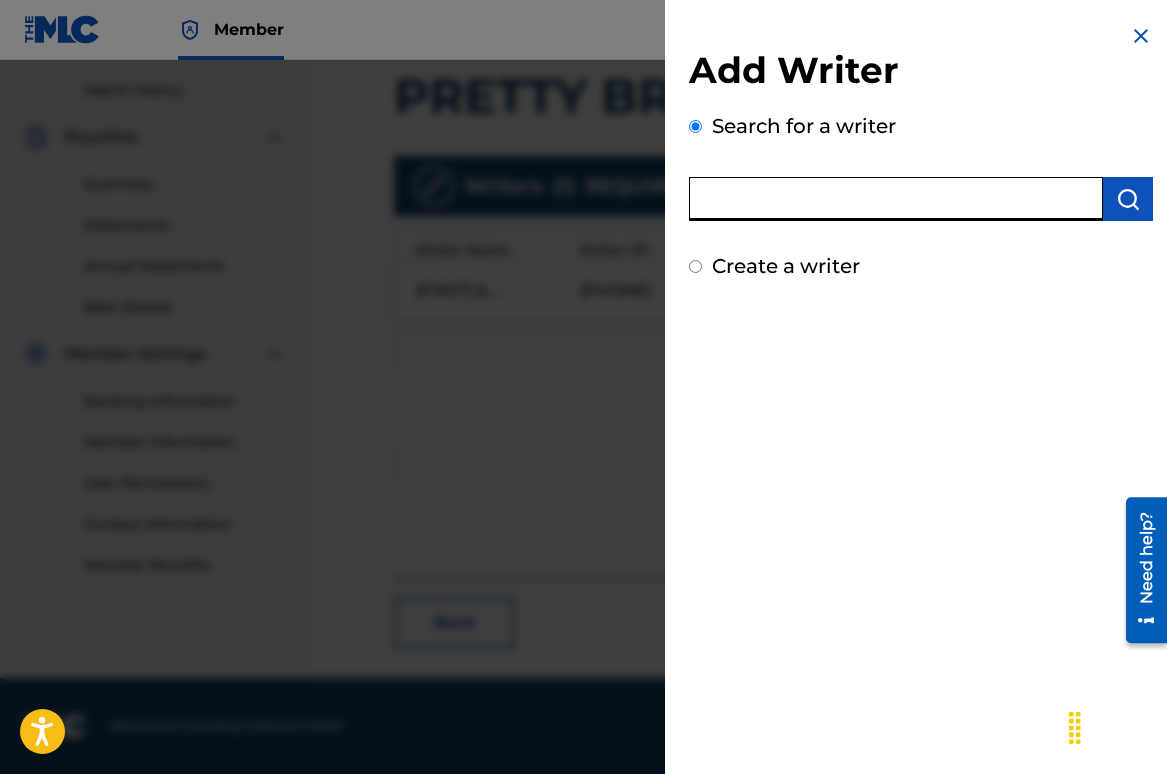 click at bounding box center [896, 199] 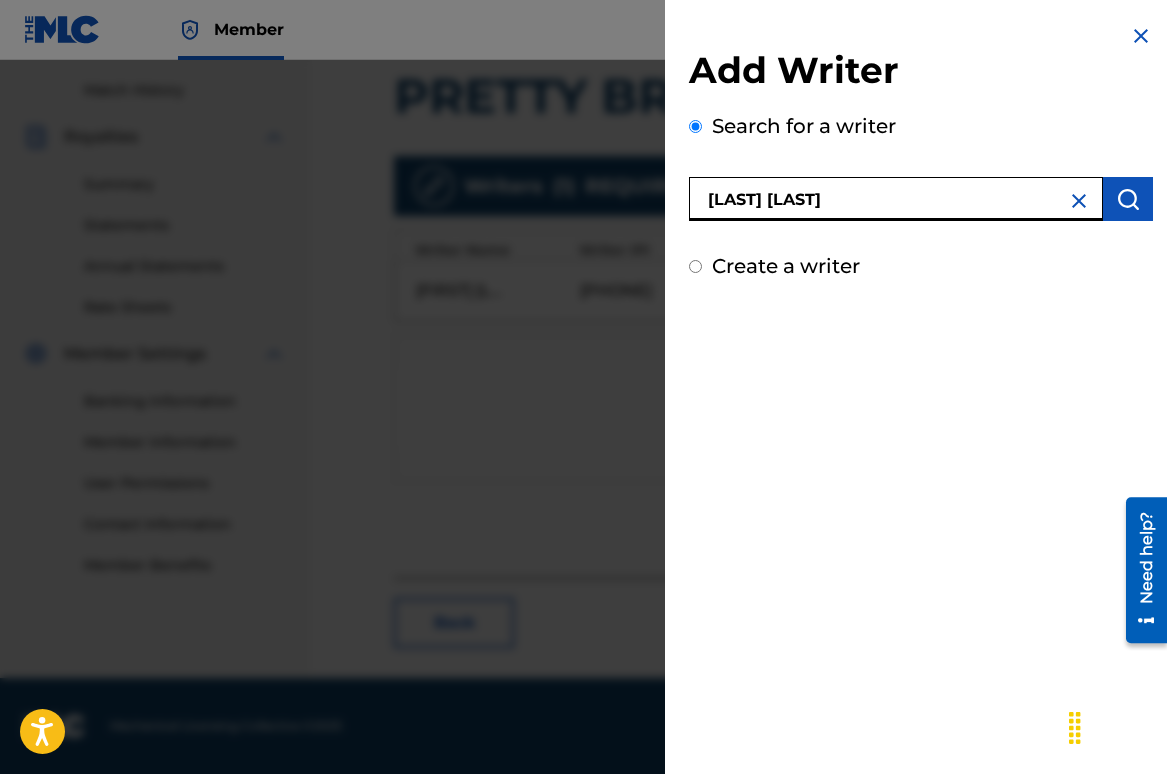 type on "[LAST] [LAST]" 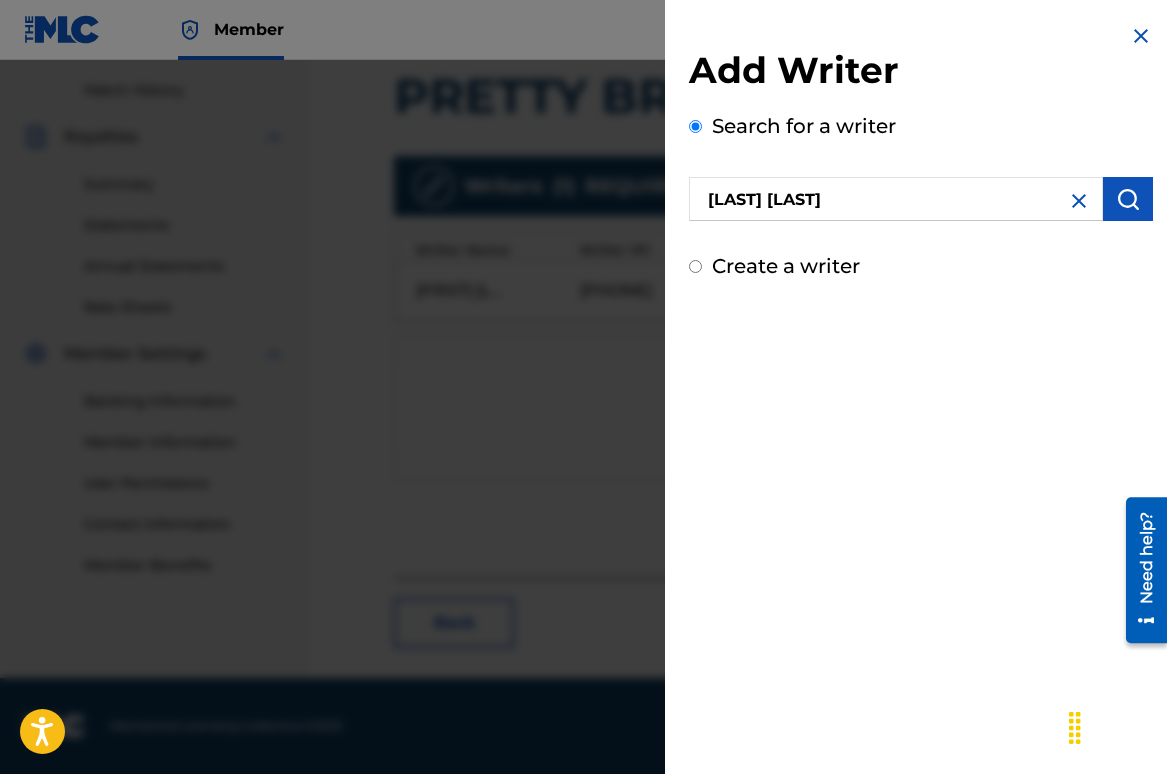 click at bounding box center [1128, 199] 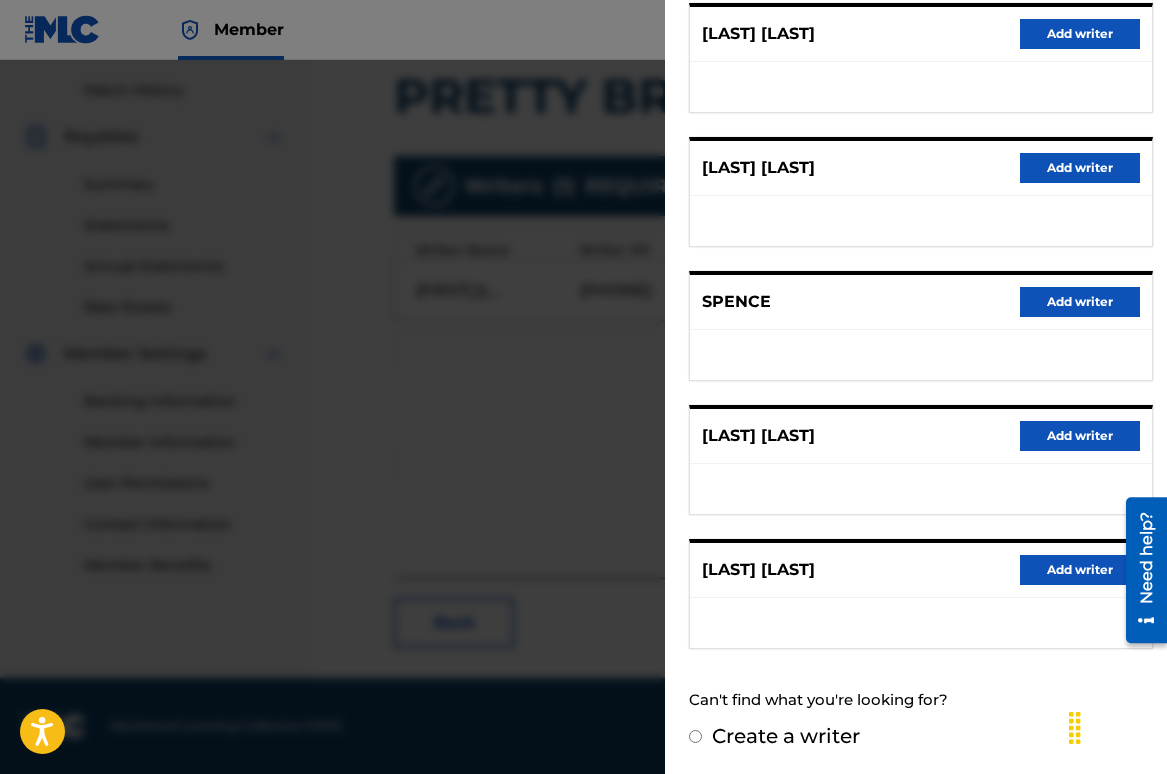 scroll, scrollTop: 268, scrollLeft: 0, axis: vertical 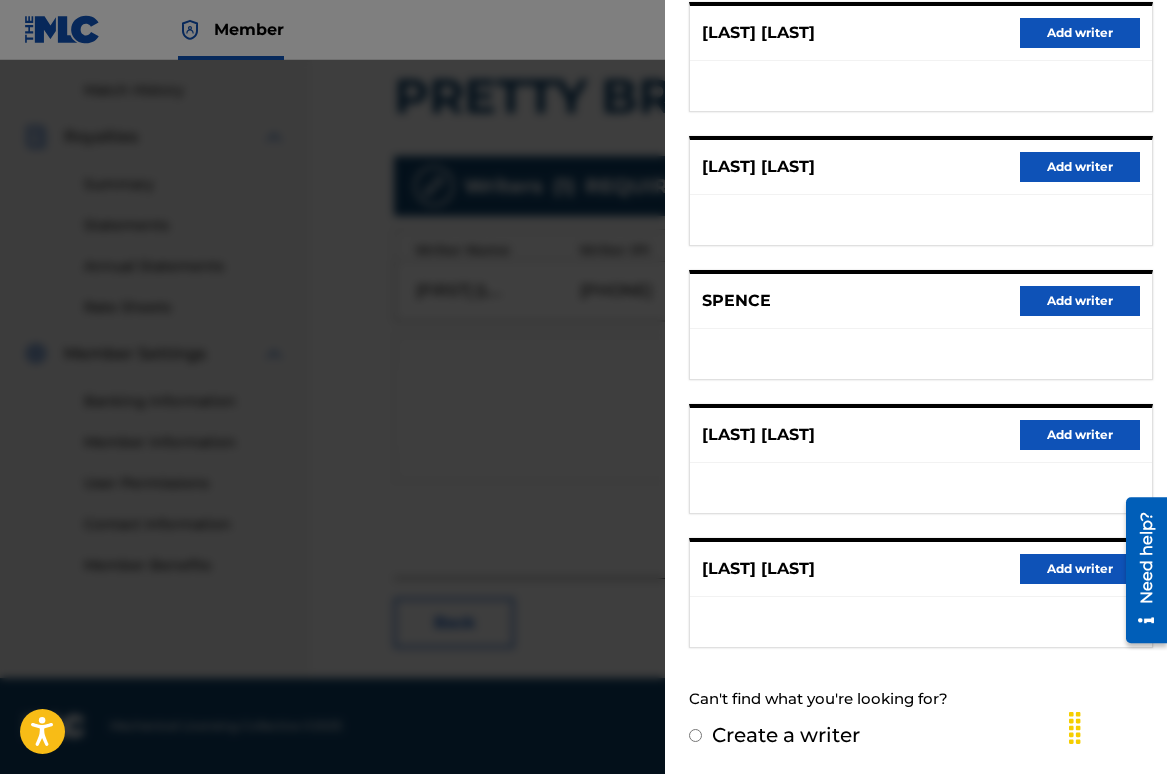 click on "Add writer" at bounding box center [1080, 569] 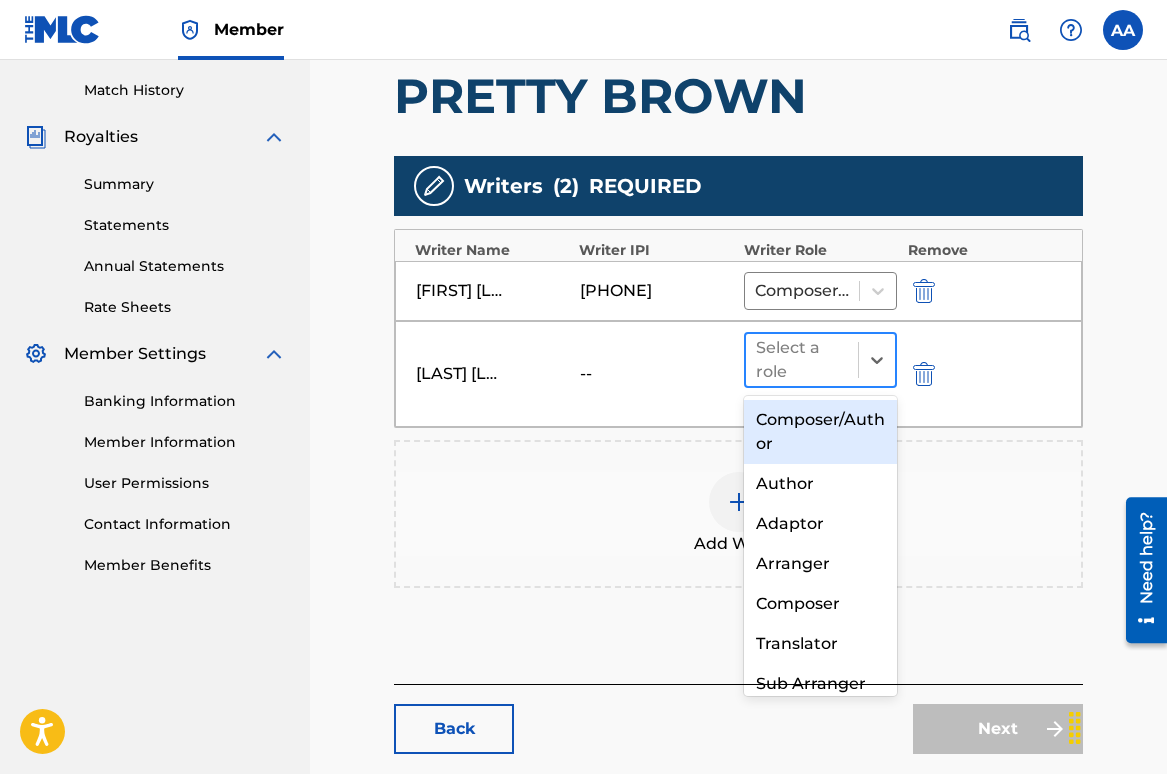 click at bounding box center (876, 360) 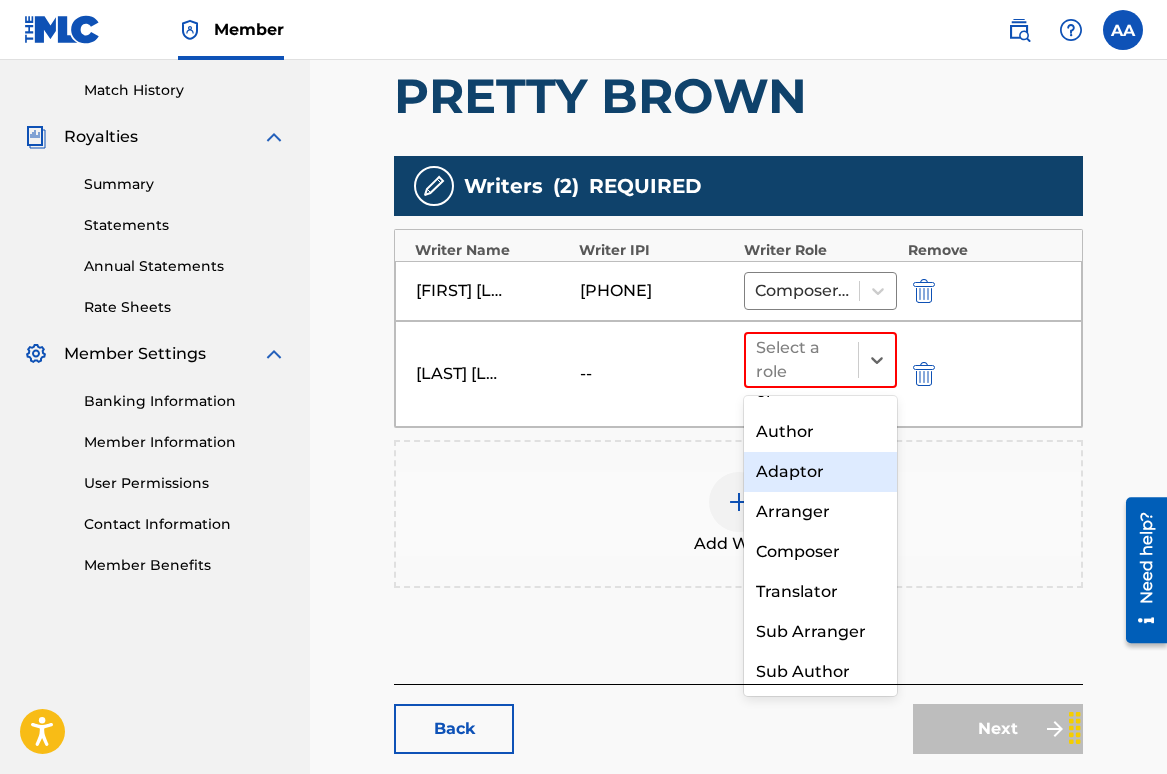 scroll, scrollTop: 0, scrollLeft: 0, axis: both 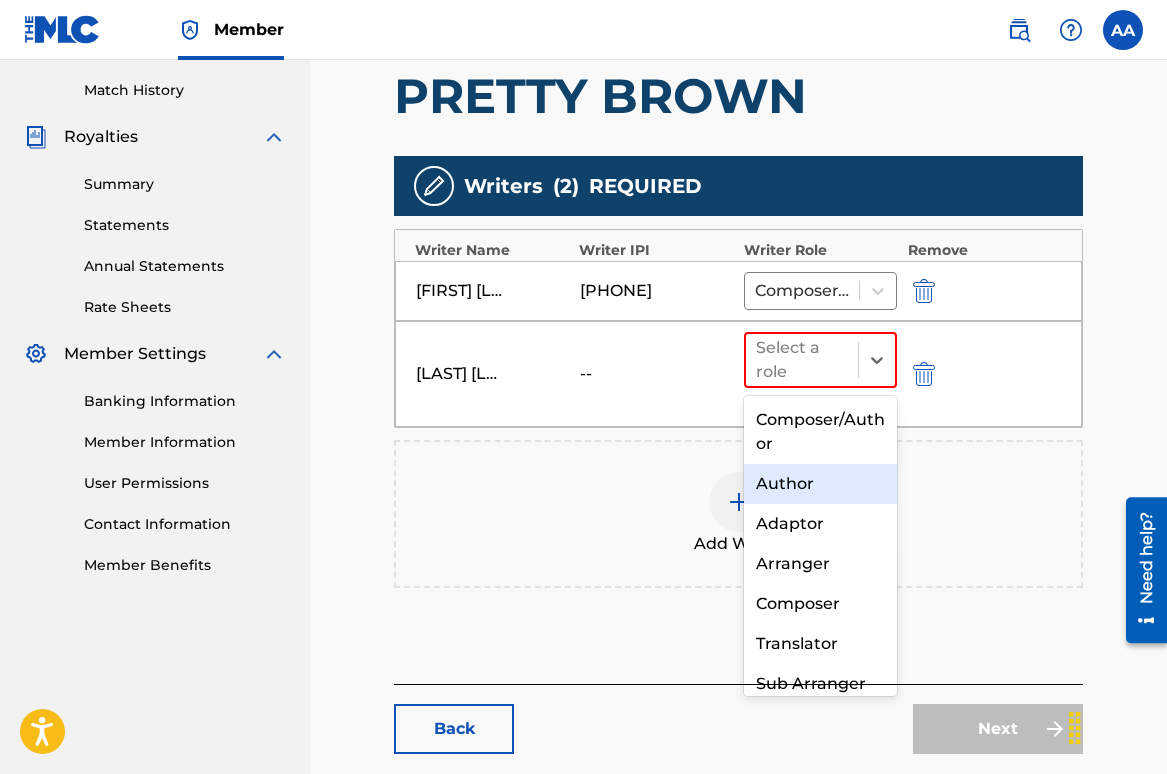 click on "Author" at bounding box center [821, 484] 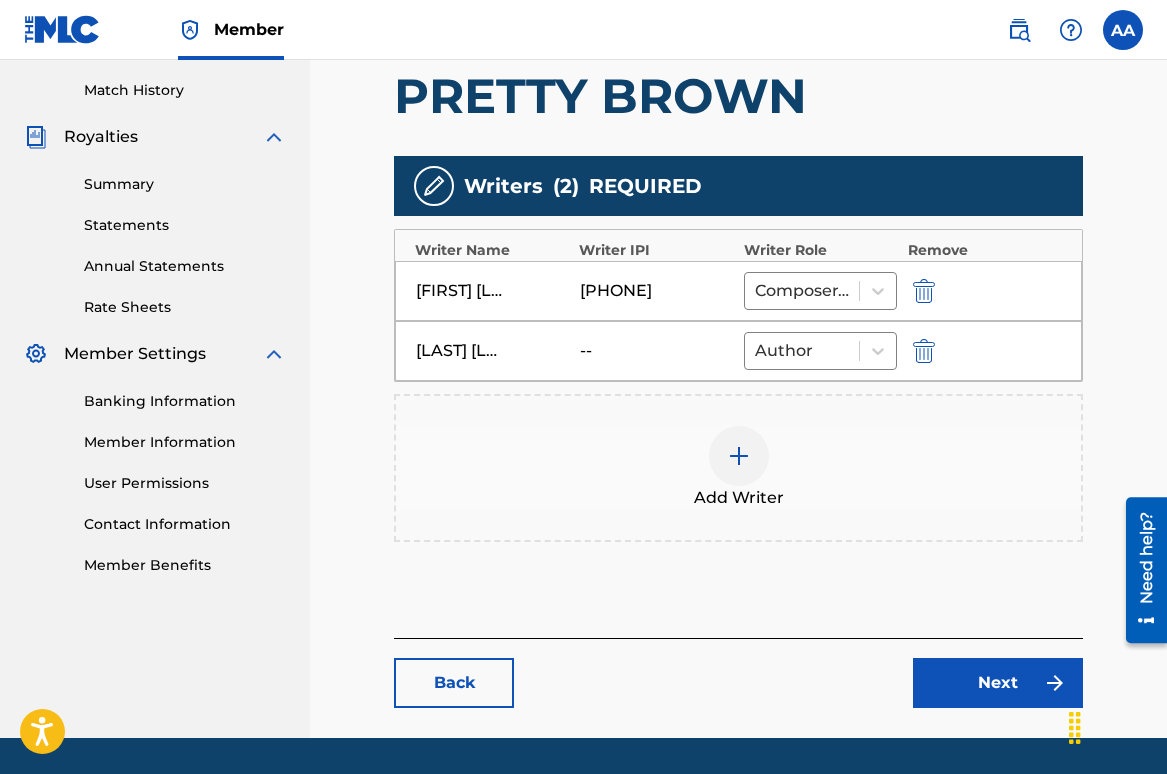 click on "Next" at bounding box center (998, 683) 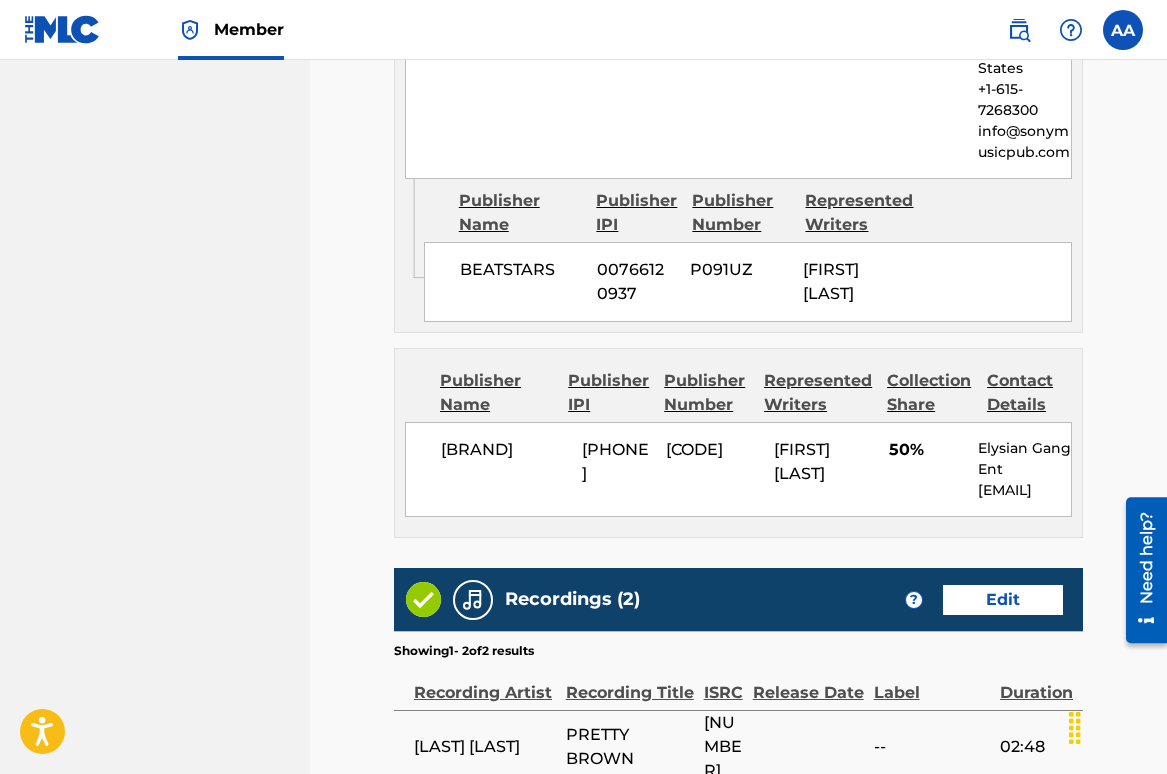 scroll, scrollTop: 1678, scrollLeft: 0, axis: vertical 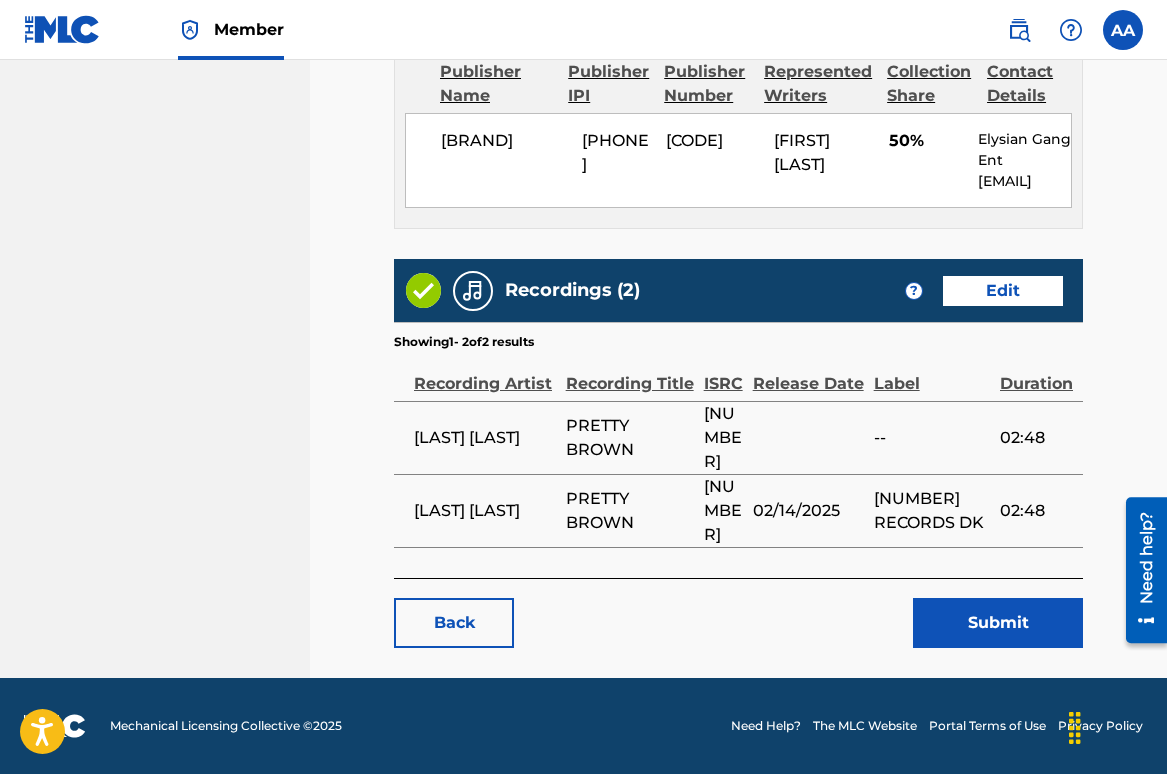 click on "Back" at bounding box center [454, 623] 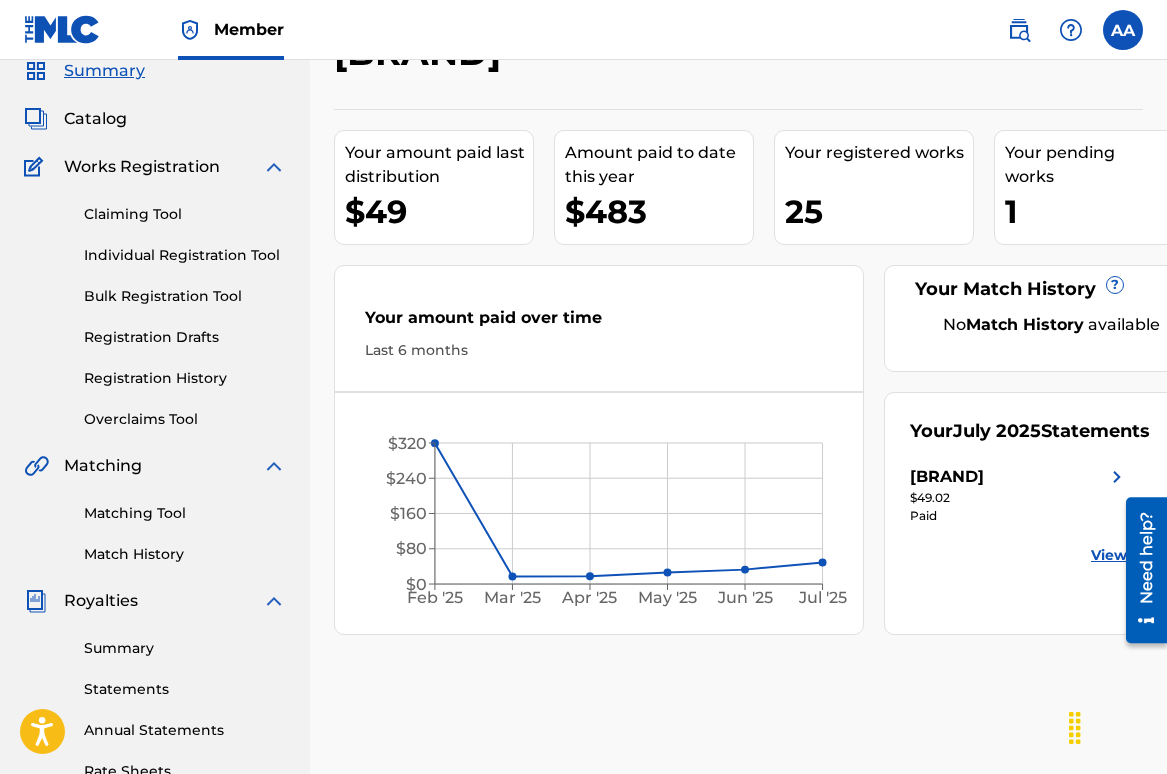 scroll, scrollTop: 184, scrollLeft: 0, axis: vertical 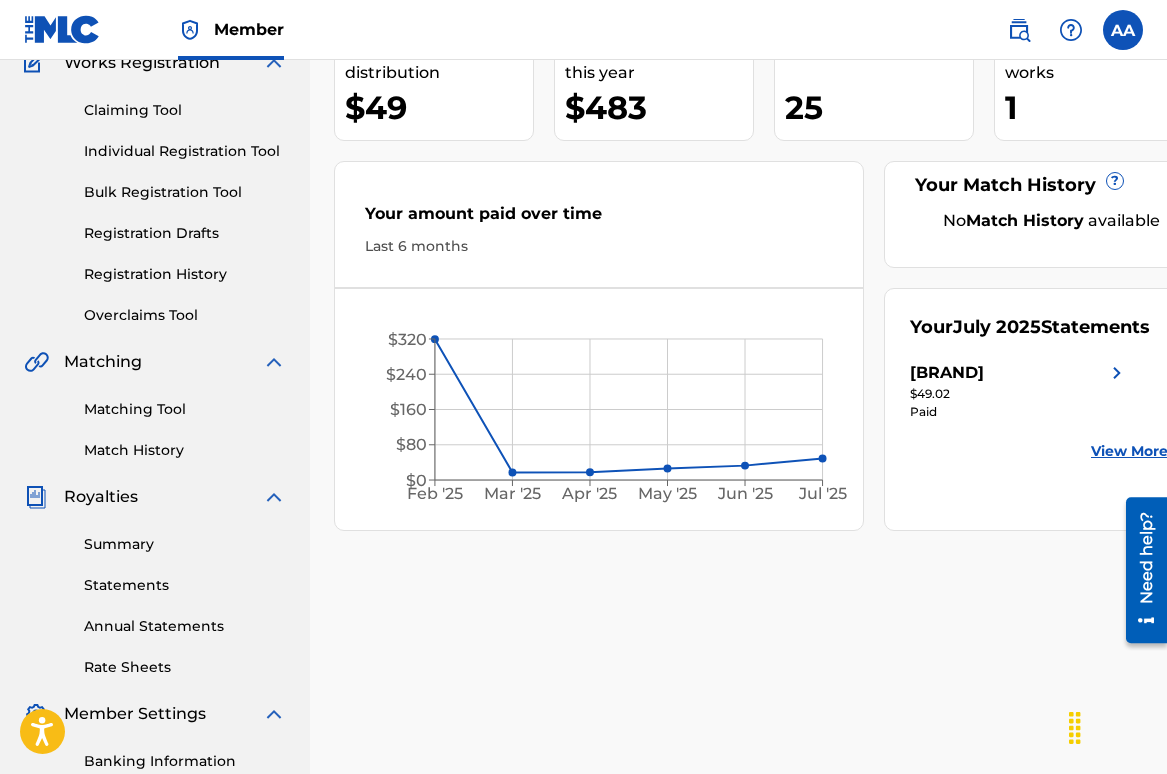 click on "Summary" at bounding box center (185, 544) 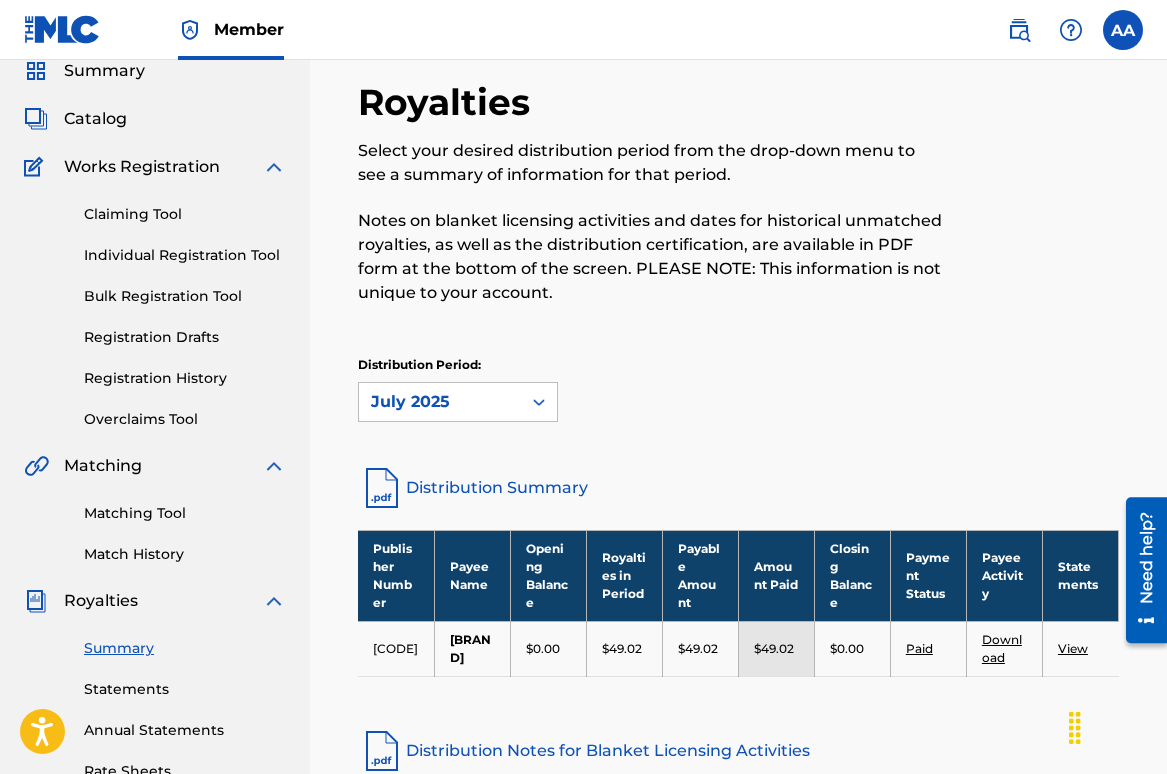 scroll, scrollTop: 76, scrollLeft: 0, axis: vertical 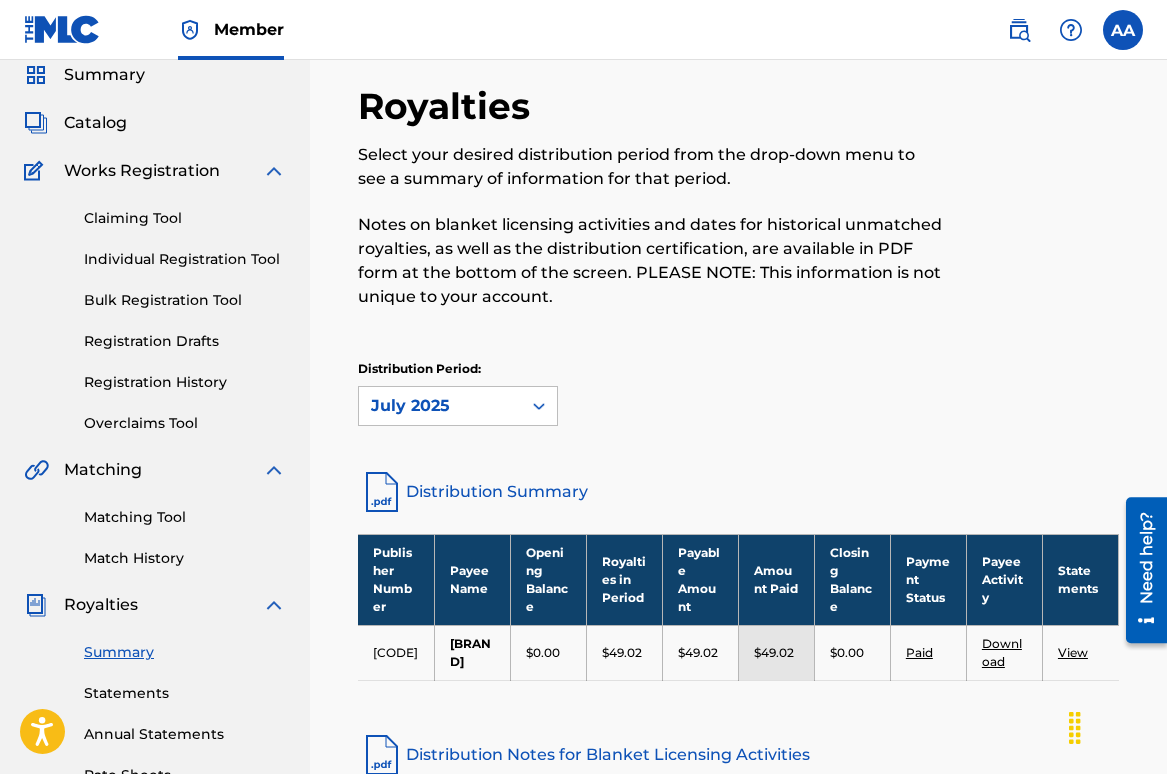 click on "Works Registration" at bounding box center [142, 171] 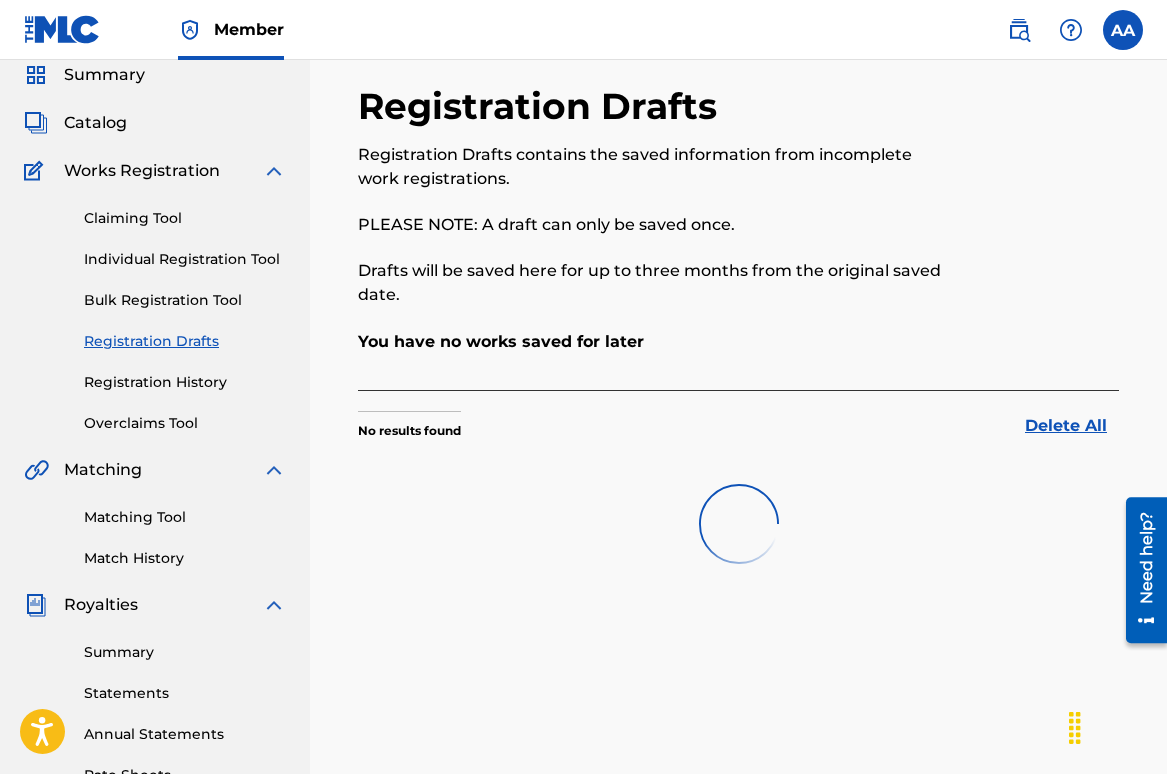 scroll, scrollTop: 0, scrollLeft: 0, axis: both 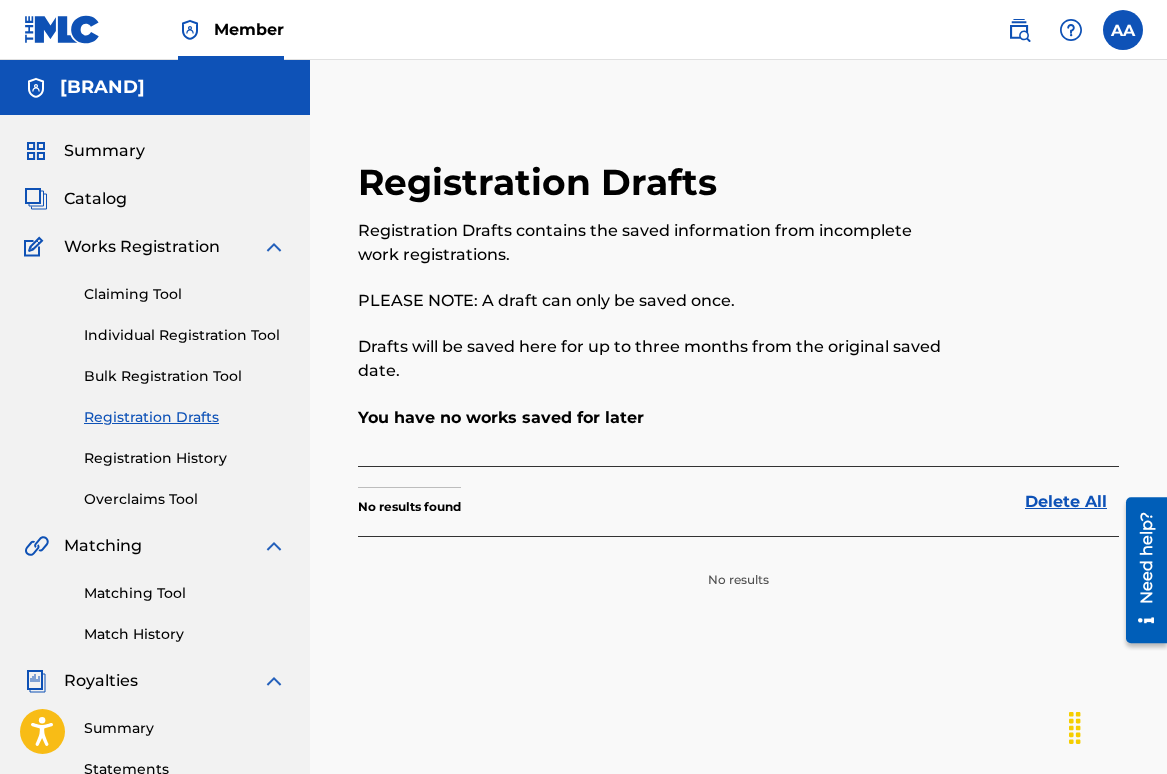 click on "Registration History" at bounding box center (185, 458) 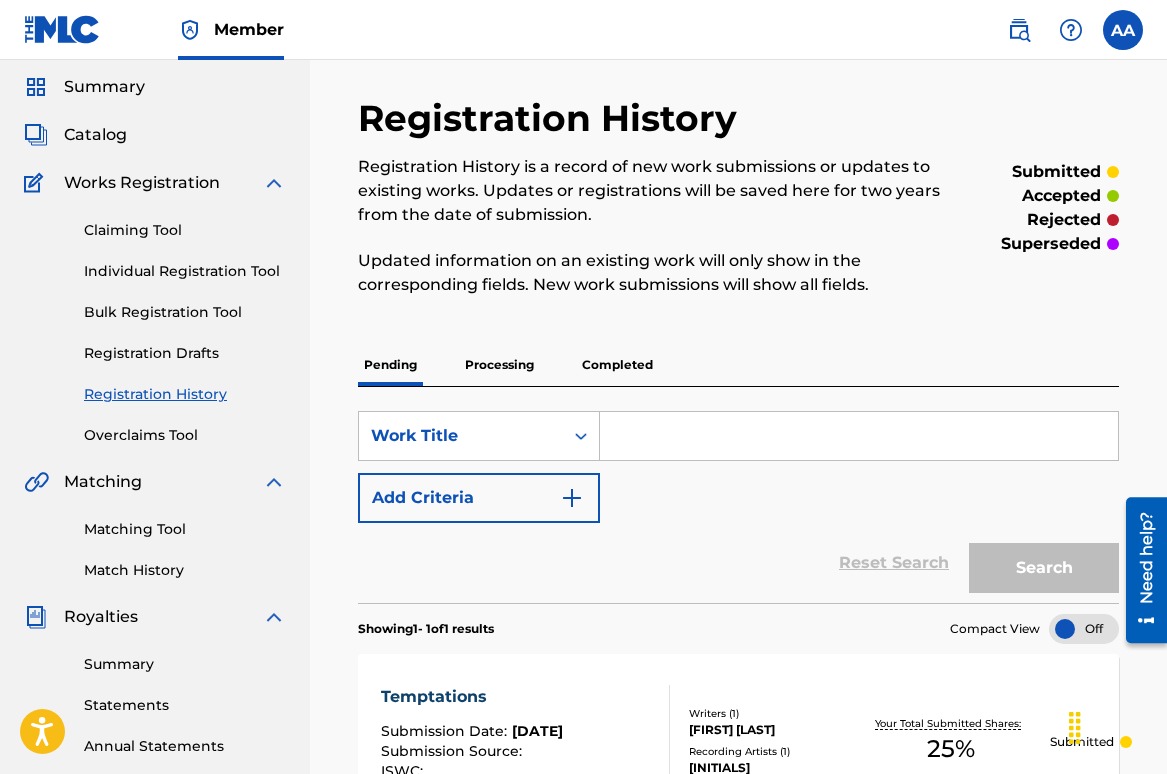 scroll, scrollTop: 61, scrollLeft: 0, axis: vertical 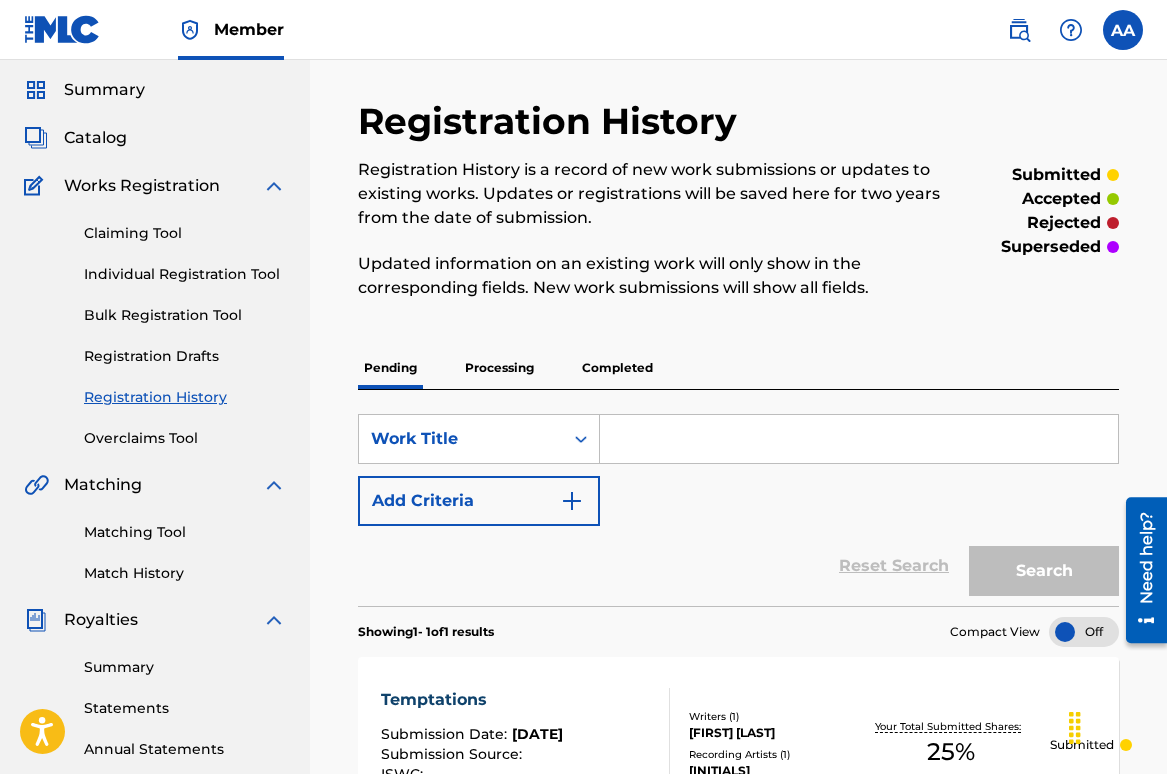 click on "Catalog" at bounding box center (95, 138) 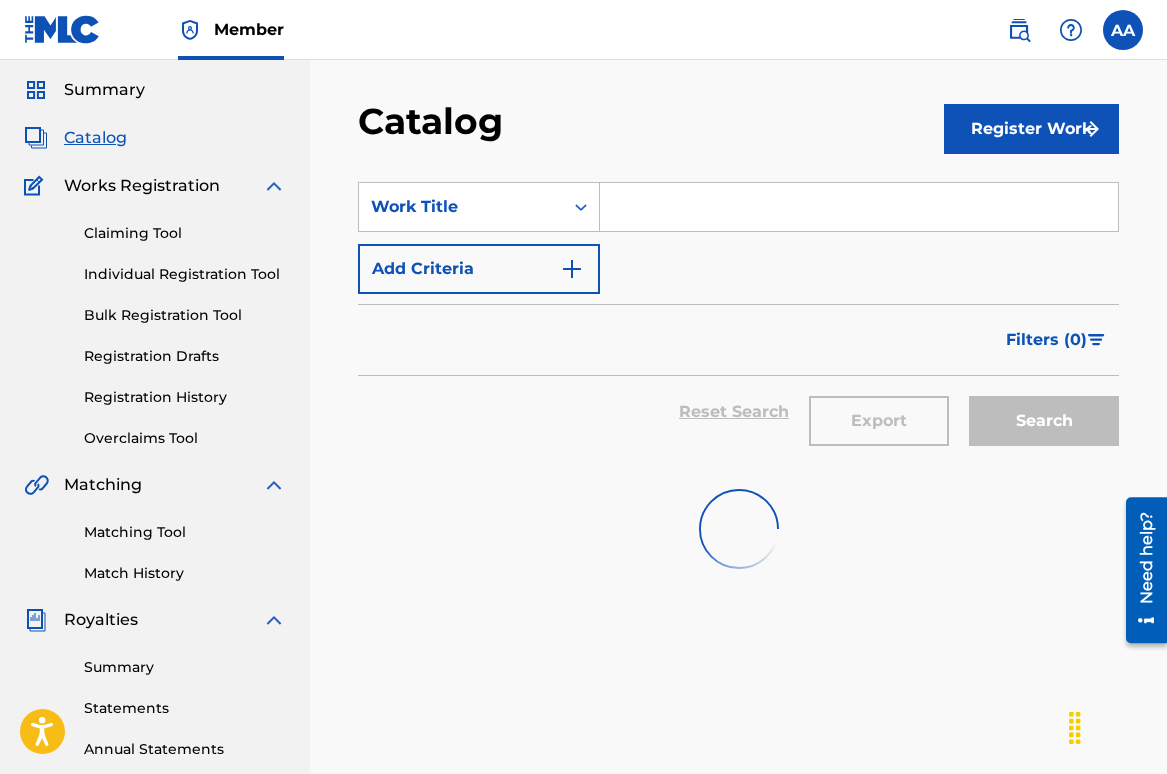 scroll, scrollTop: 0, scrollLeft: 0, axis: both 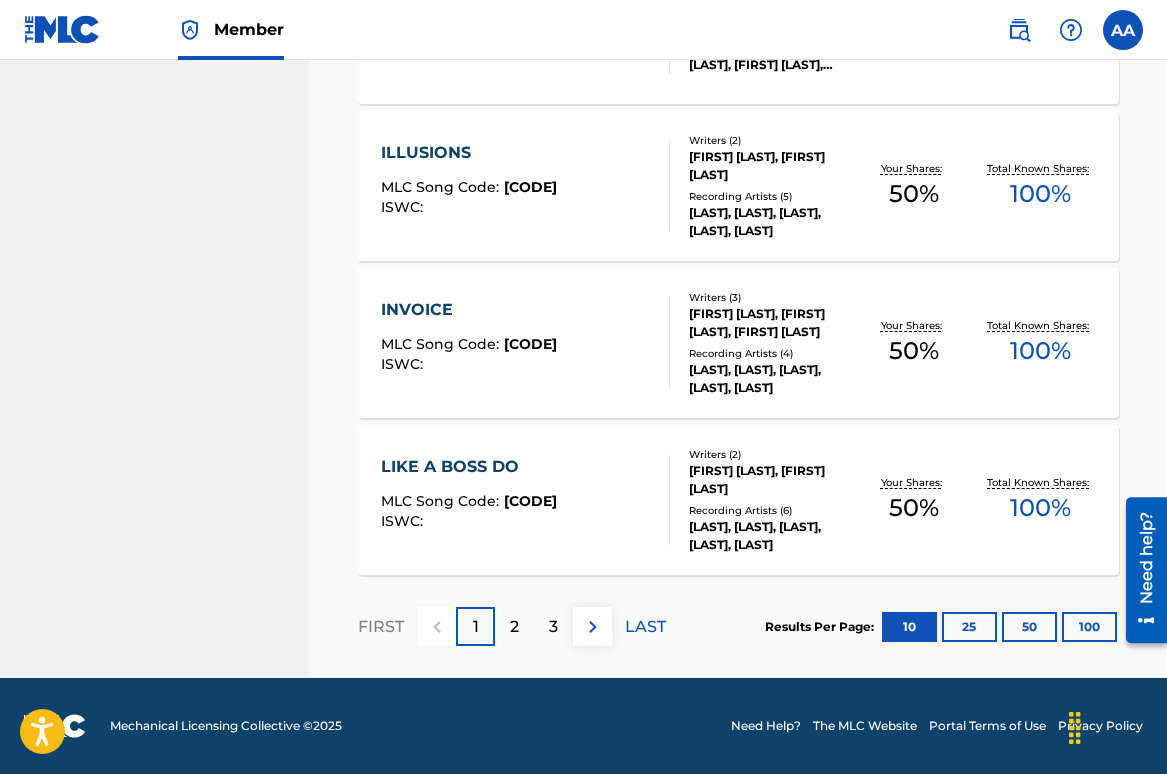 click on "3" at bounding box center (553, 627) 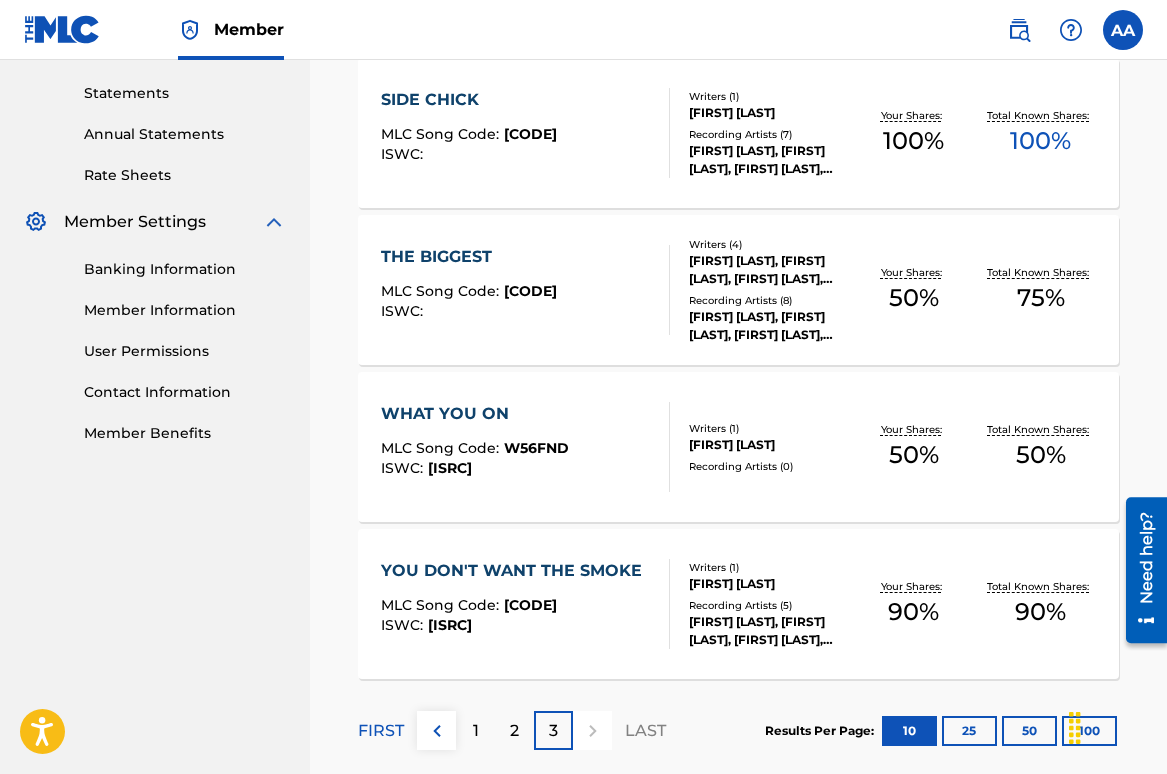 scroll, scrollTop: 708, scrollLeft: 0, axis: vertical 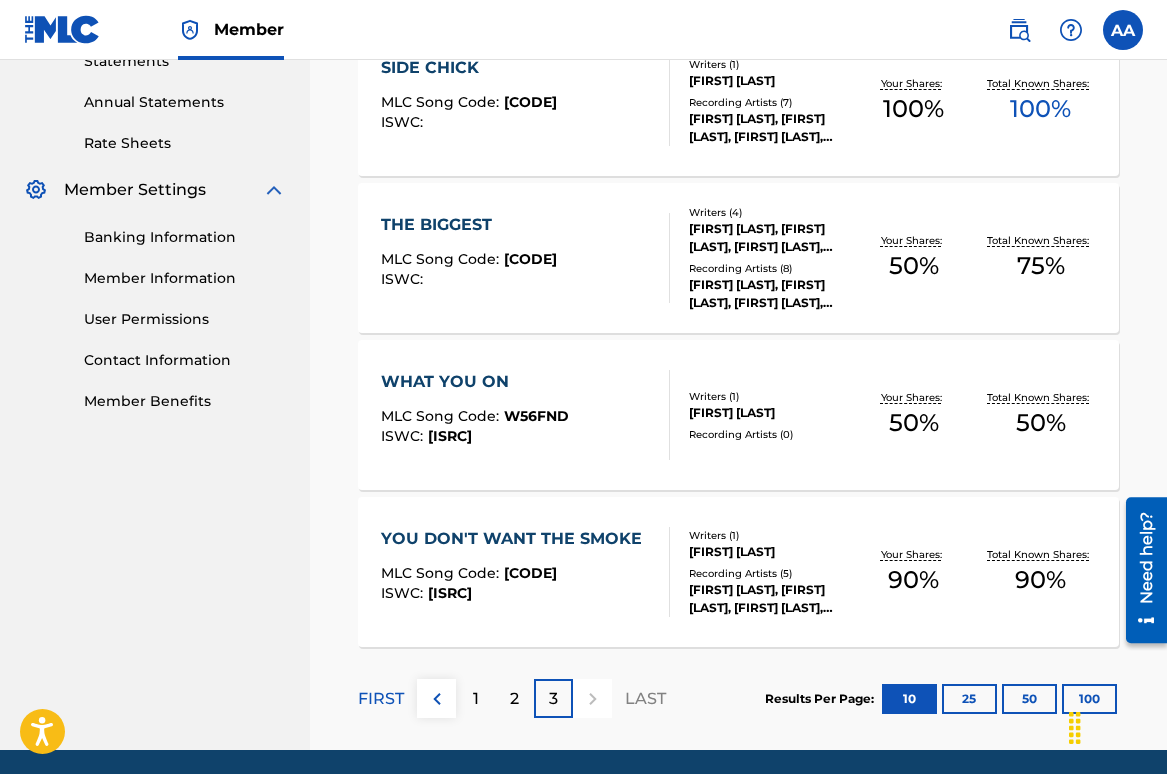 click on "WHAT YOU ON MLC Song Code : [CODE] ISWC : [ISRC] Writers ( 1 ) [FIRST] [LAST] Recording Artists ( 0 ) Your Shares: 50 % Total Known Shares: 100 %" at bounding box center [525, 415] 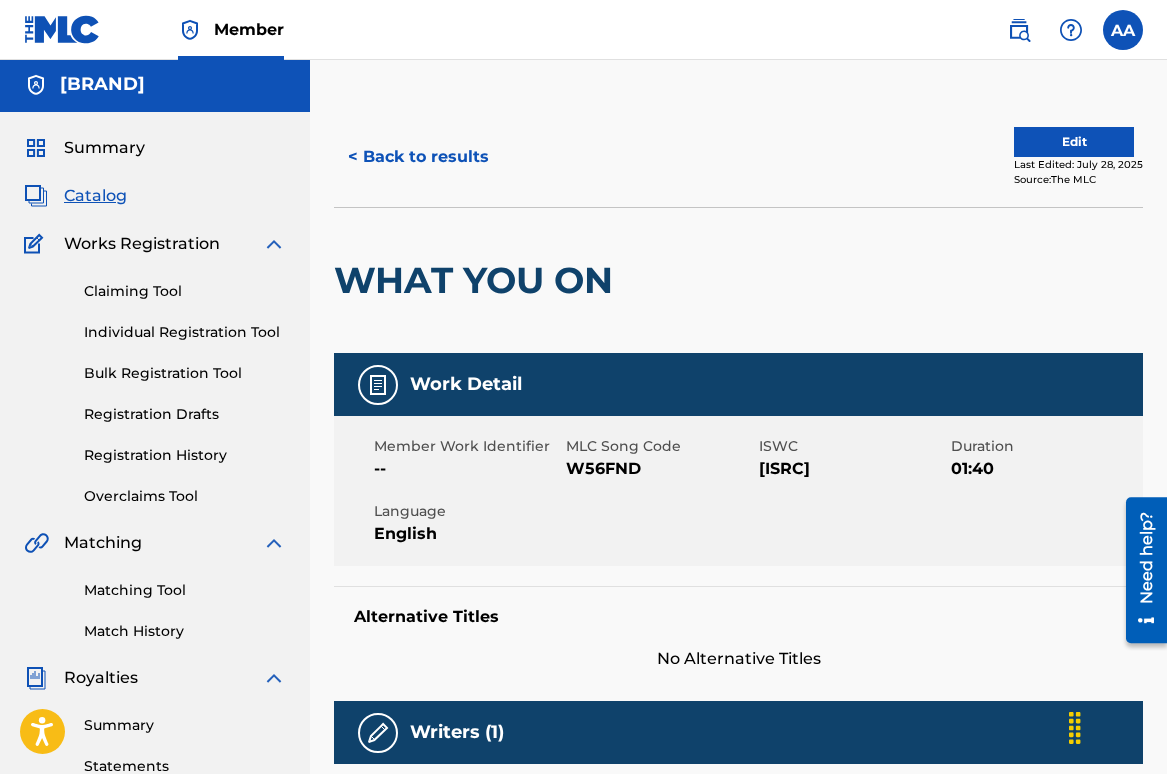scroll, scrollTop: 0, scrollLeft: 0, axis: both 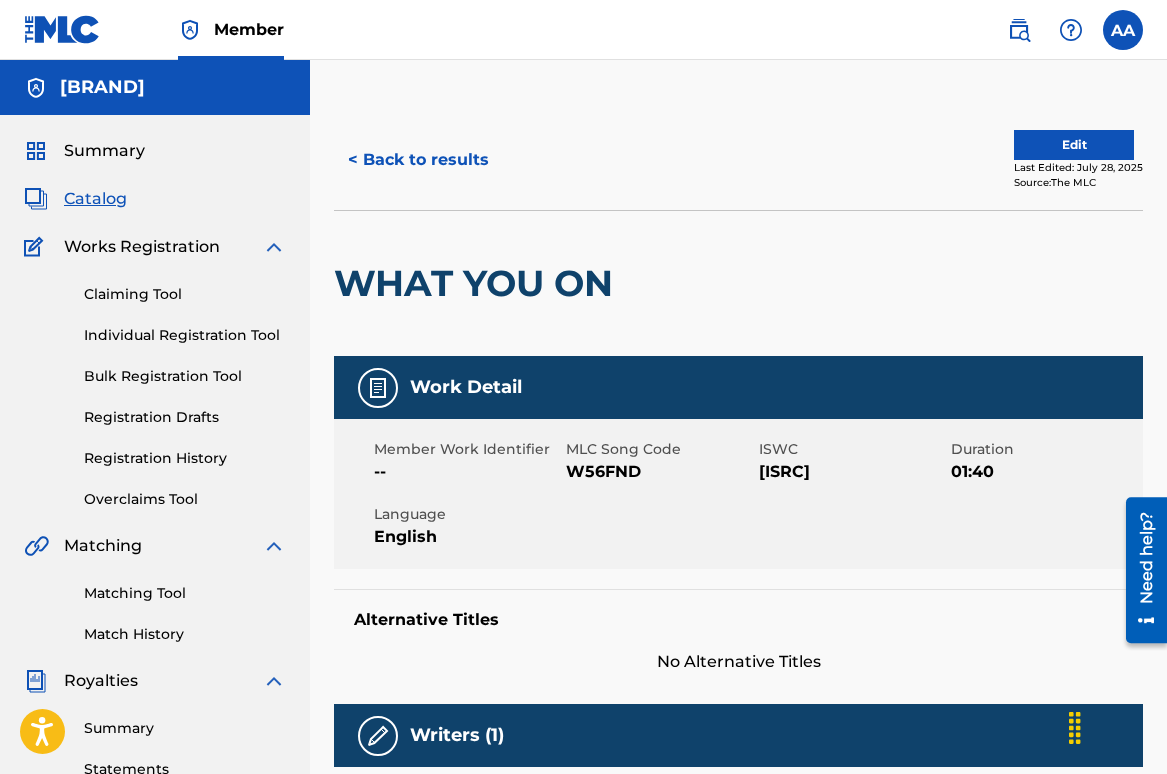 click on "Edit" at bounding box center [1074, 145] 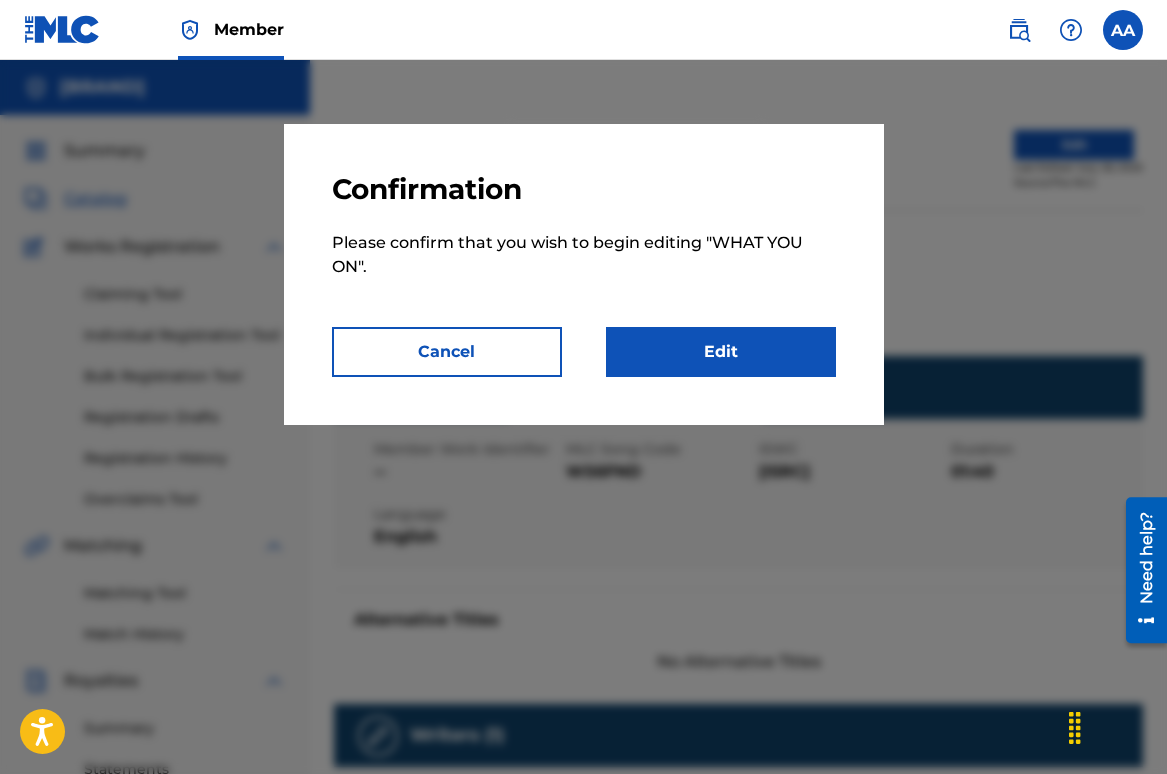 click on "Edit" at bounding box center [721, 352] 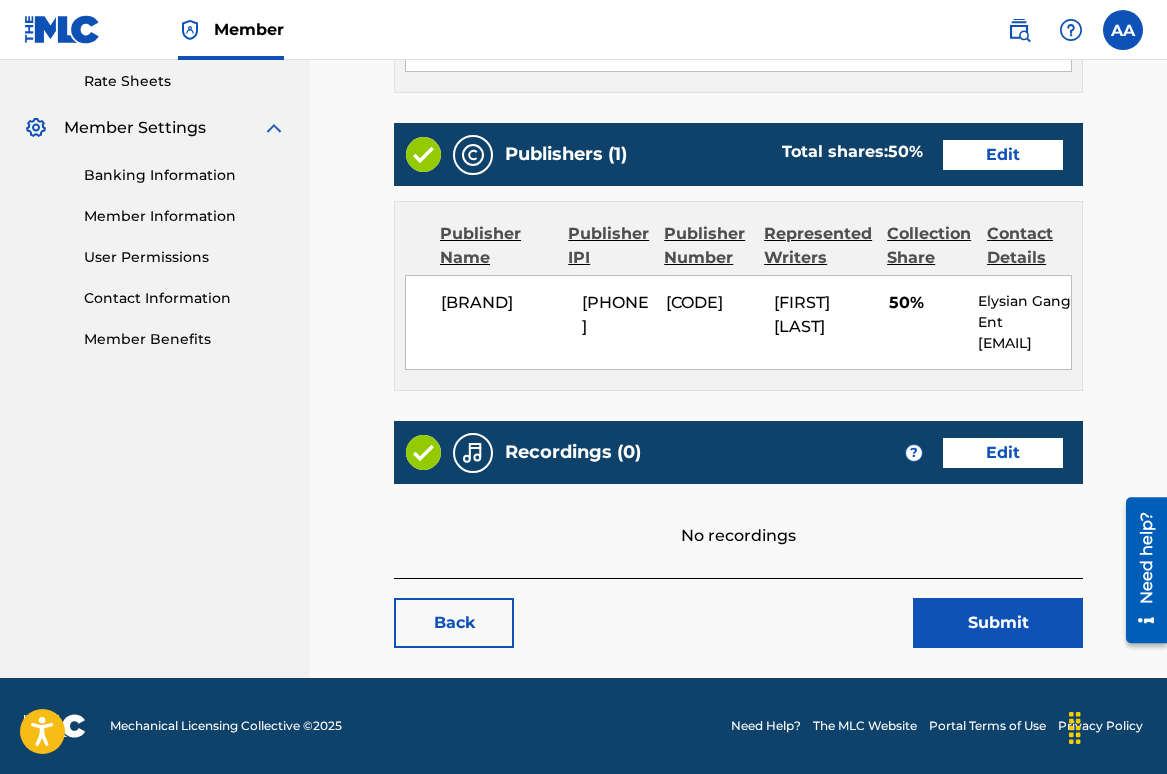 scroll, scrollTop: 810, scrollLeft: 0, axis: vertical 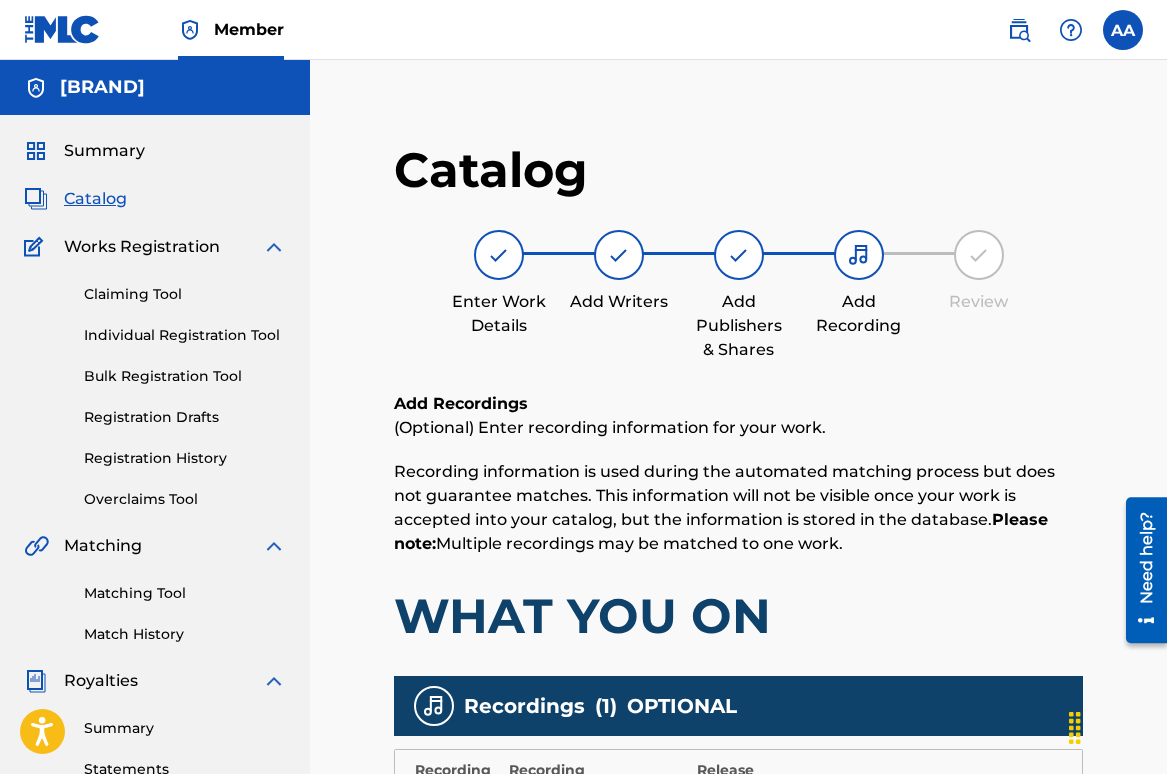 click on "Summary" at bounding box center [104, 151] 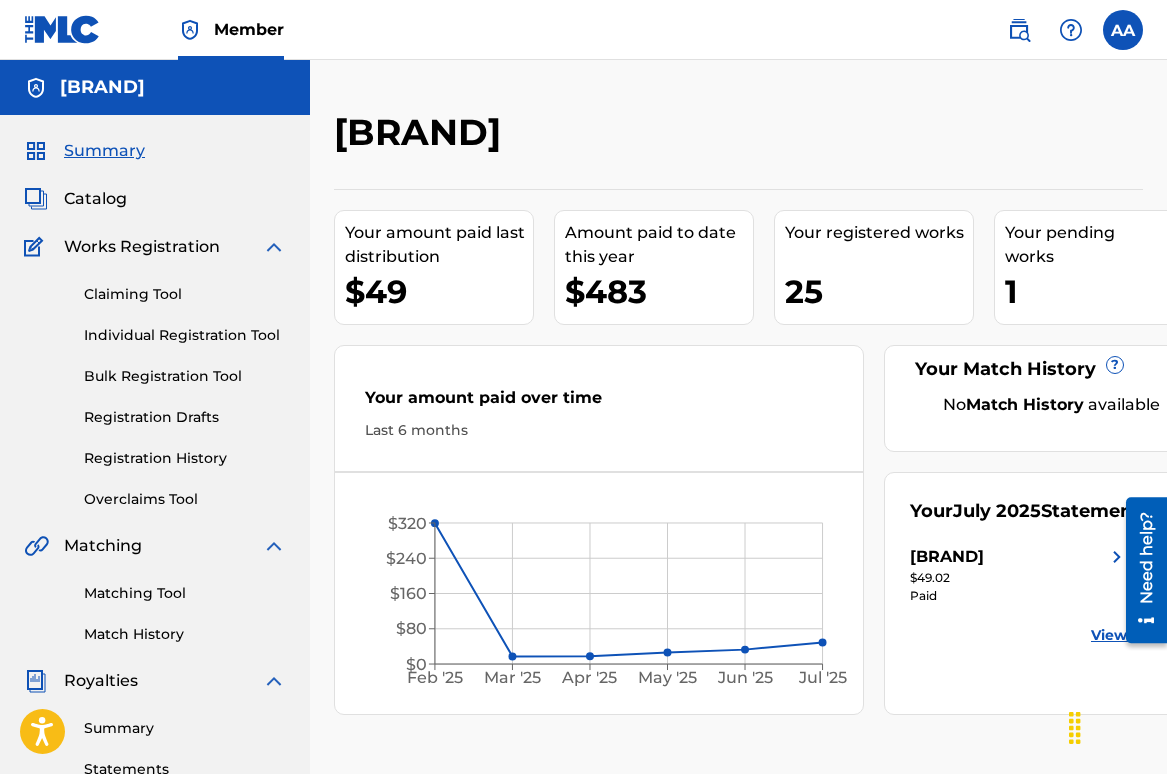 click on "Individual Registration Tool" at bounding box center [185, 335] 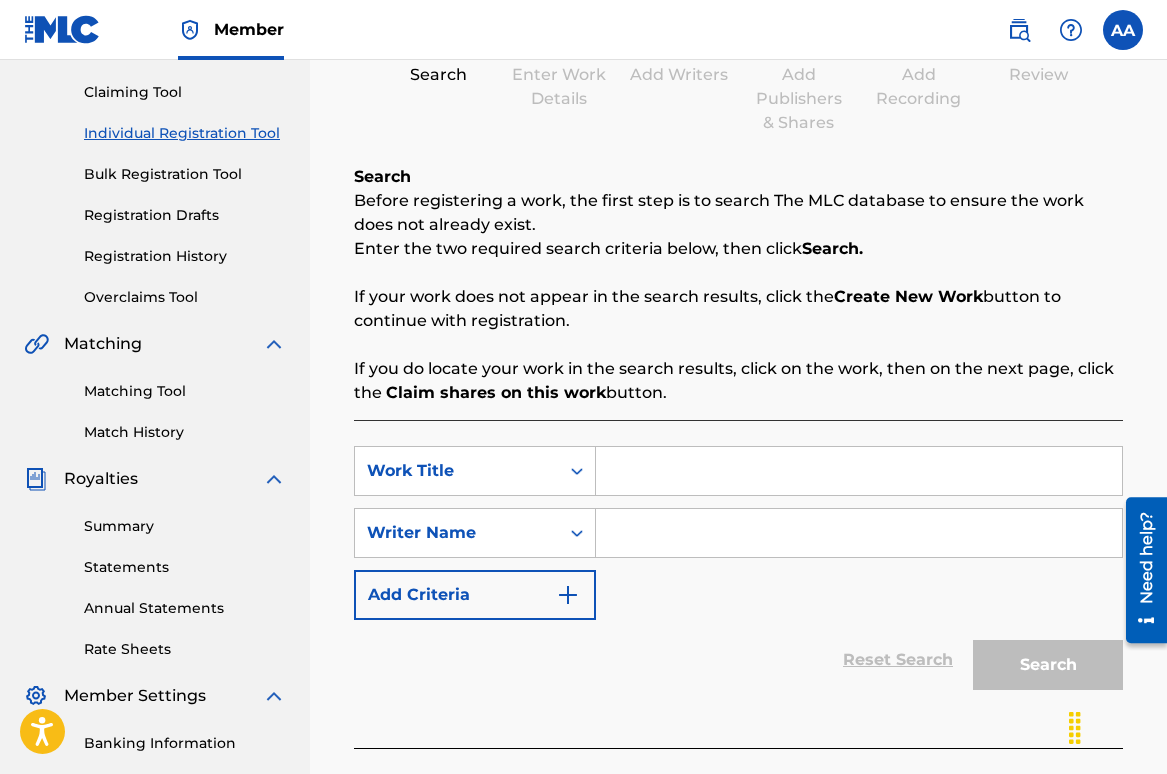 scroll, scrollTop: 428, scrollLeft: 0, axis: vertical 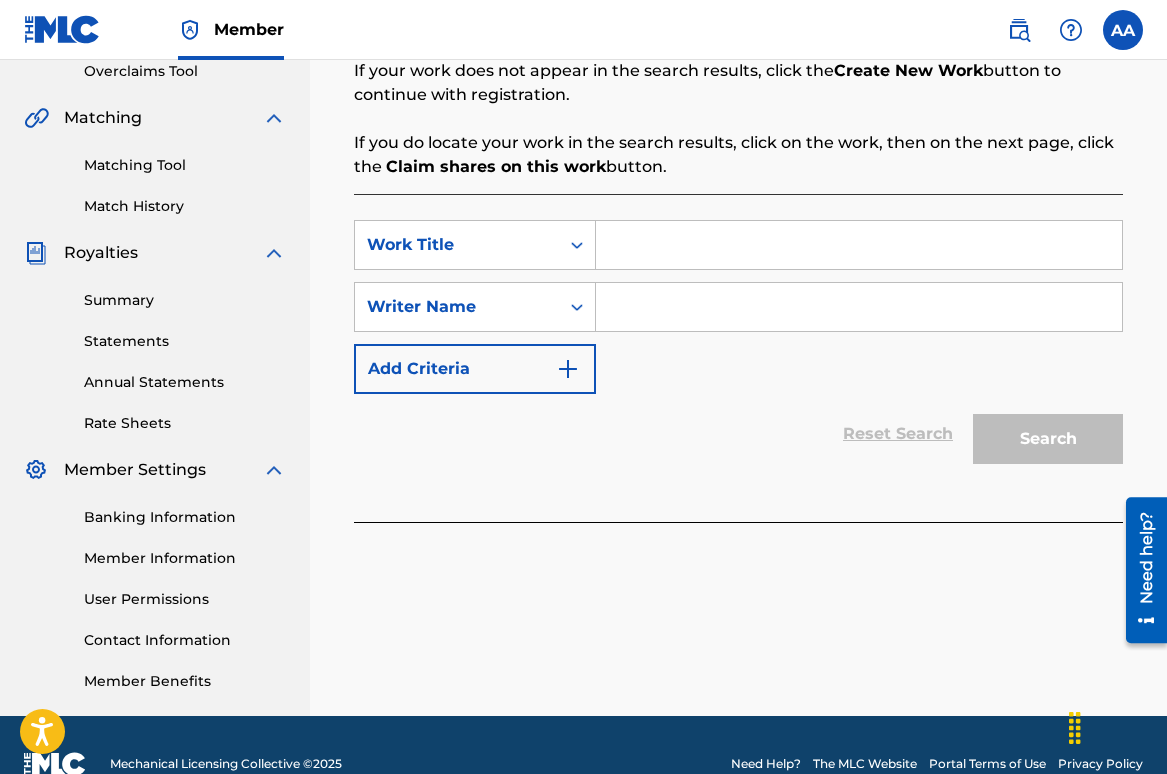 click at bounding box center (859, 245) 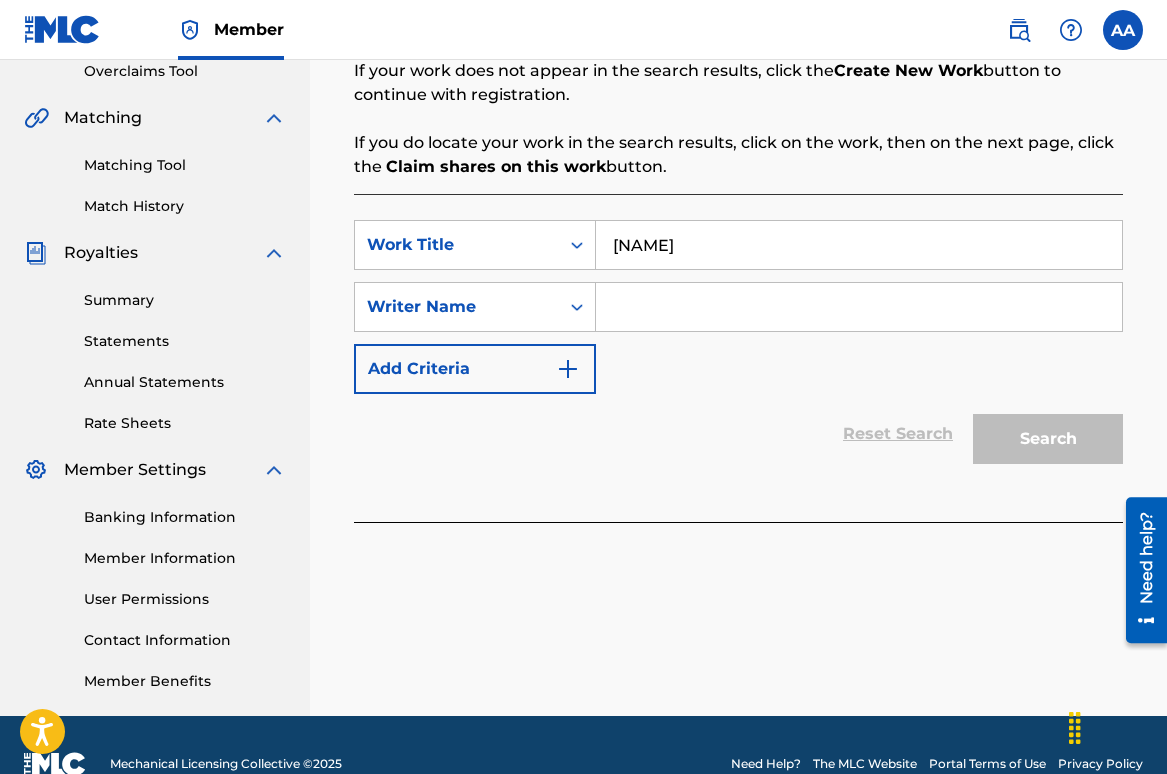 type on "[NAME]" 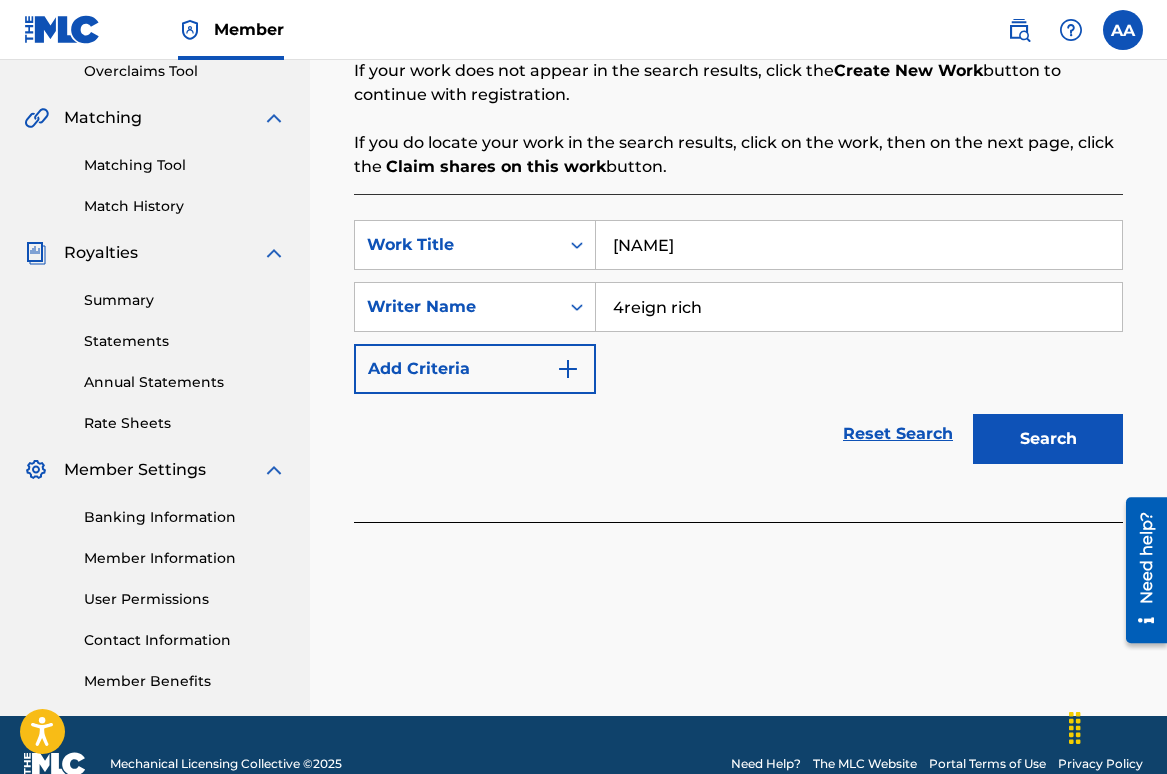 type on "4reign rich" 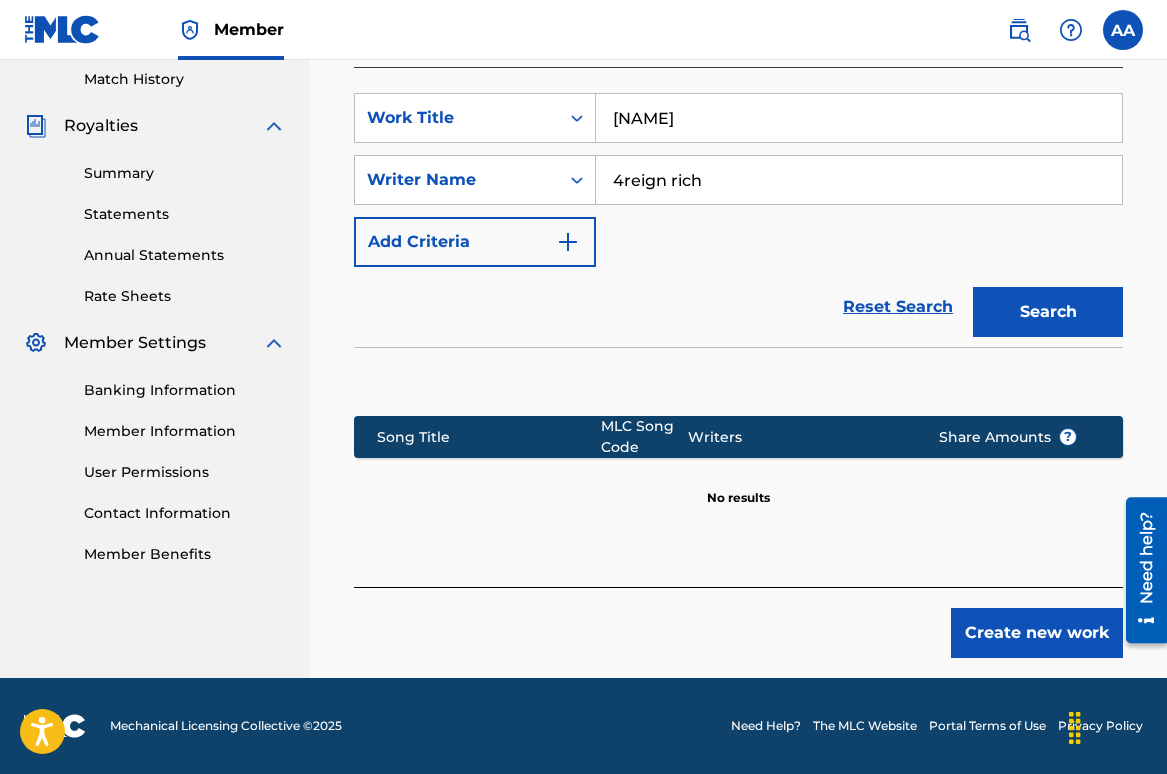 click on "Create new work" at bounding box center [1037, 633] 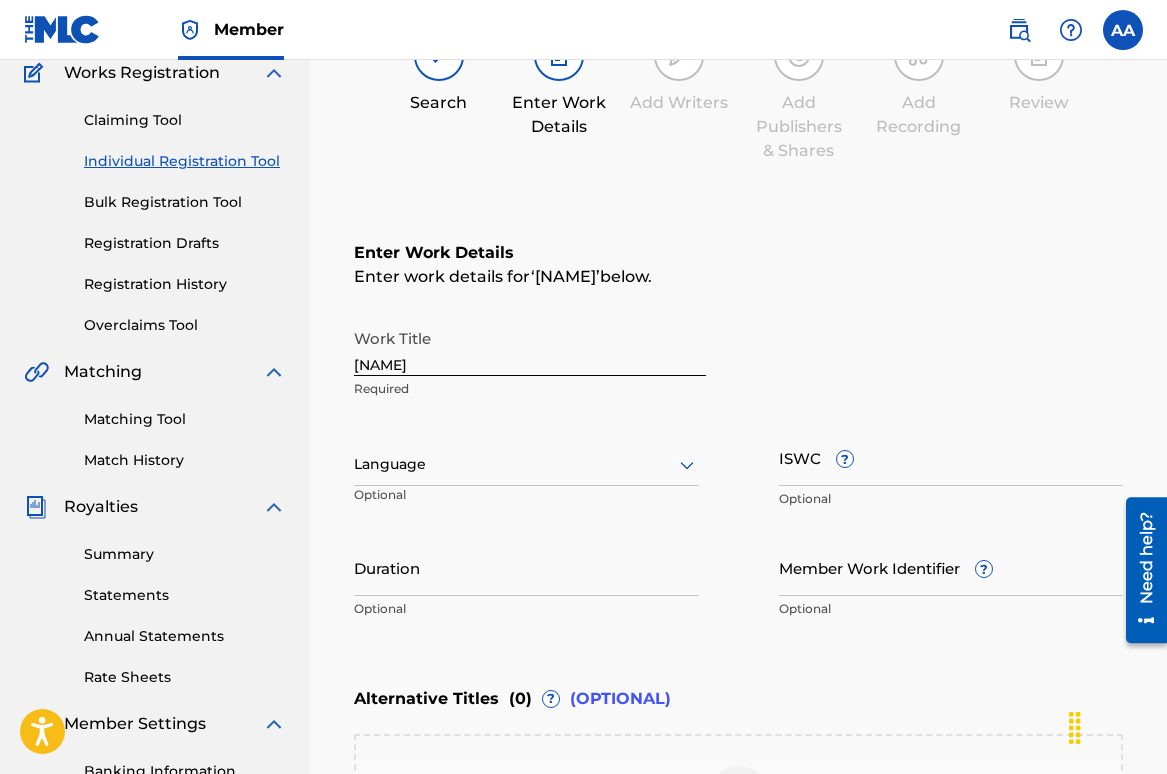 scroll, scrollTop: 205, scrollLeft: 0, axis: vertical 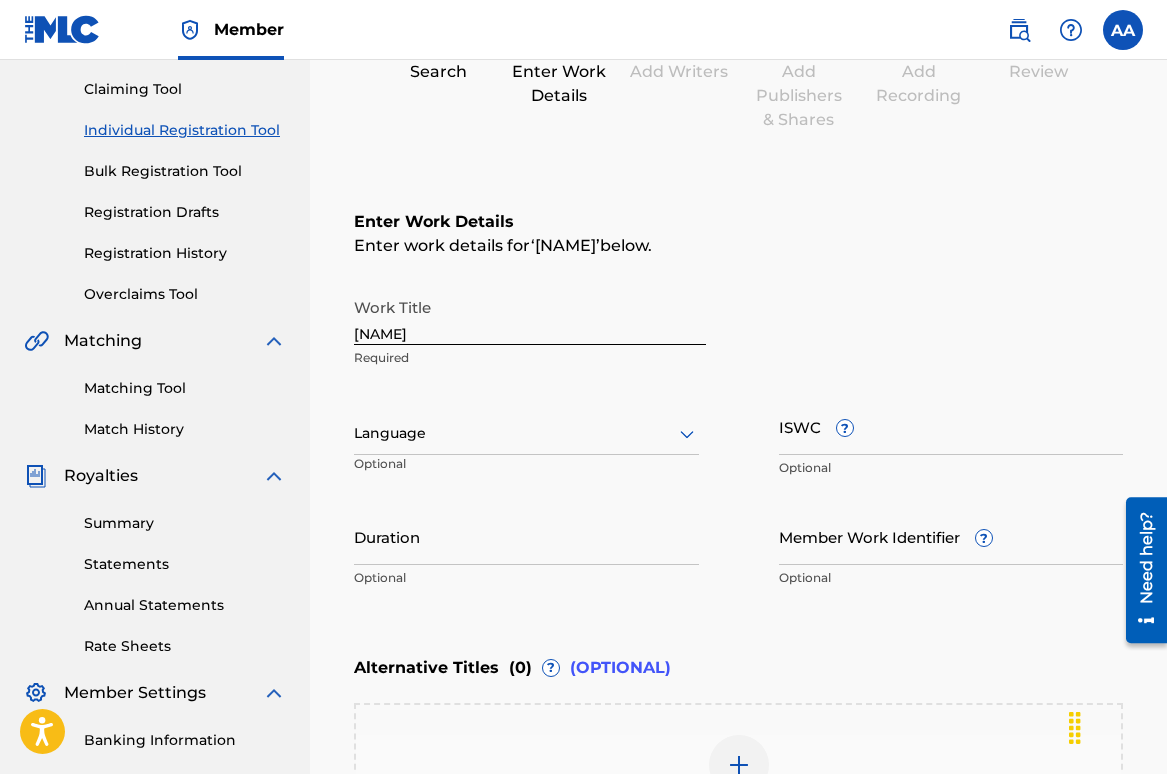 click at bounding box center (526, 433) 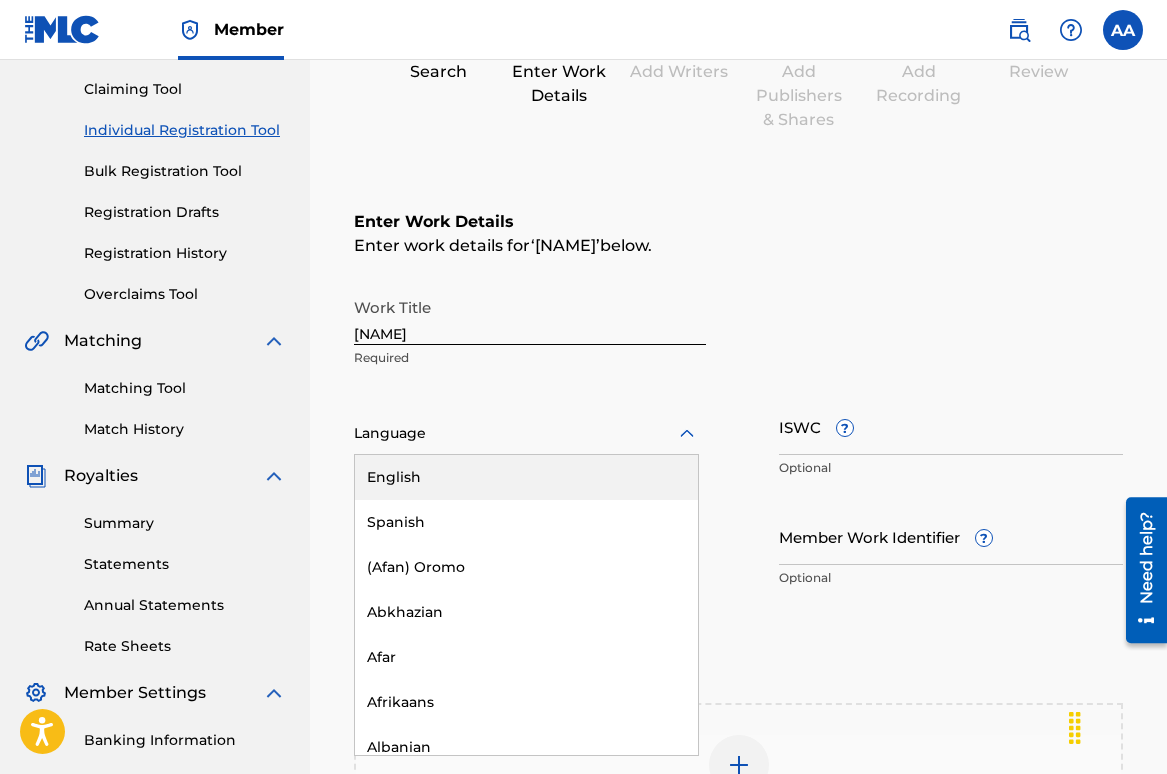 click on "English" at bounding box center (526, 477) 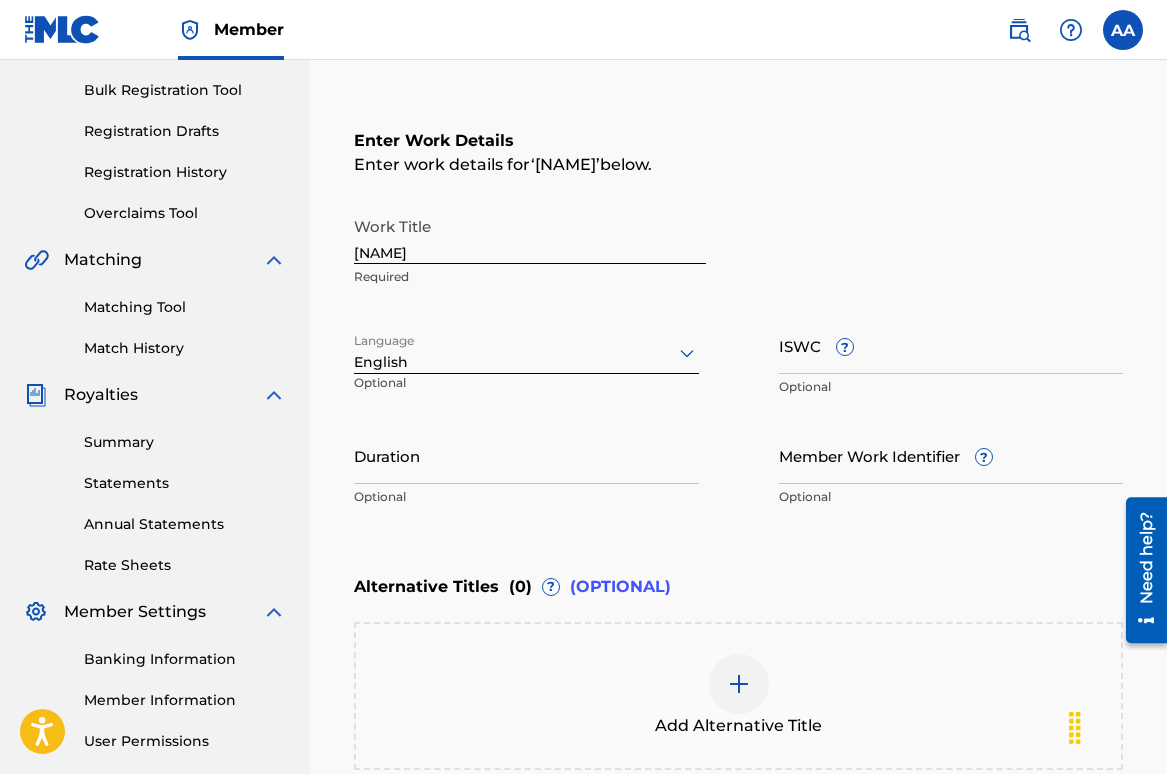 scroll, scrollTop: 389, scrollLeft: 0, axis: vertical 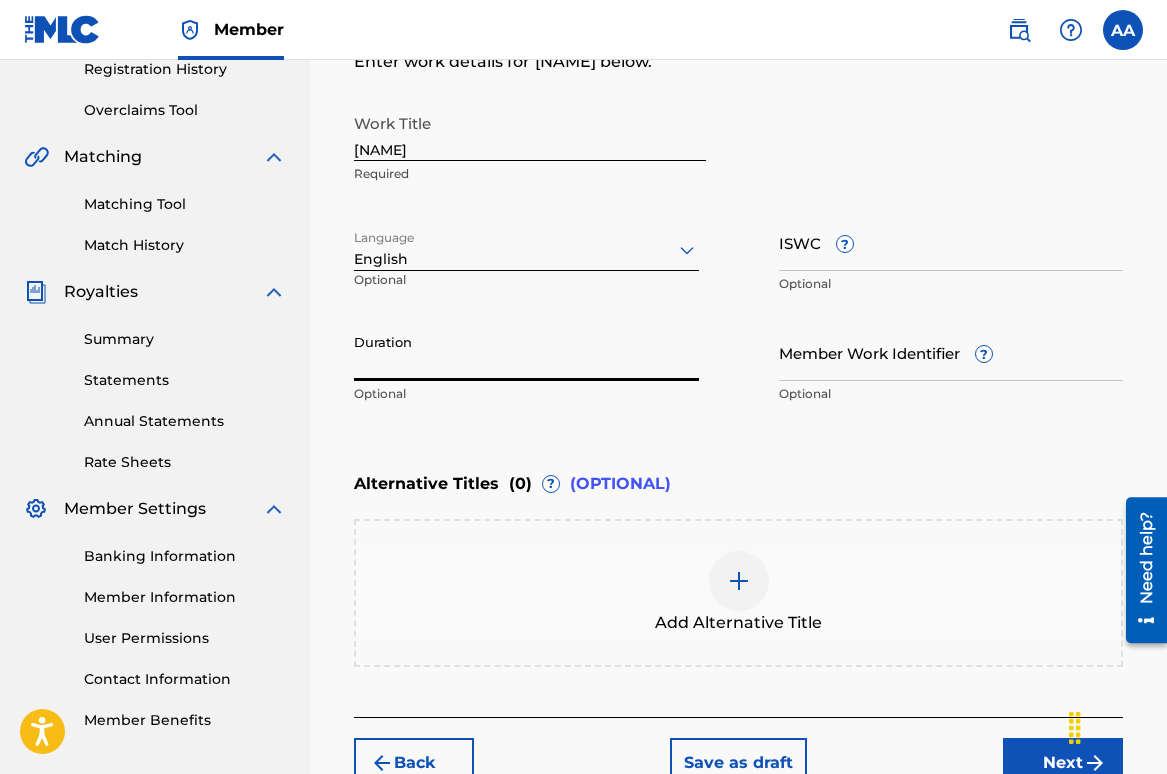 click on "Duration" at bounding box center (526, 352) 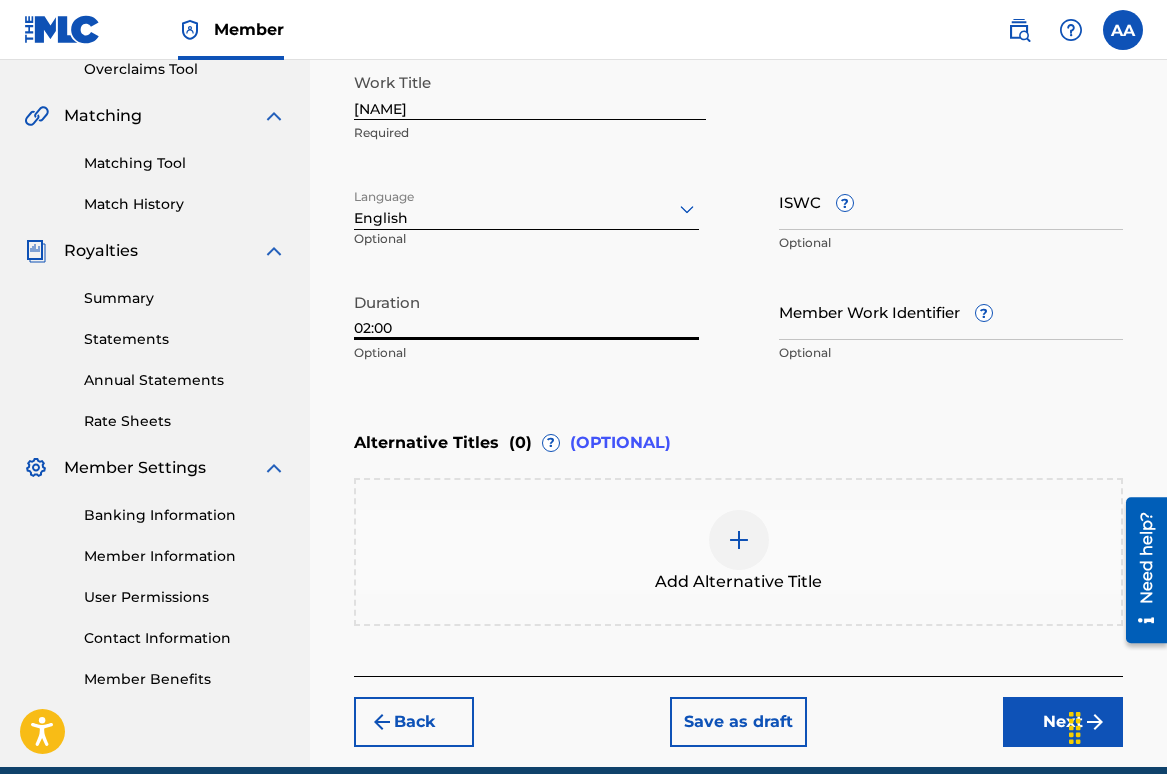 scroll, scrollTop: 518, scrollLeft: 0, axis: vertical 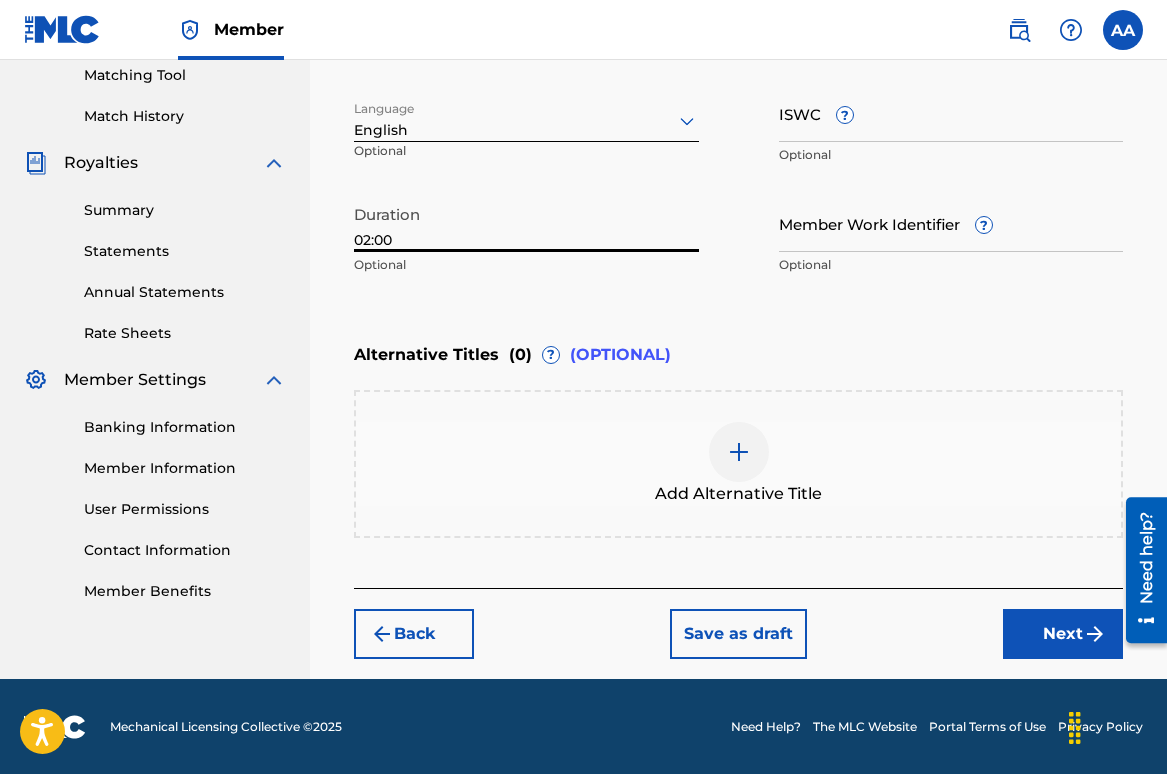 type on "02:00" 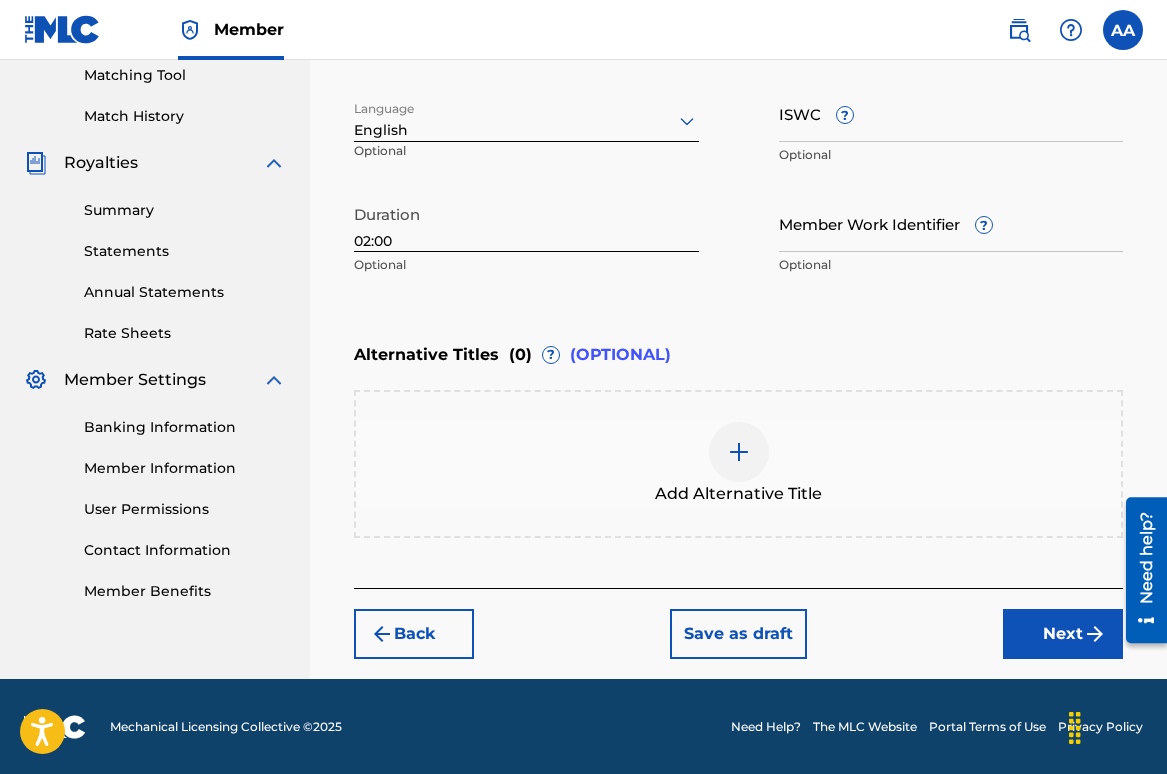 click on "Next" at bounding box center [1063, 634] 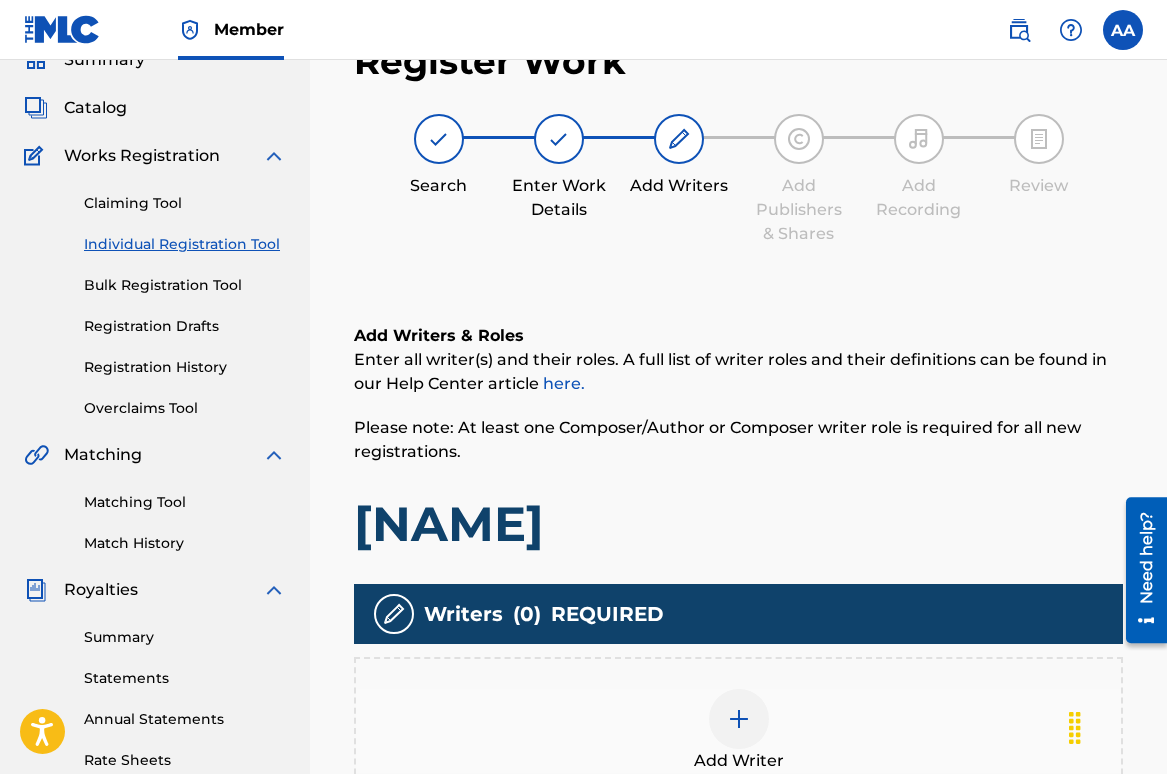 scroll, scrollTop: 466, scrollLeft: 0, axis: vertical 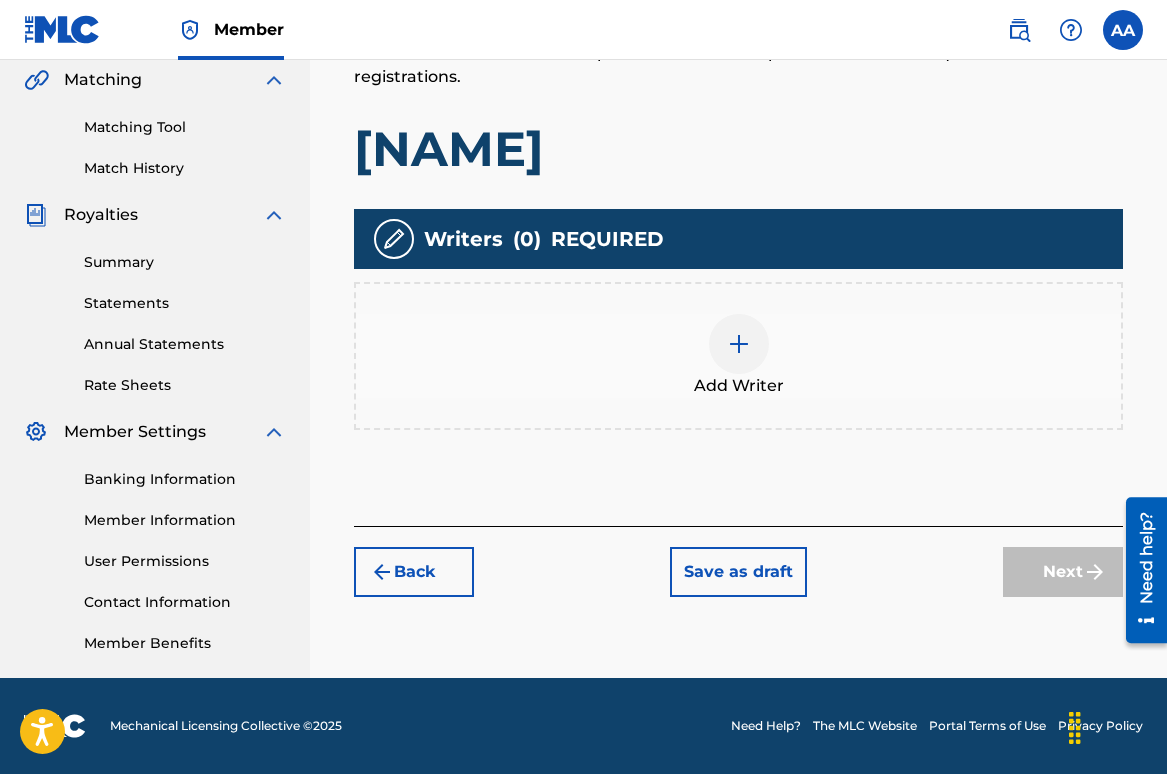 click on "Add Writer" at bounding box center (739, 386) 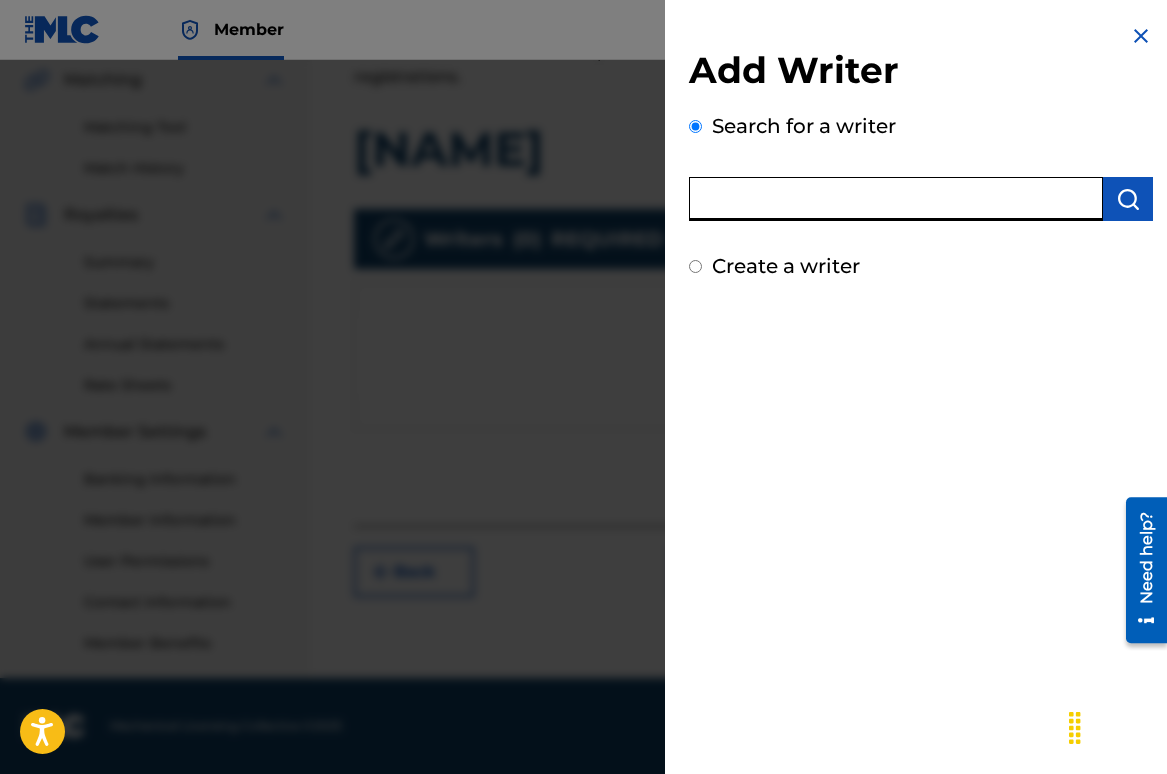 click at bounding box center (896, 199) 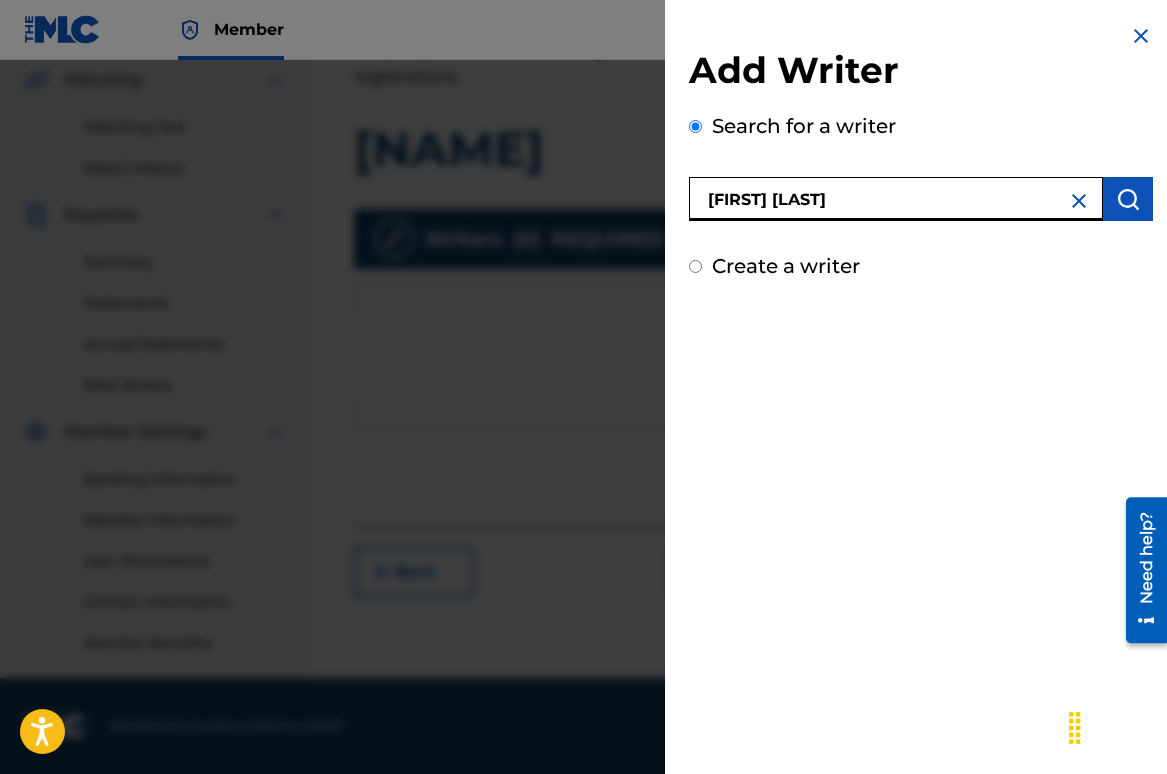 click at bounding box center (1128, 199) 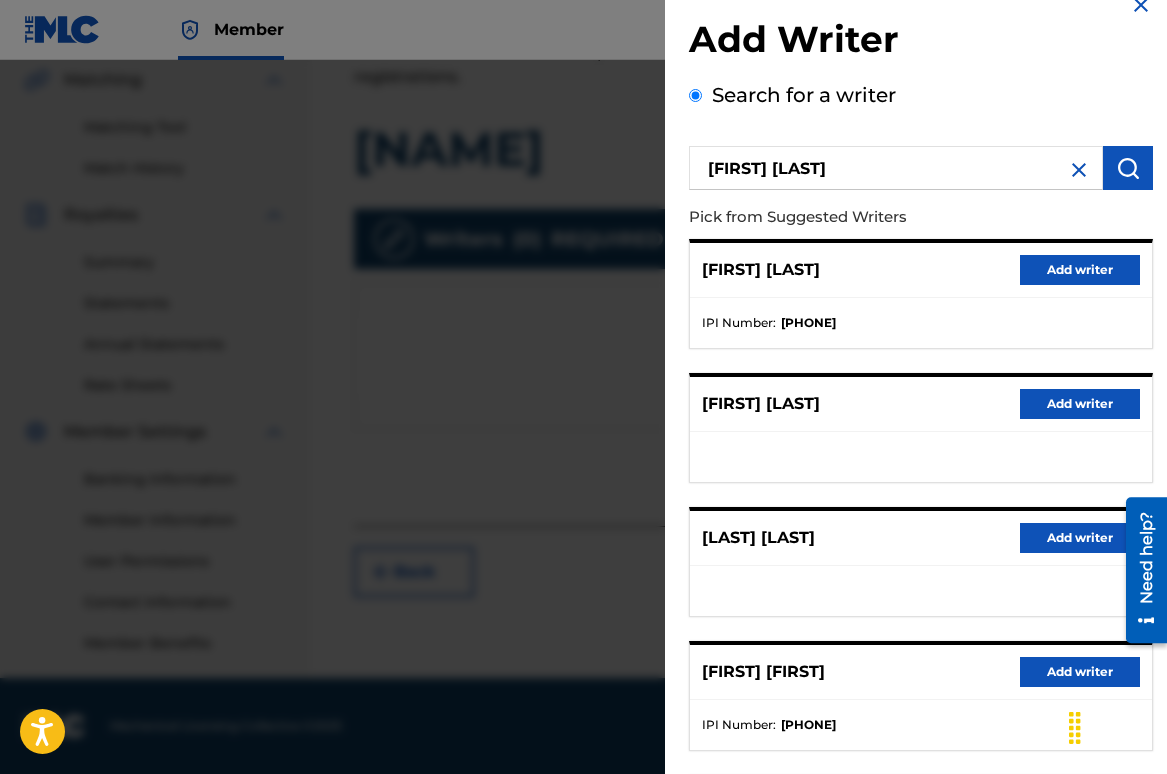 scroll, scrollTop: 29, scrollLeft: 0, axis: vertical 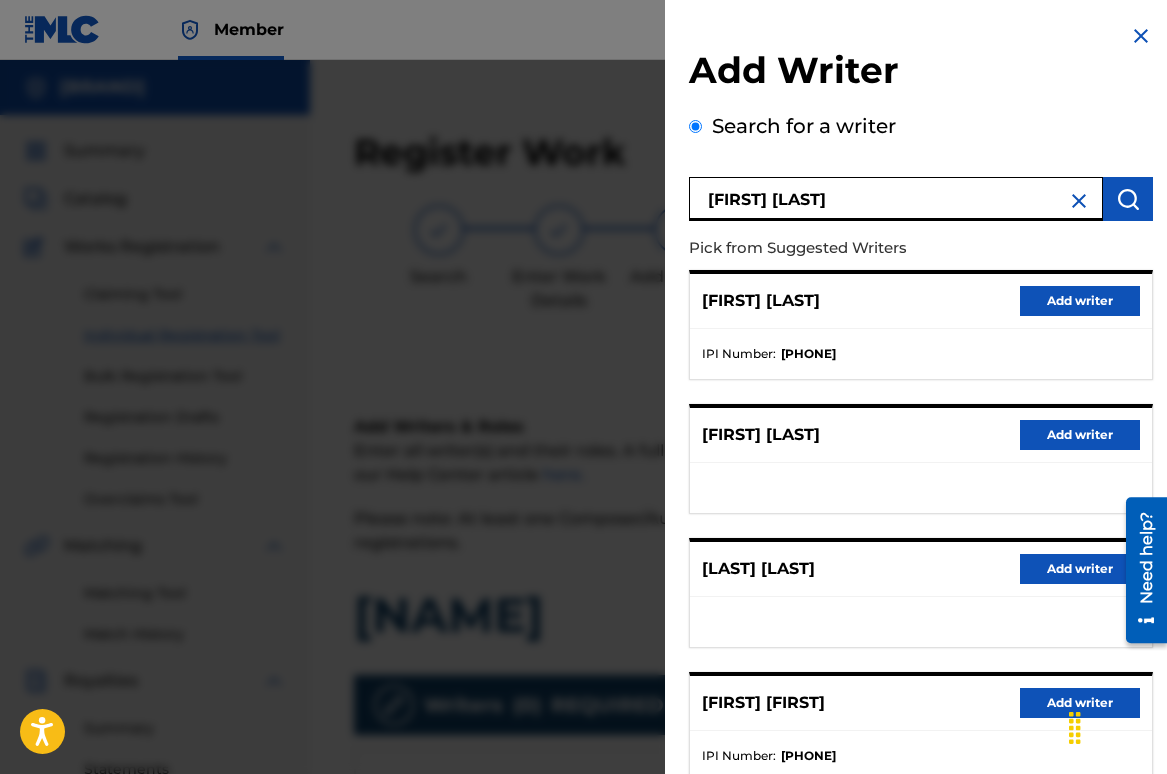 click on "[FIRST] [LAST]" at bounding box center (896, 199) 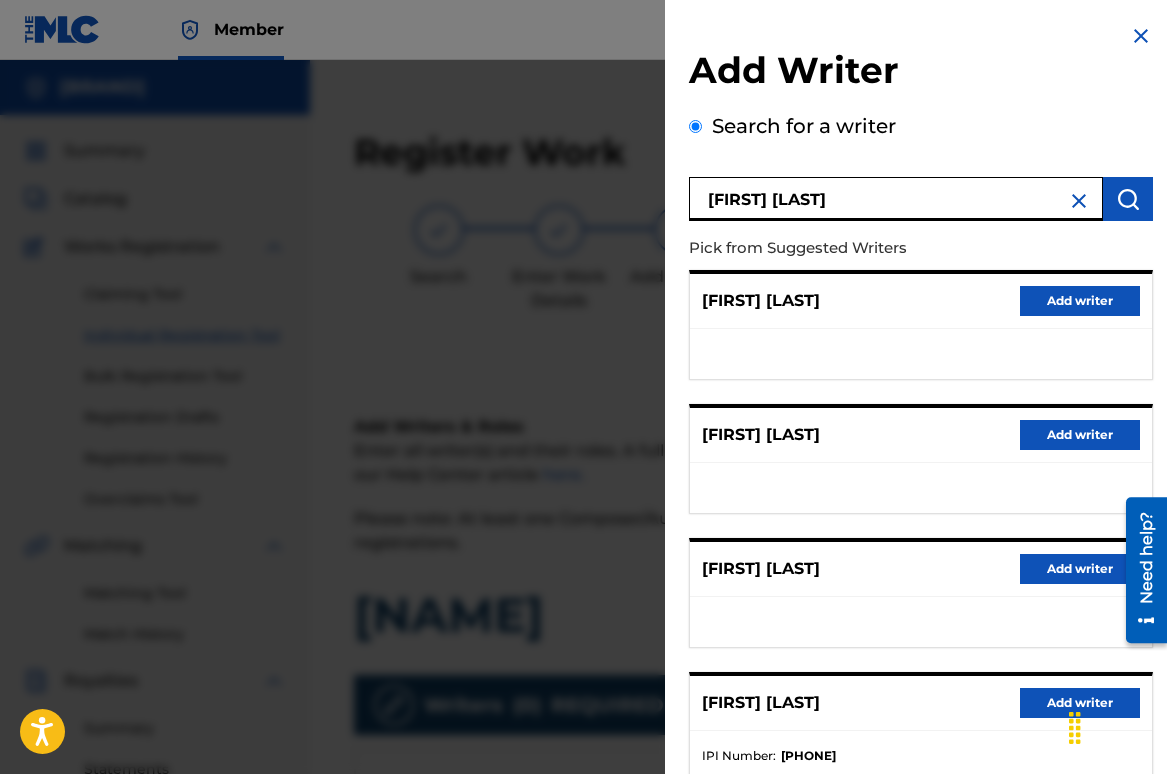 scroll, scrollTop: 268, scrollLeft: 0, axis: vertical 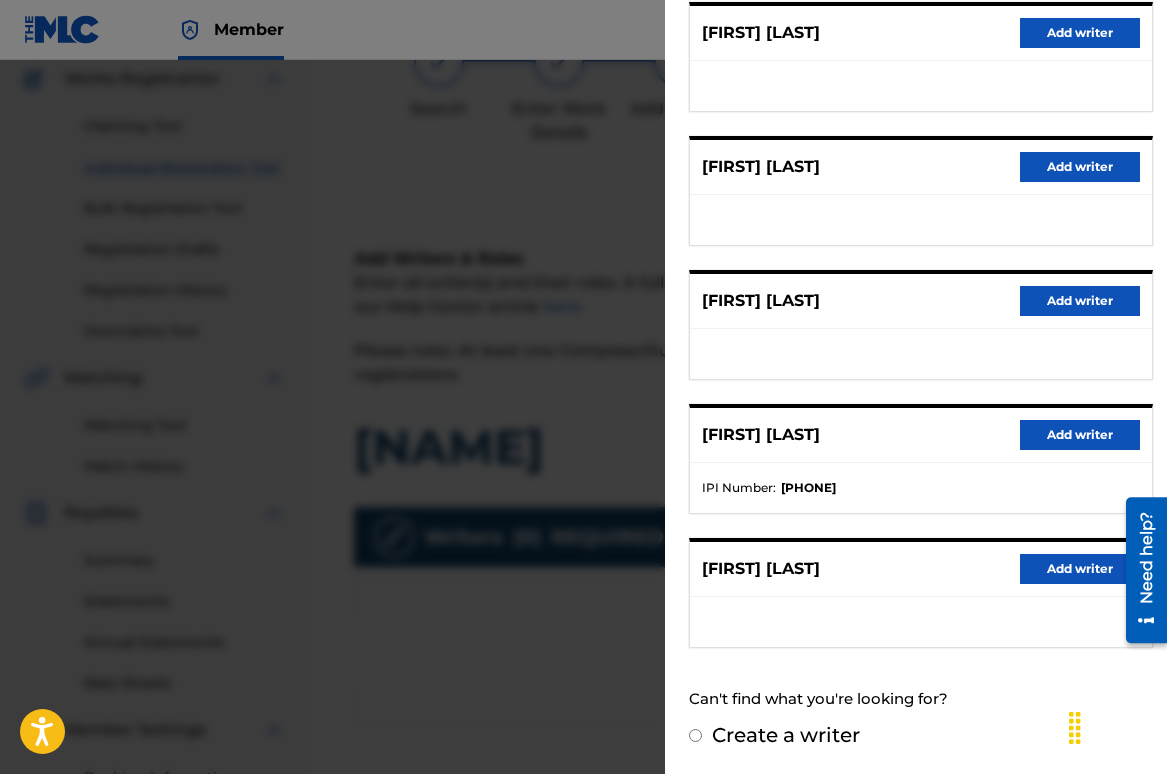 click on "Add writer" at bounding box center (1080, 435) 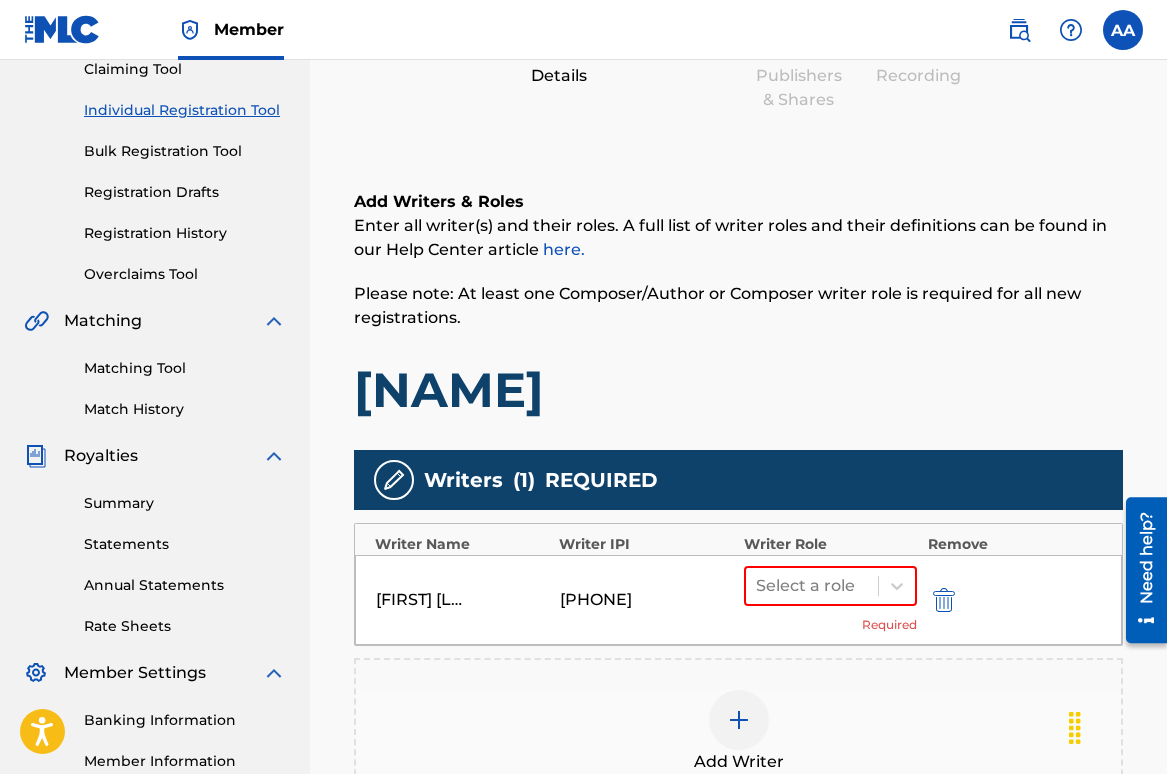 scroll, scrollTop: 344, scrollLeft: 0, axis: vertical 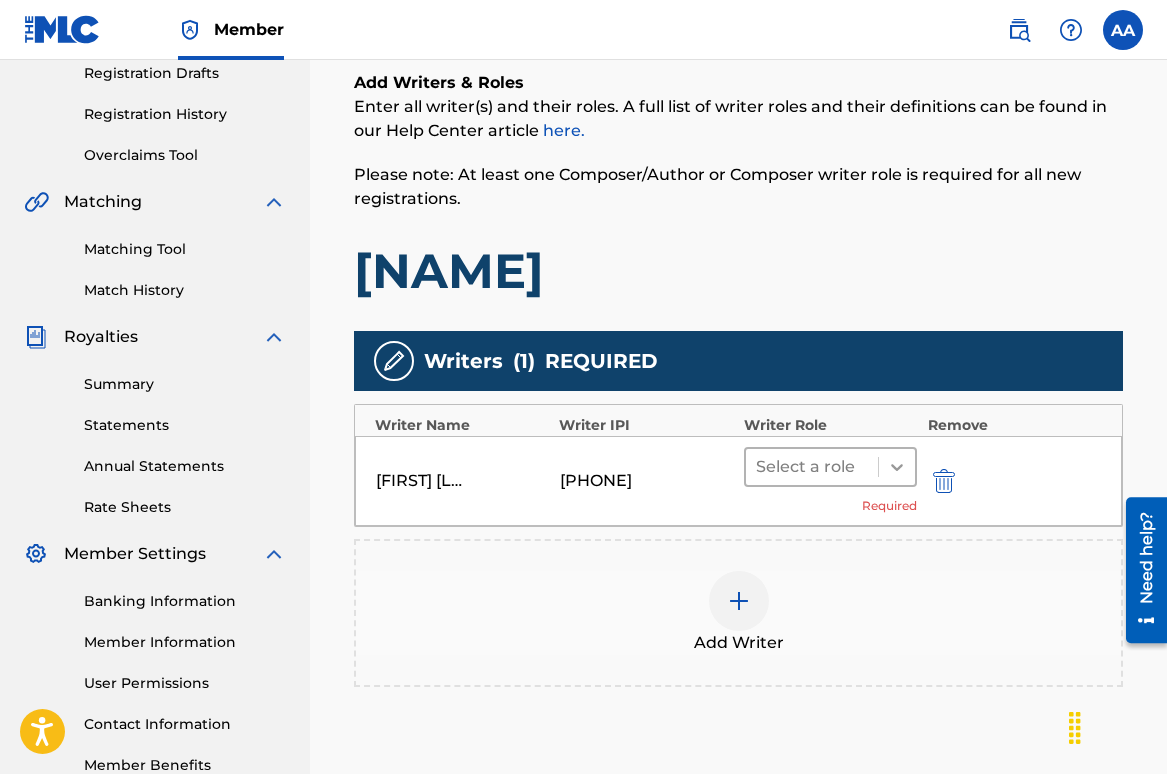 click 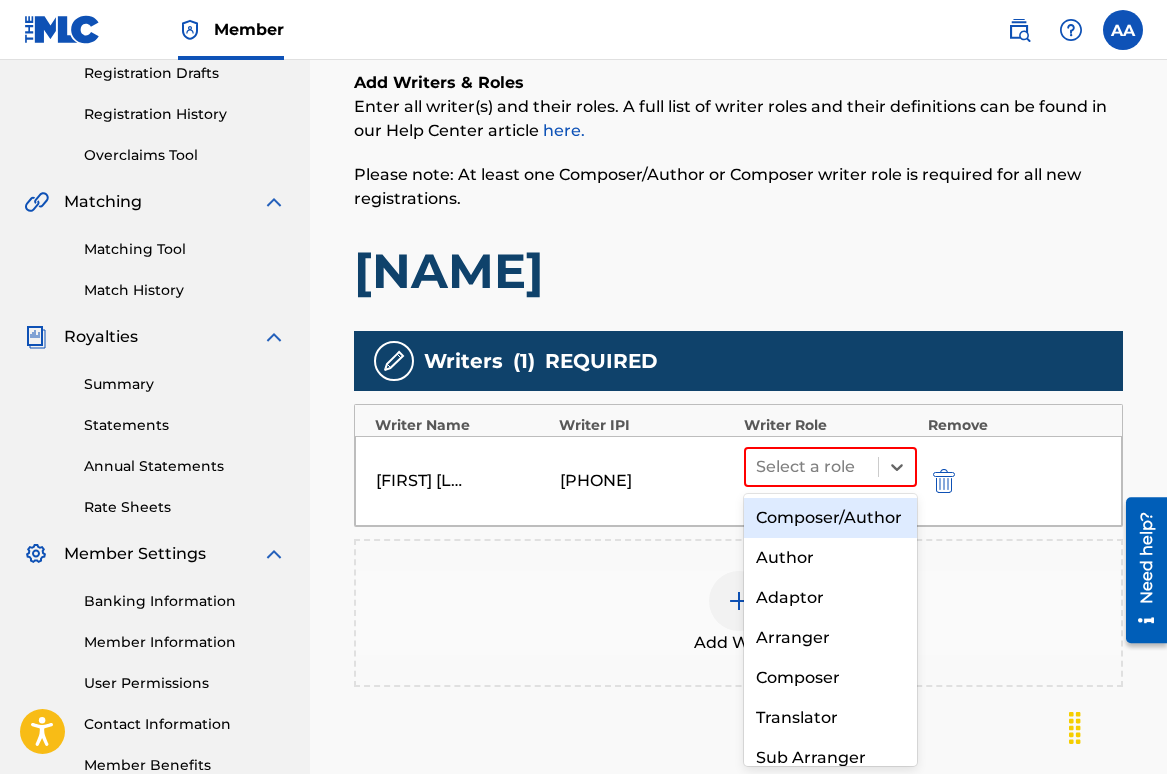 click on "Composer/Author" at bounding box center [831, 518] 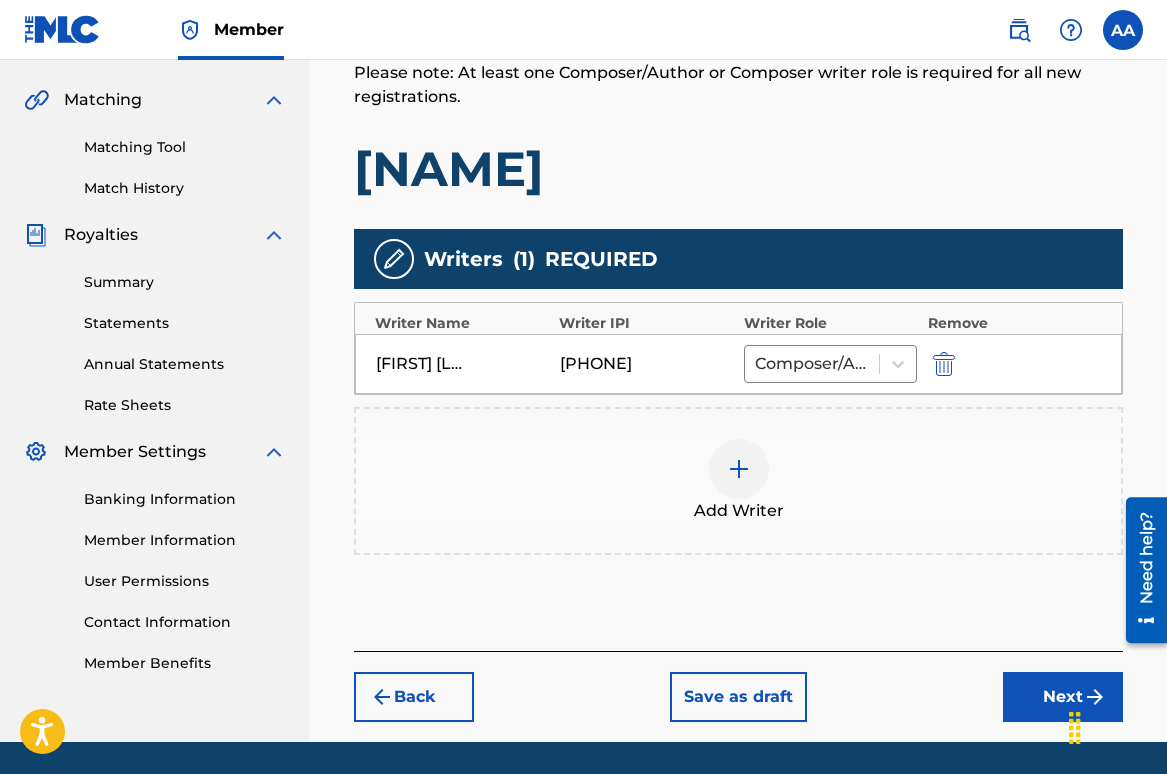 scroll, scrollTop: 479, scrollLeft: 0, axis: vertical 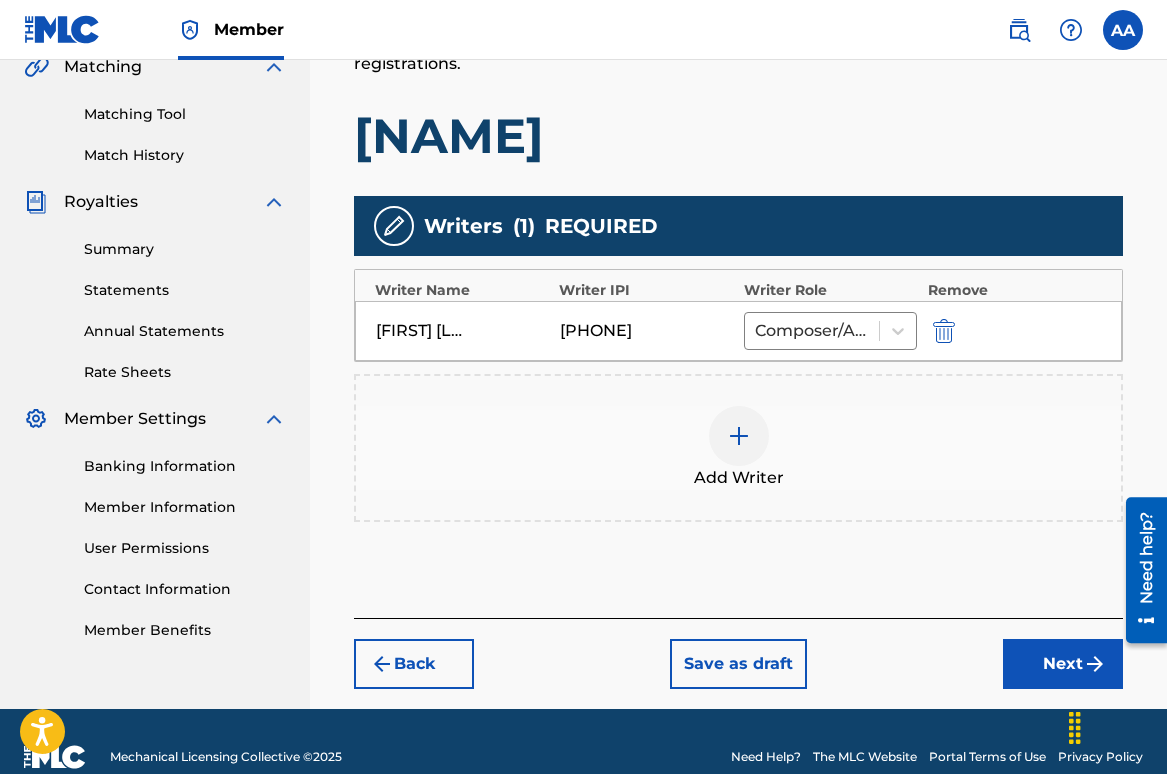 click at bounding box center (739, 436) 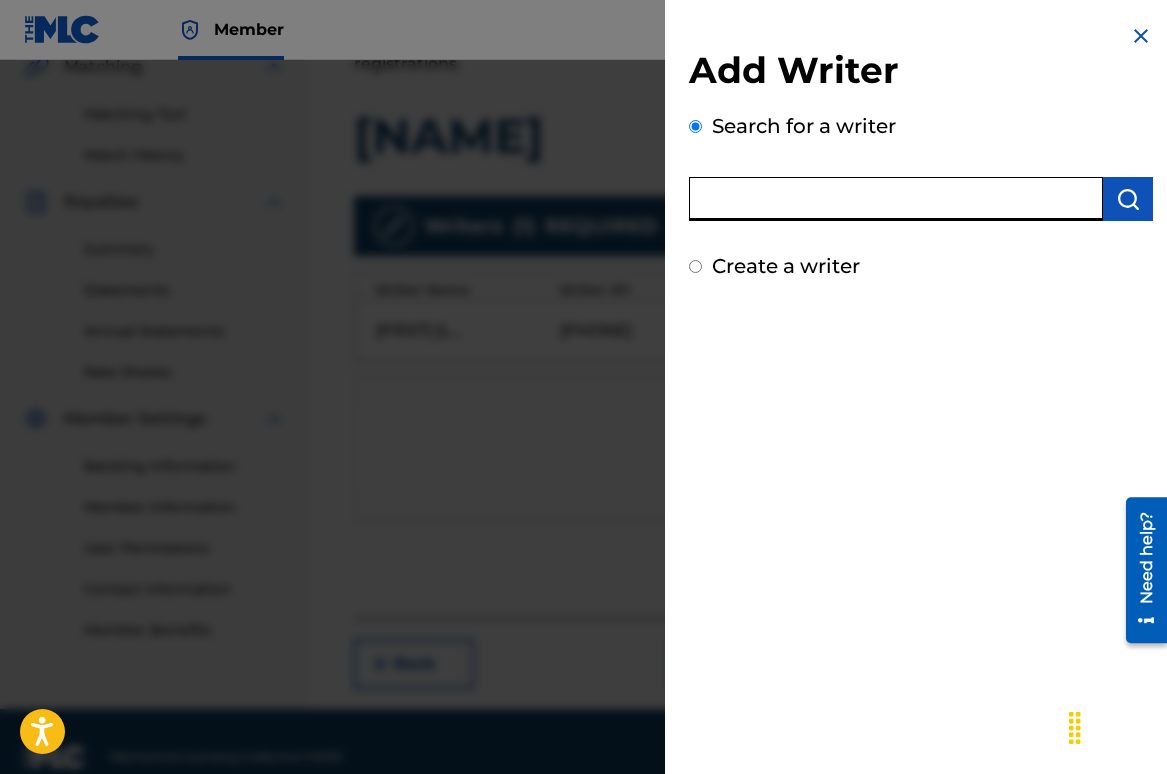 click at bounding box center [896, 199] 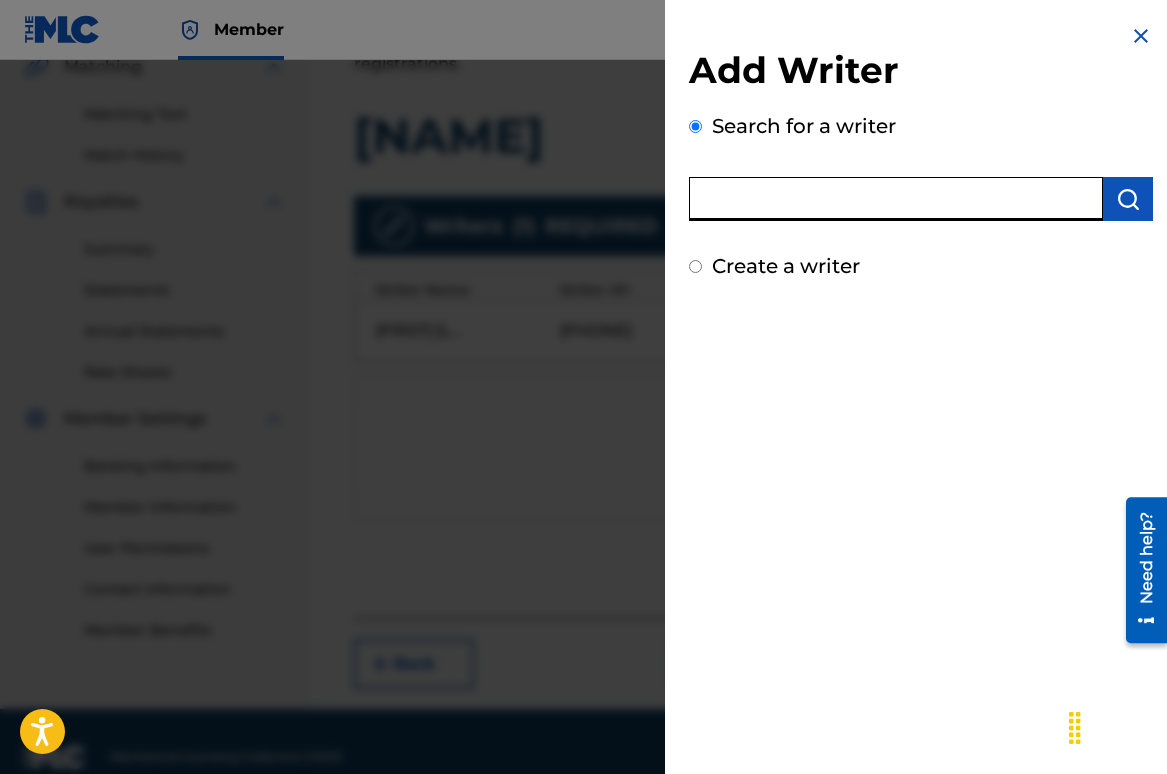 type on "4" 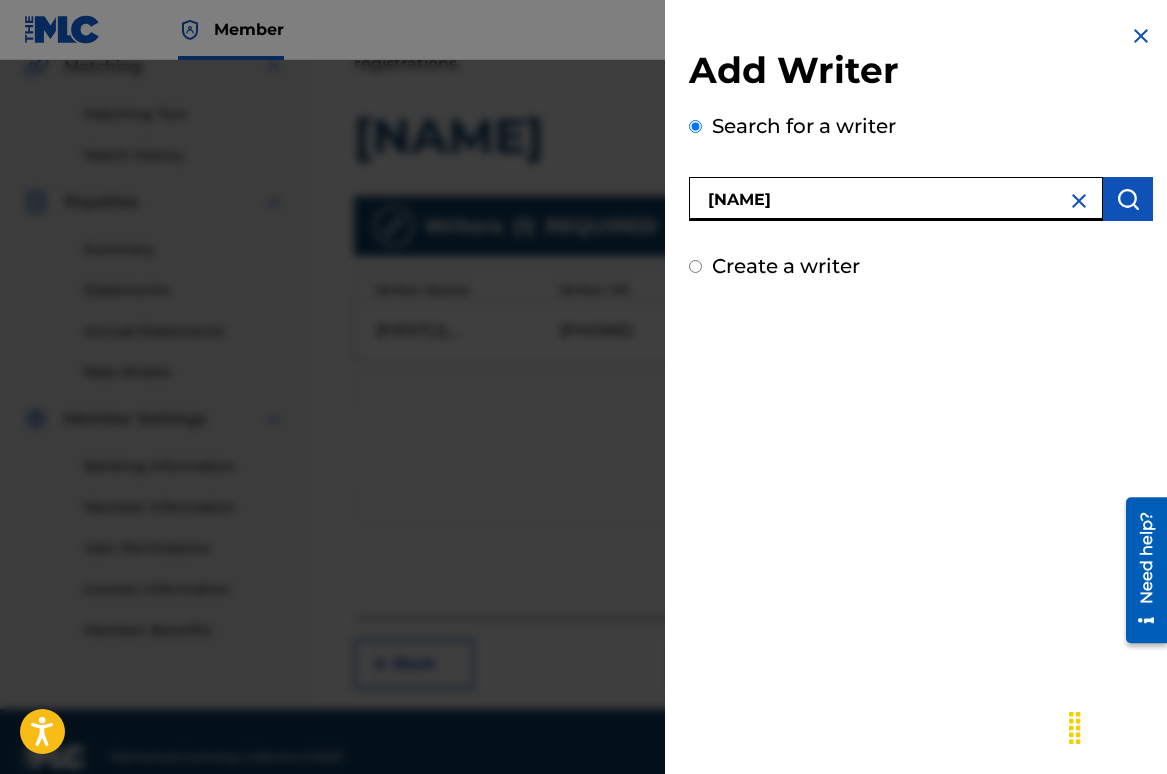 type on "[NAME]" 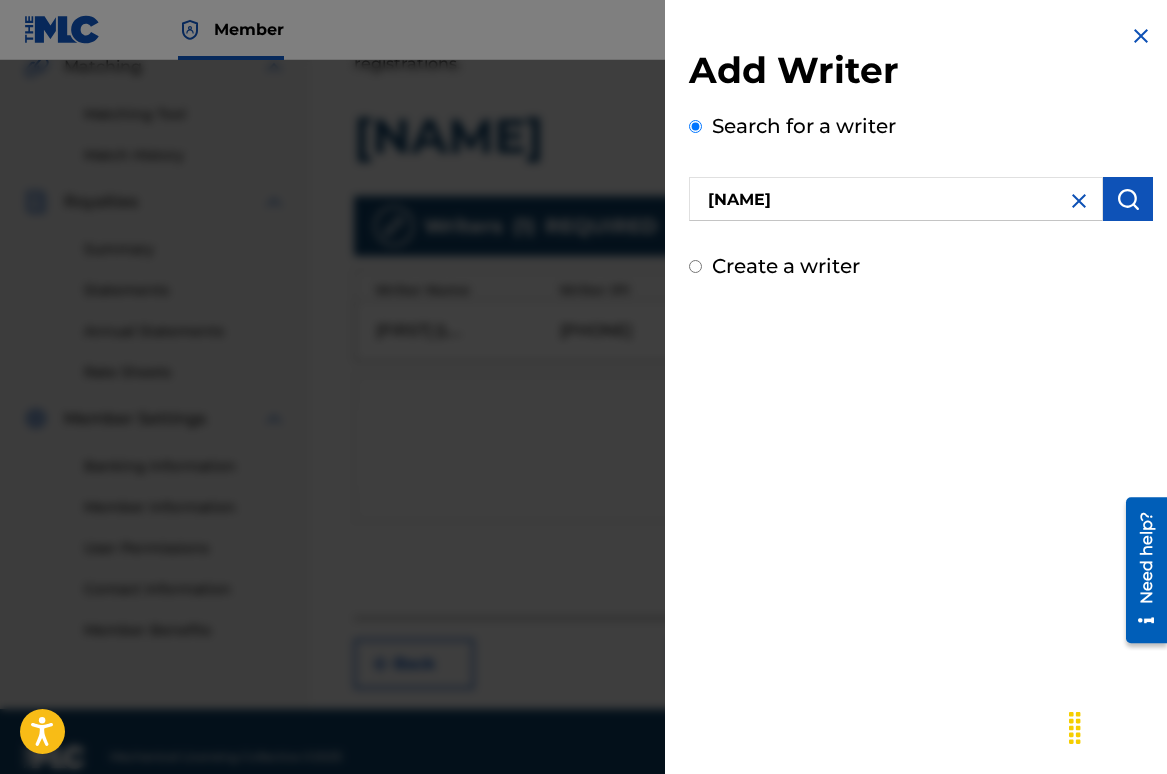 click at bounding box center [1128, 199] 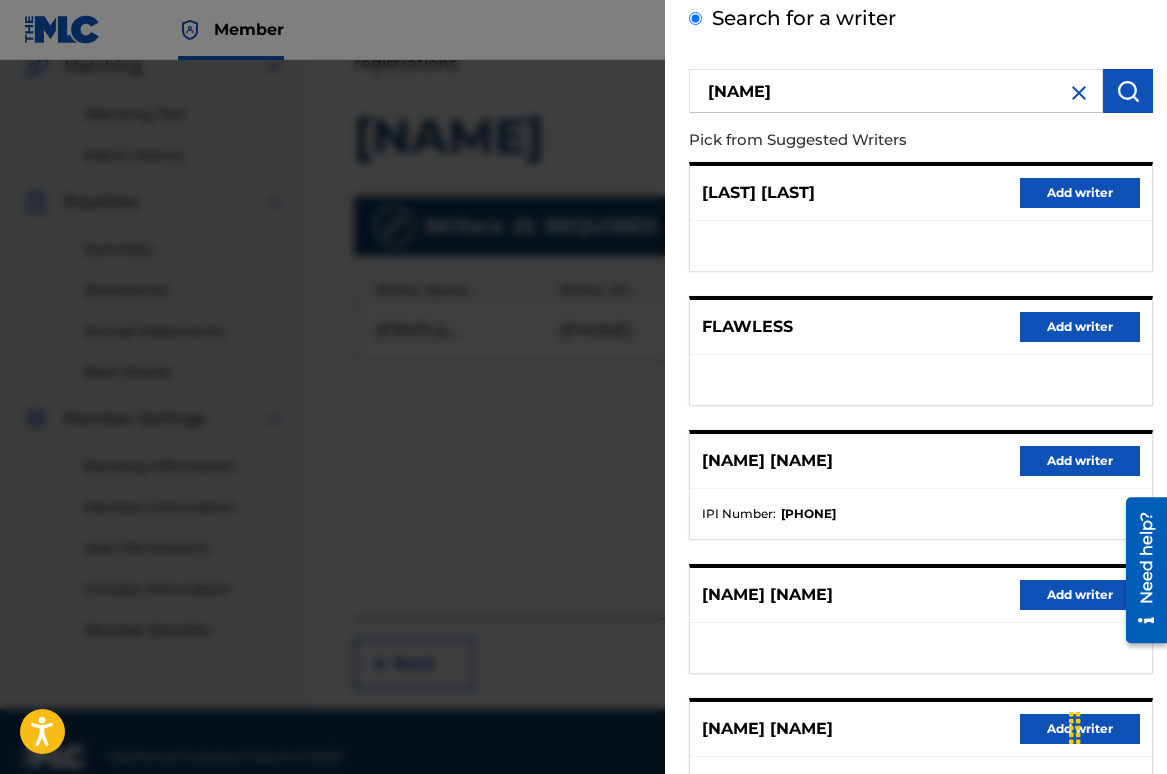 scroll, scrollTop: 268, scrollLeft: 0, axis: vertical 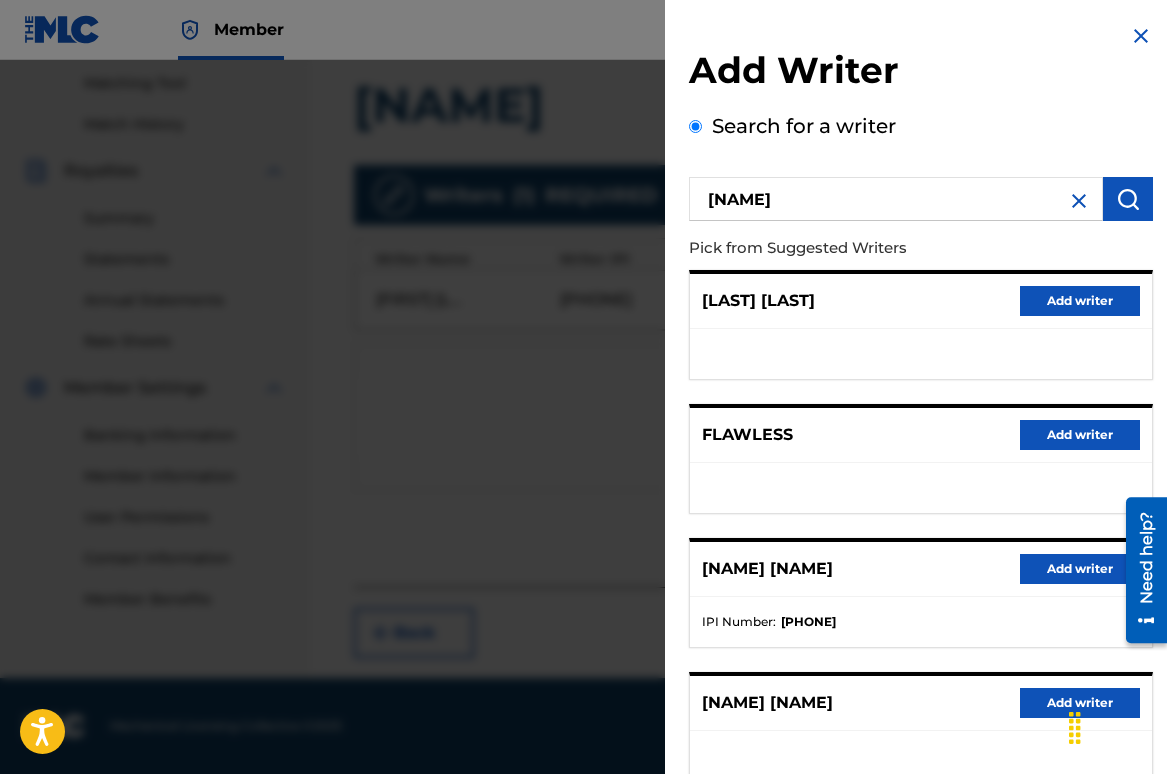 click at bounding box center (1141, 36) 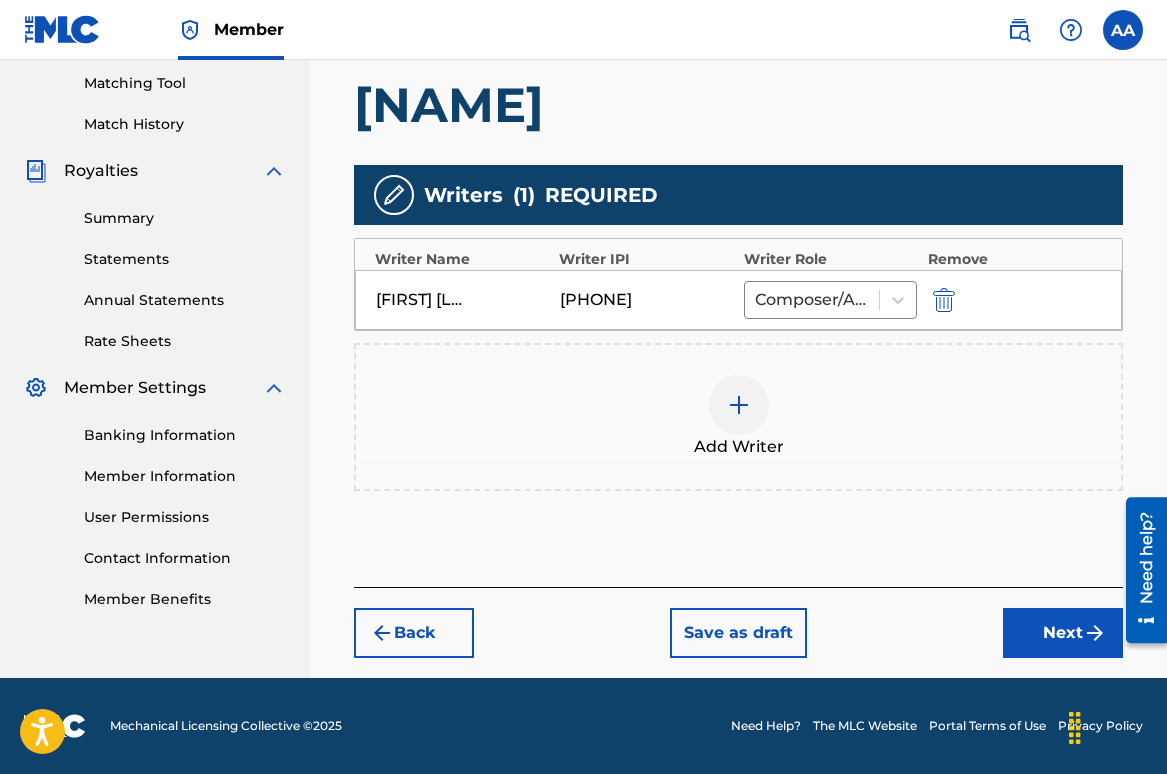 click at bounding box center (739, 405) 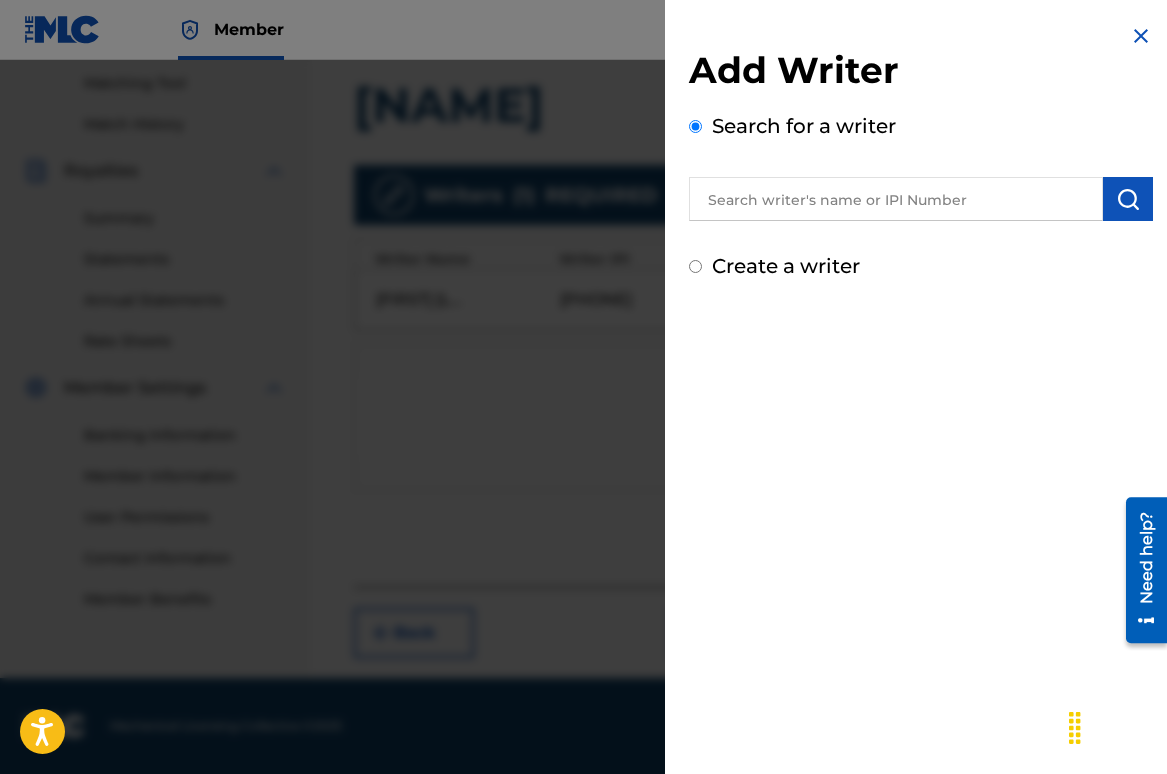 click at bounding box center [896, 199] 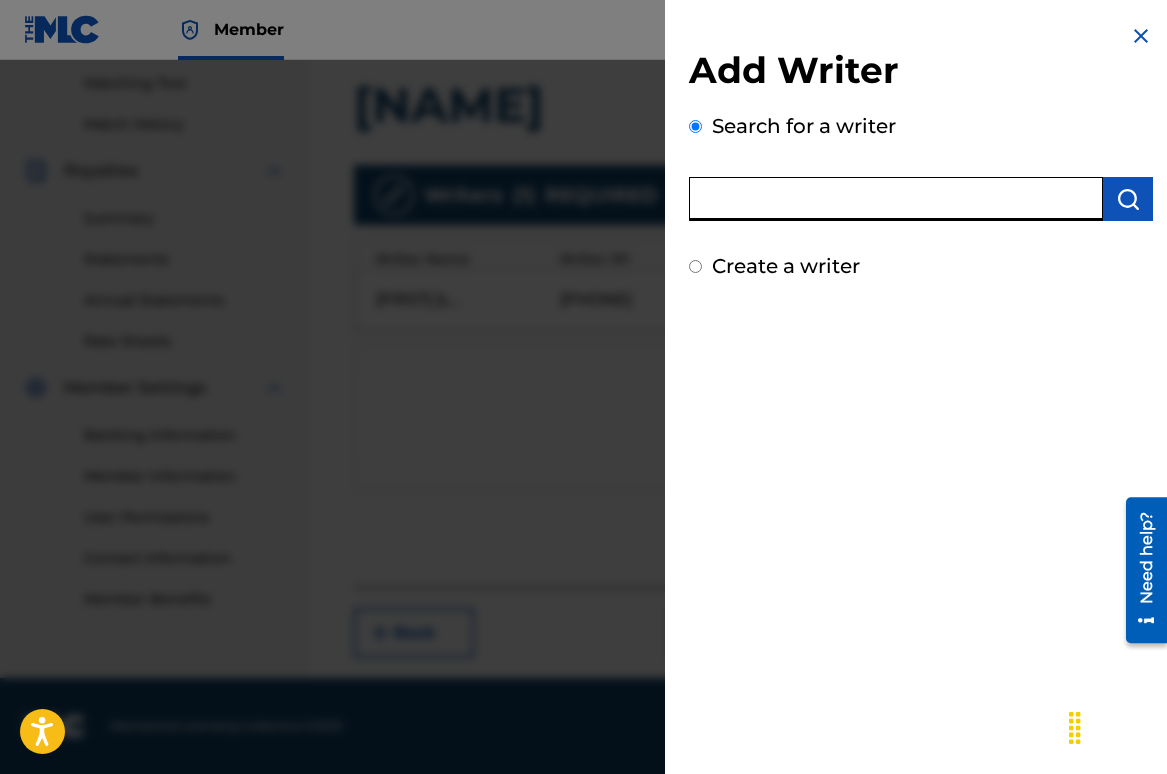 click at bounding box center [1141, 36] 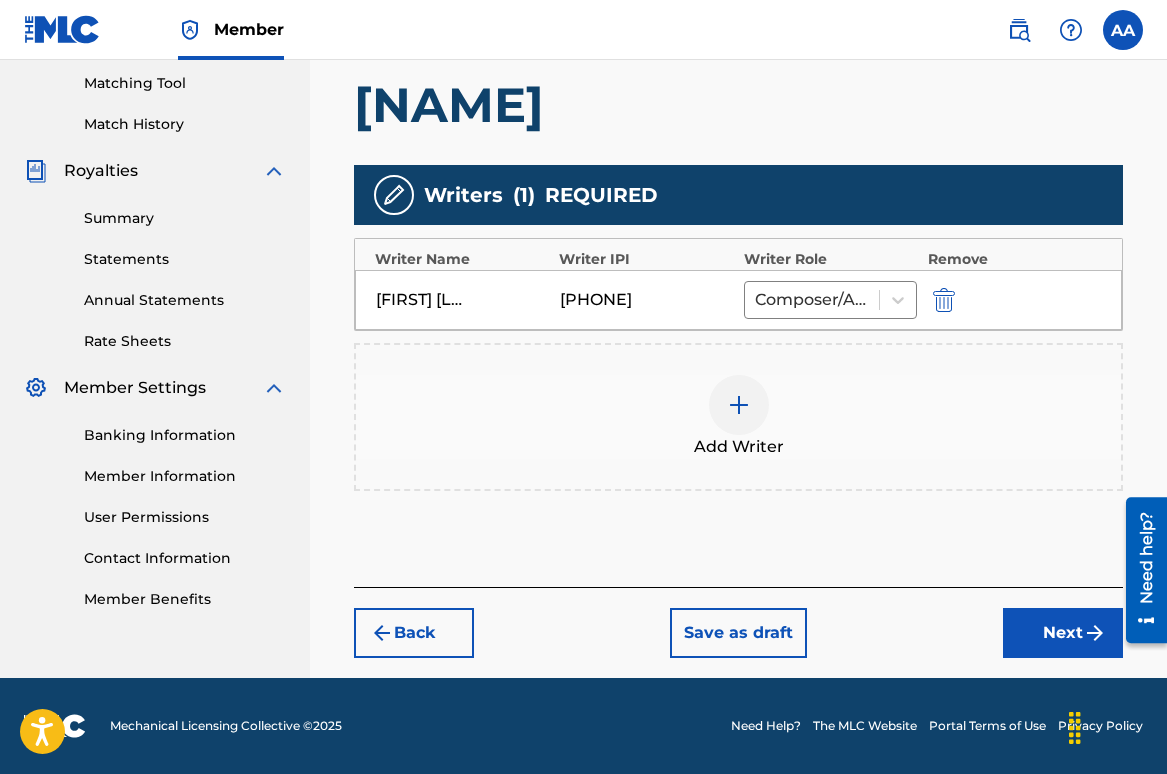 click on "Next" at bounding box center (1063, 633) 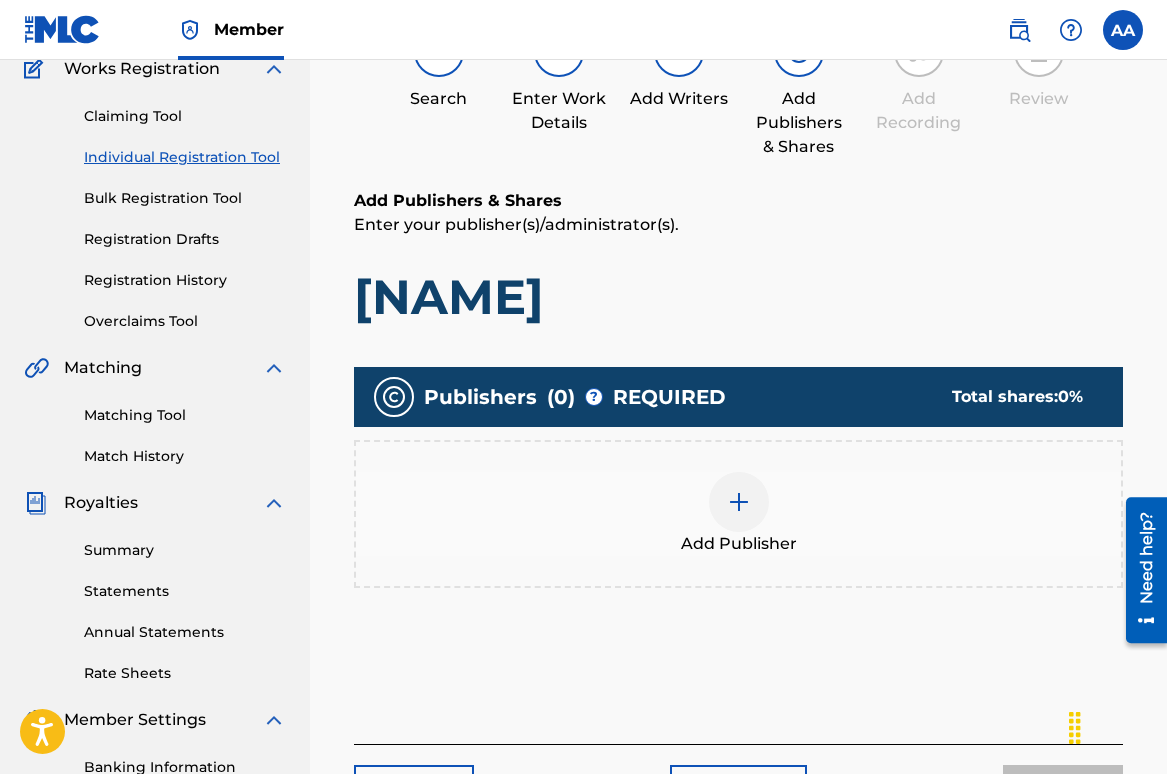 scroll, scrollTop: 187, scrollLeft: 0, axis: vertical 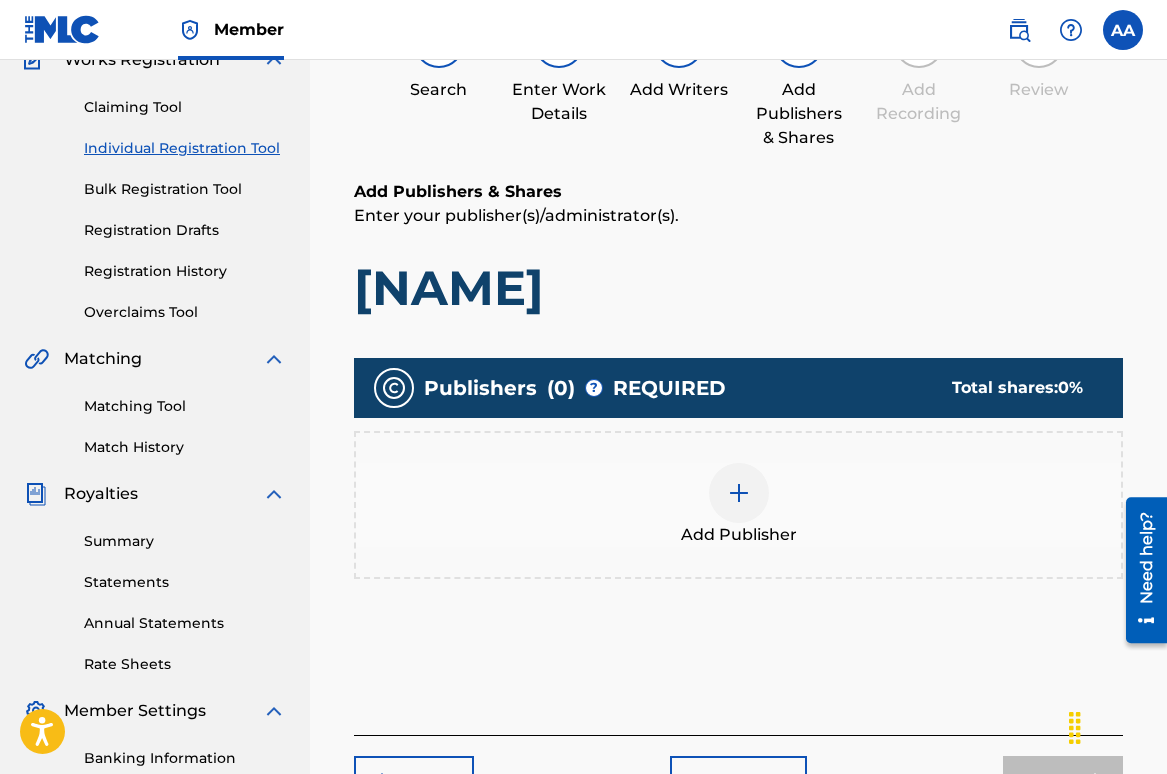 click at bounding box center (739, 493) 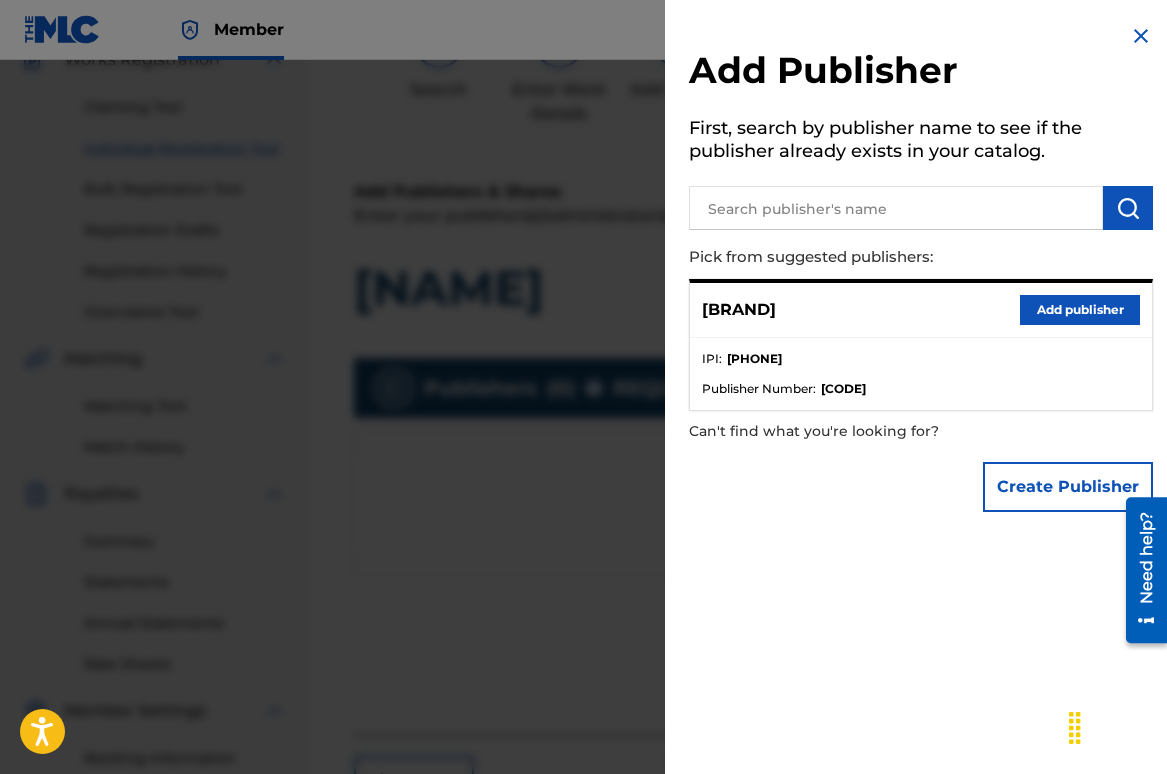 click on "Add publisher" at bounding box center [1080, 310] 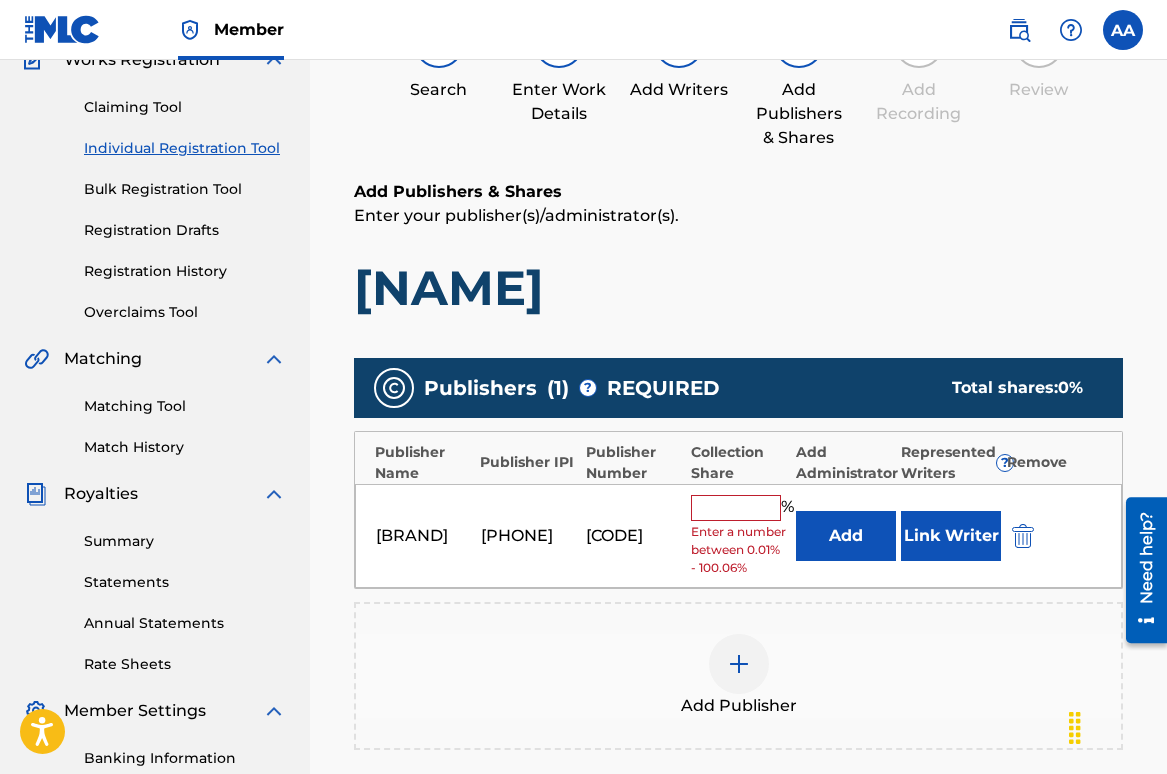 click at bounding box center (736, 508) 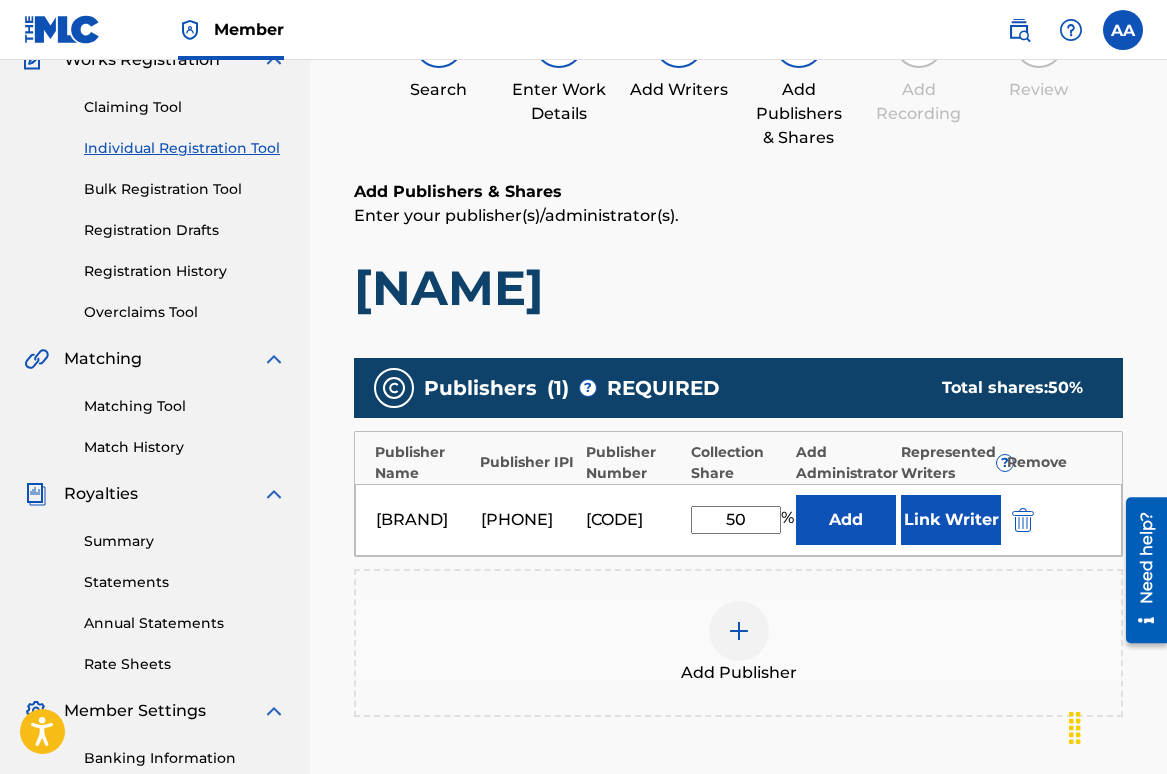 type on "50" 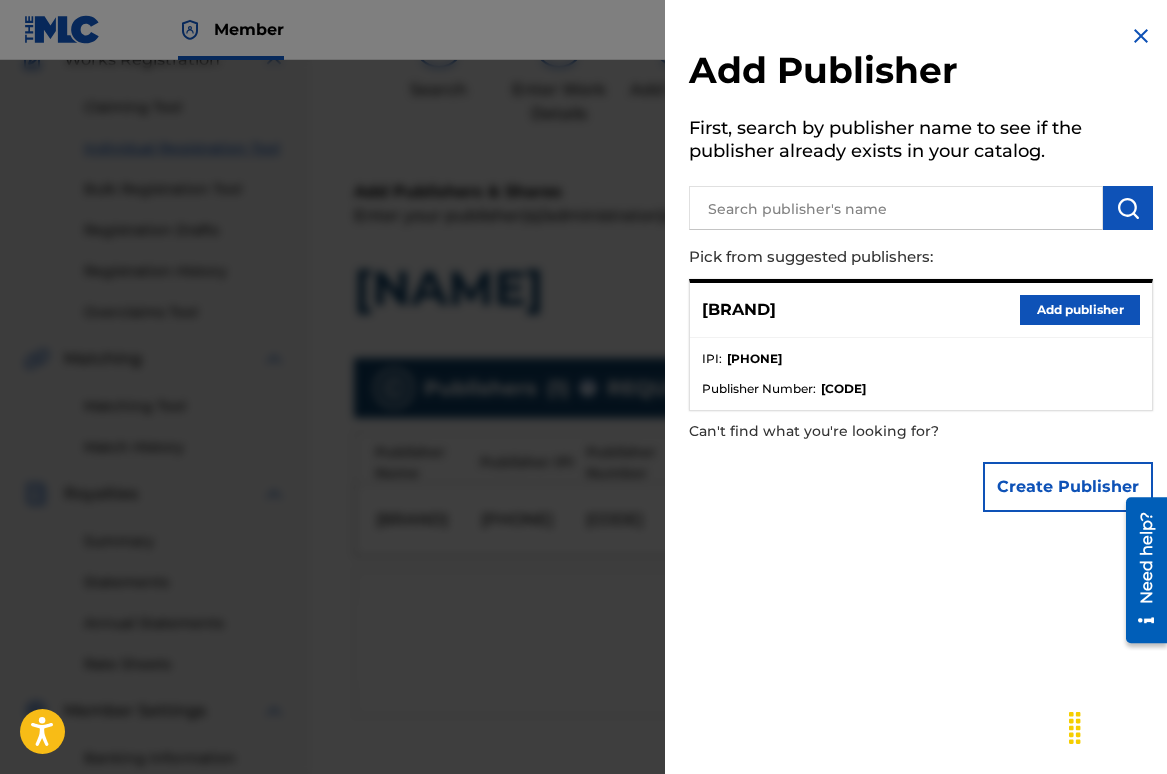 click on "Add publisher" at bounding box center (1080, 310) 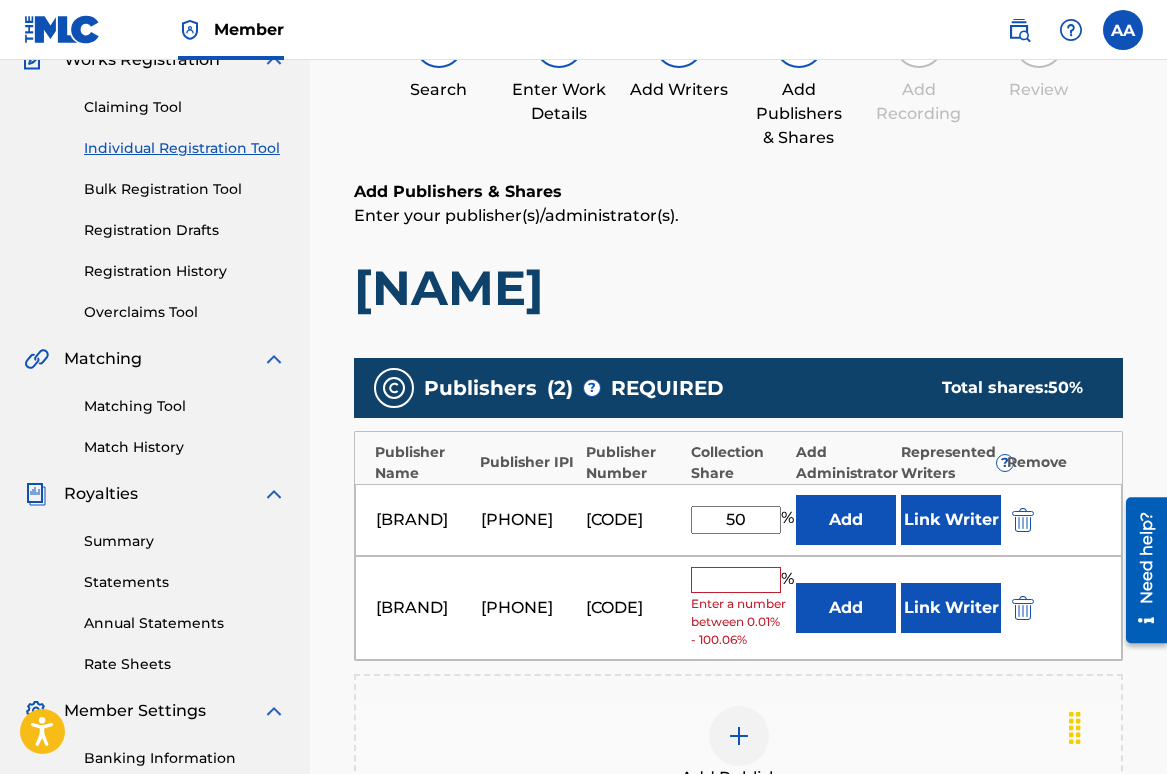 click at bounding box center (1023, 608) 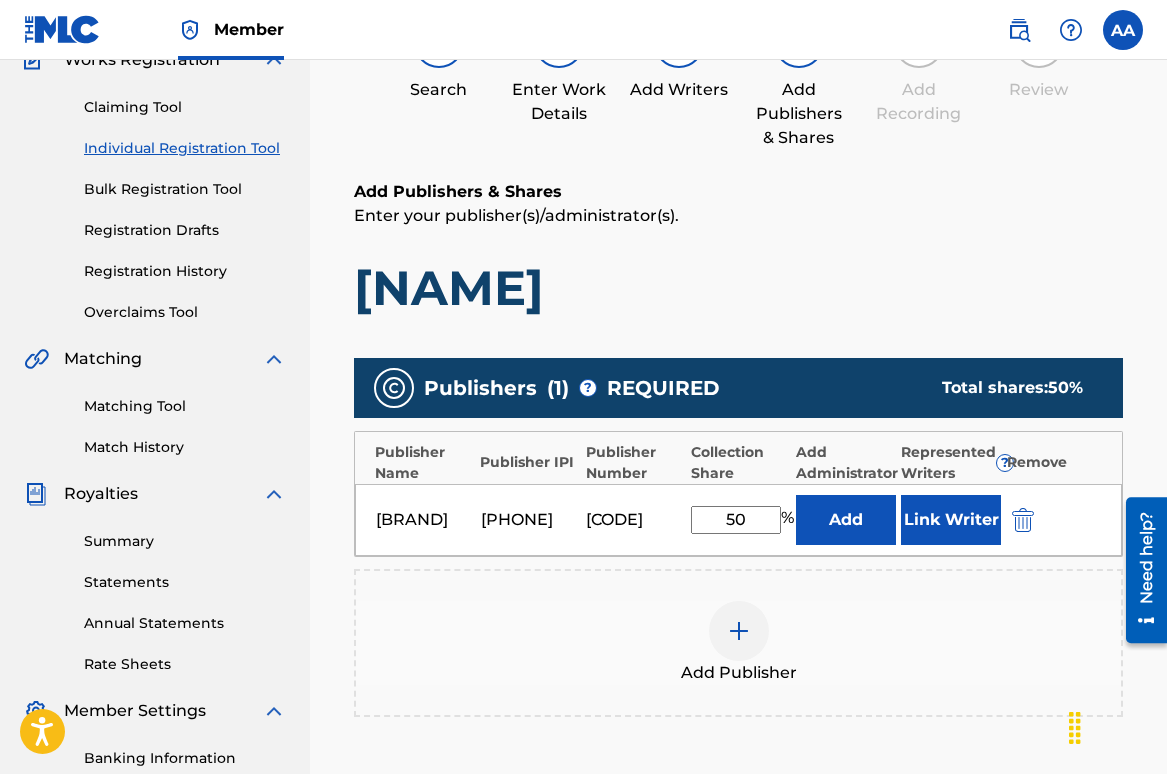 click on "Link Writer" at bounding box center [951, 520] 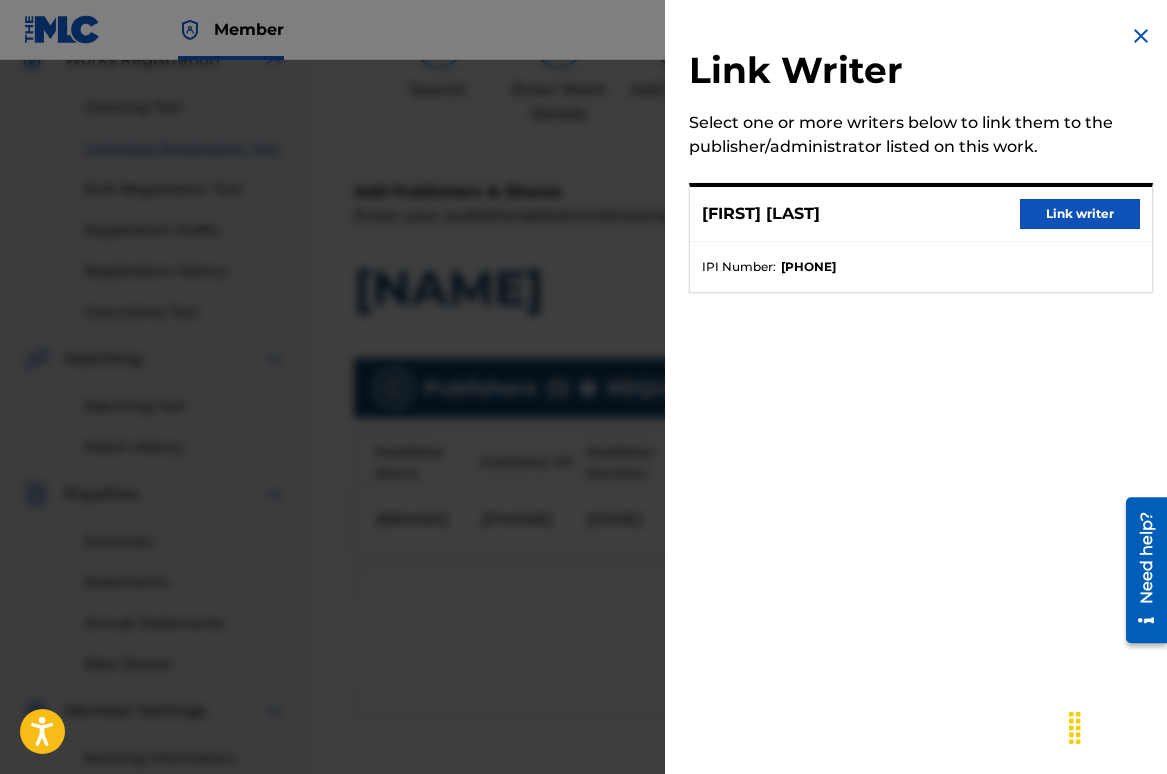 click on "Link writer" at bounding box center [1080, 214] 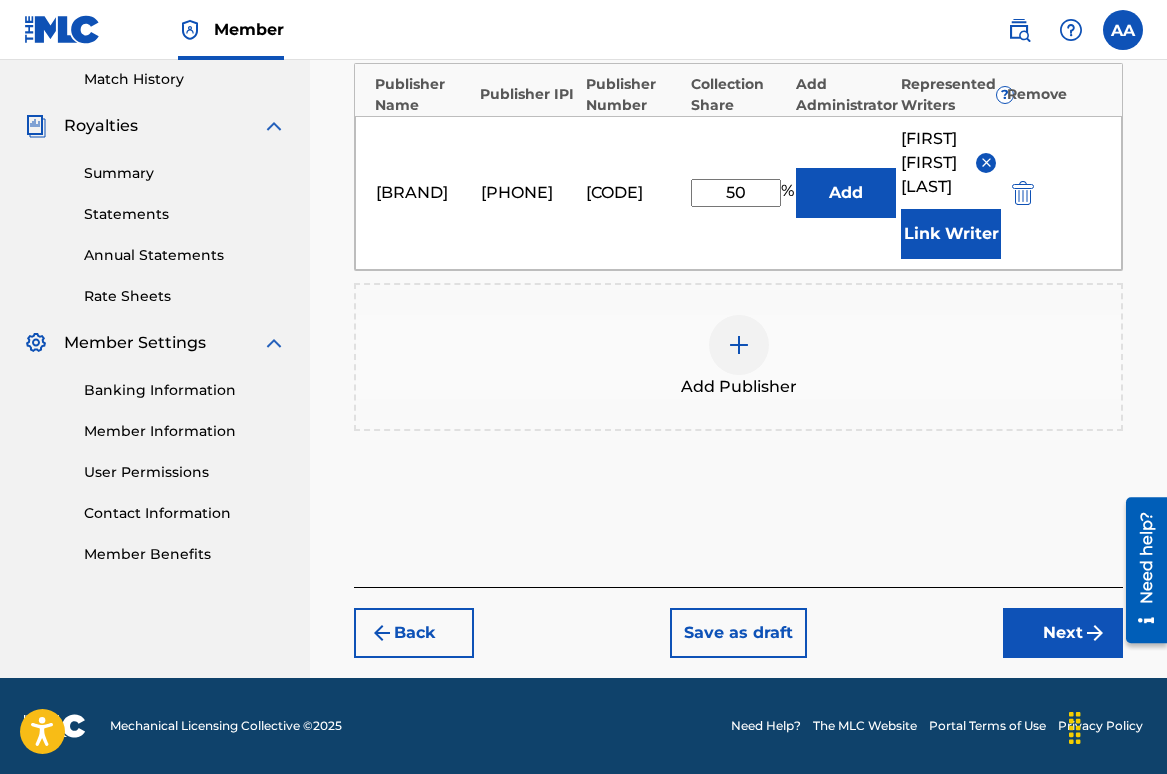 click on "Next" at bounding box center [1063, 633] 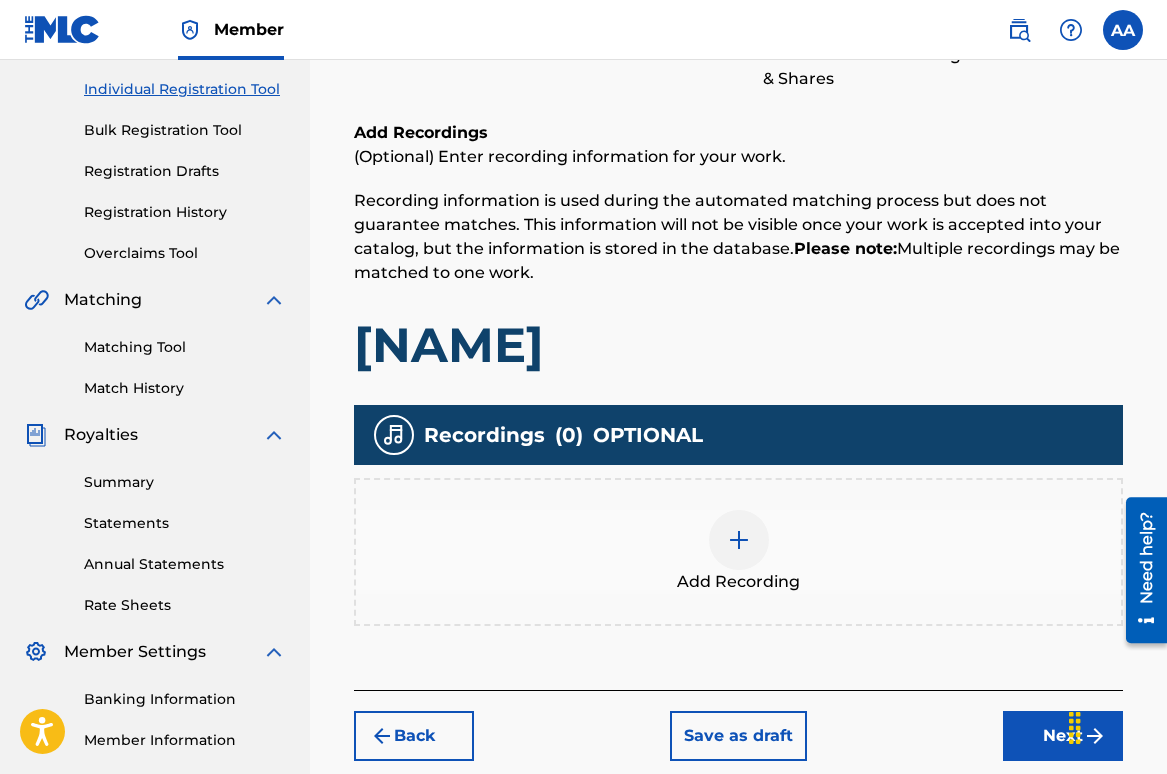 scroll, scrollTop: 258, scrollLeft: 0, axis: vertical 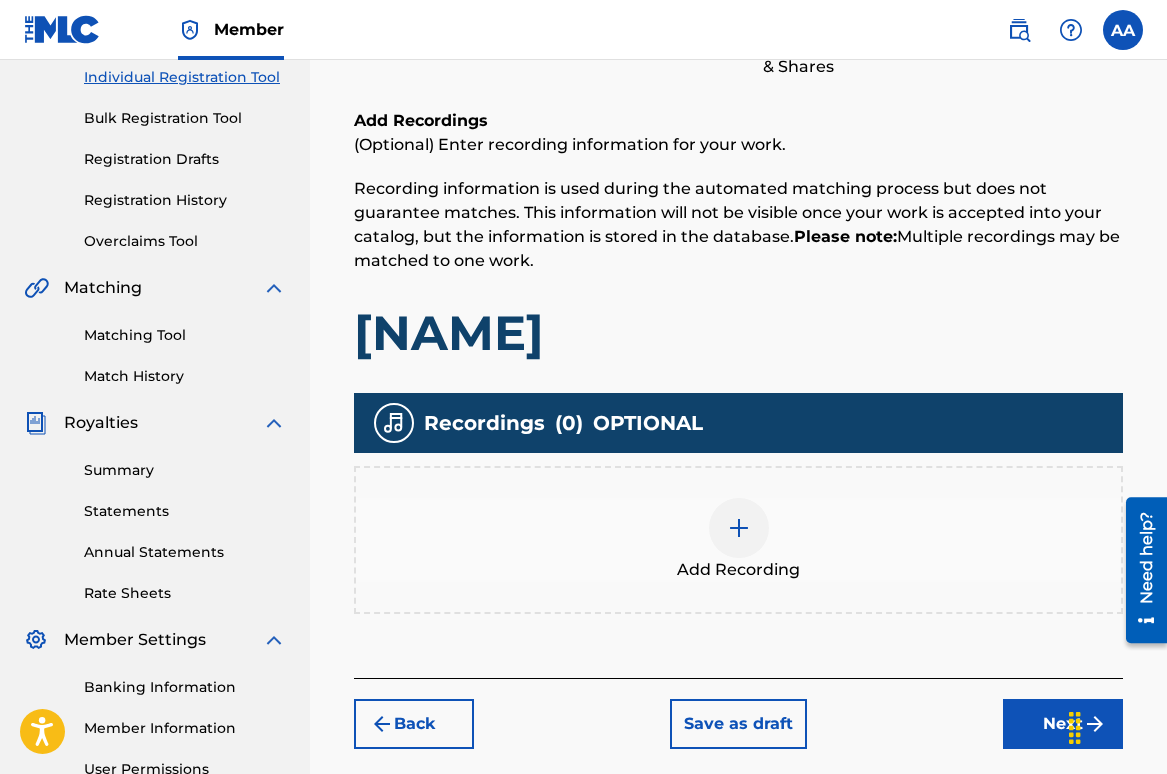 click at bounding box center (739, 528) 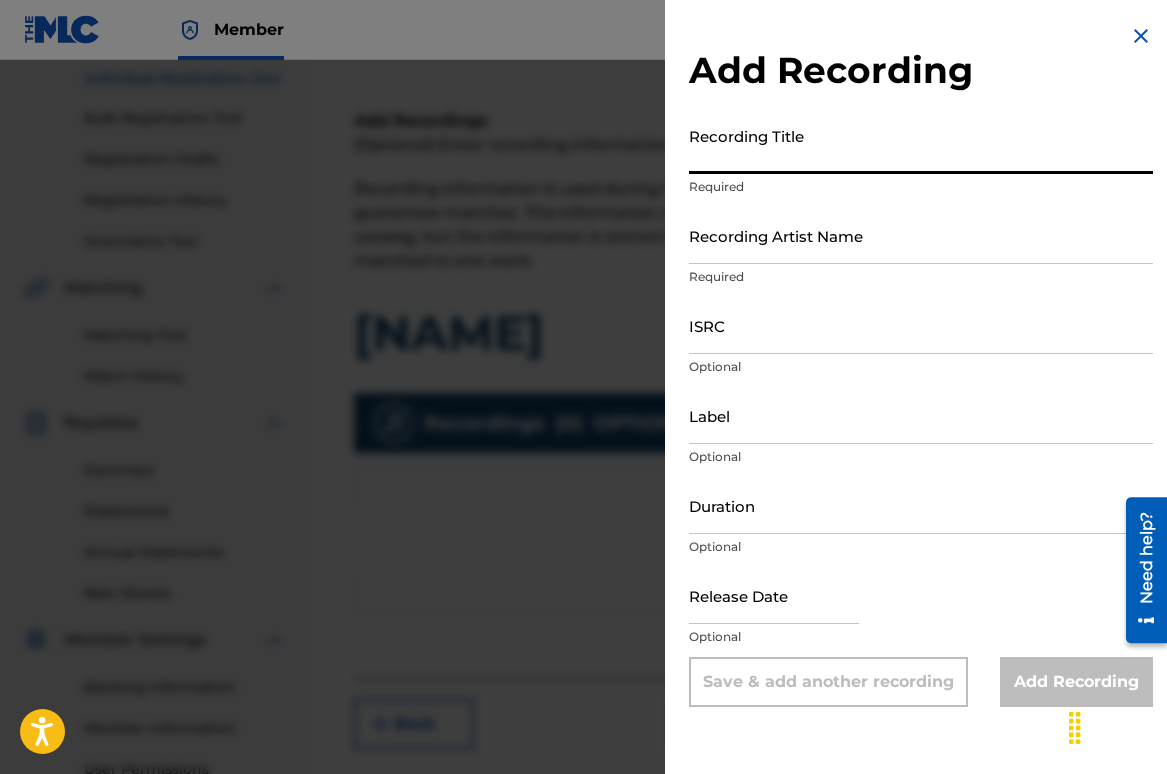 click on "Recording Title" at bounding box center (921, 145) 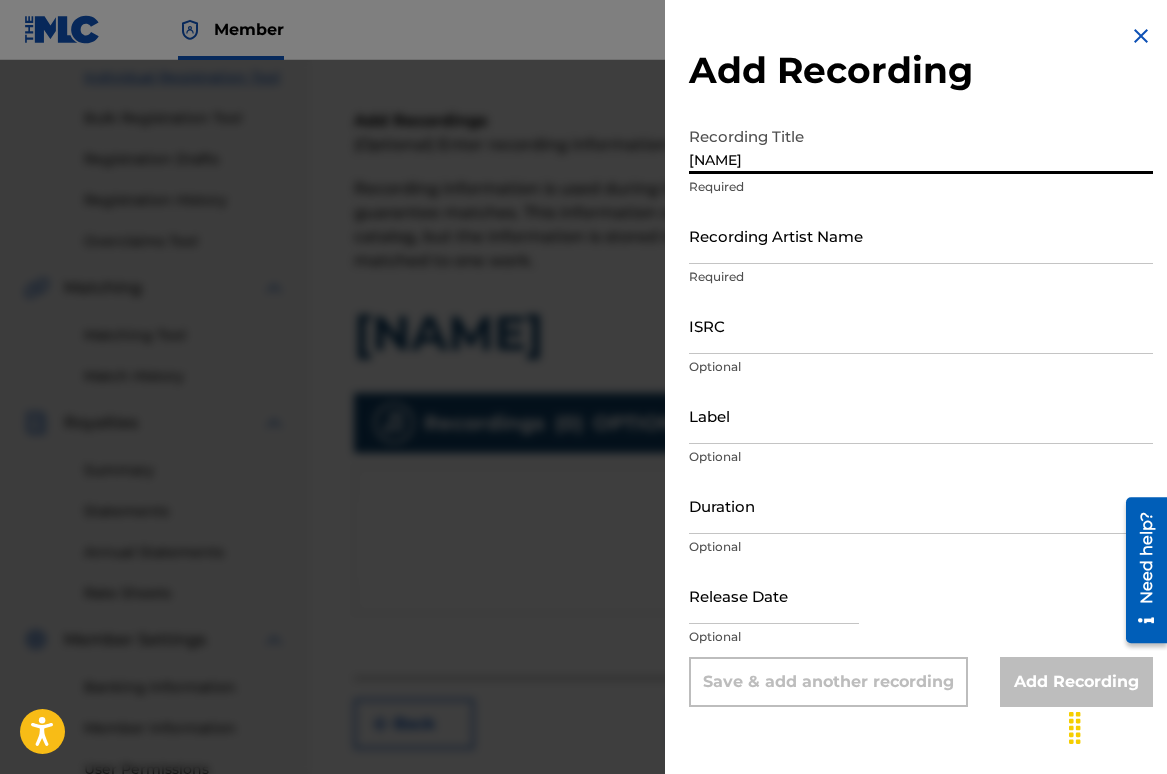 type on "[NAME]" 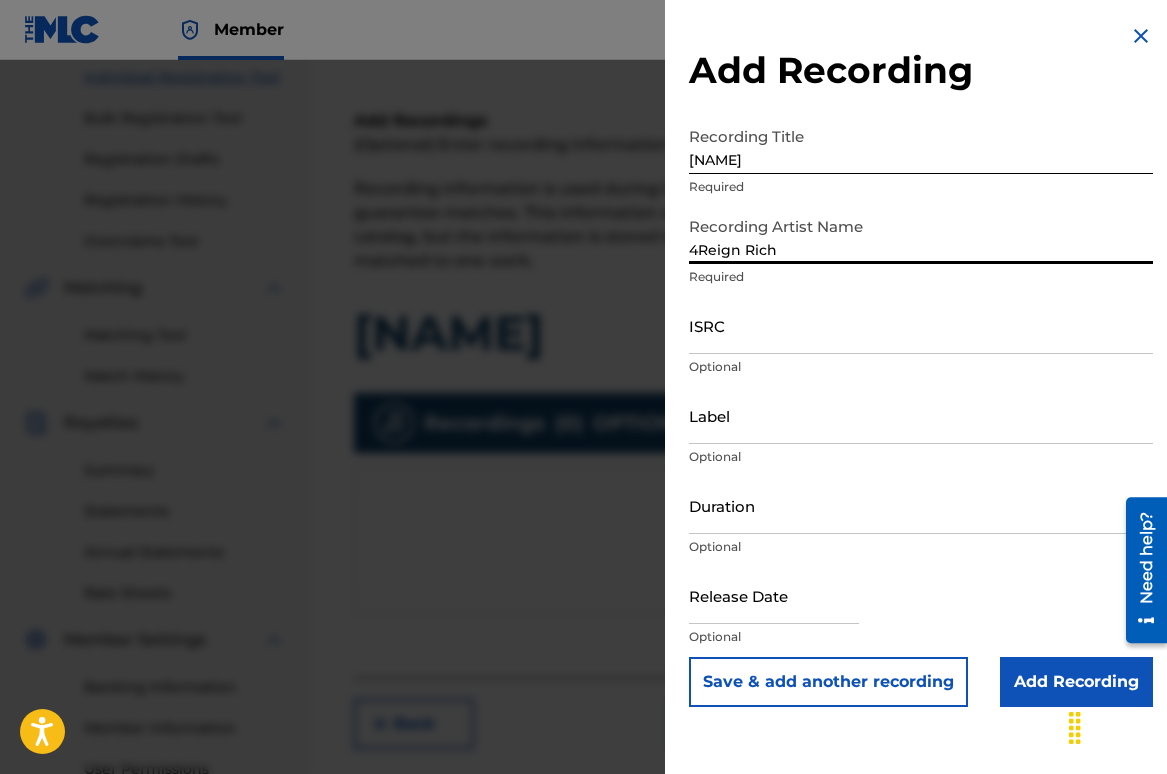 type on "4Reign Rich" 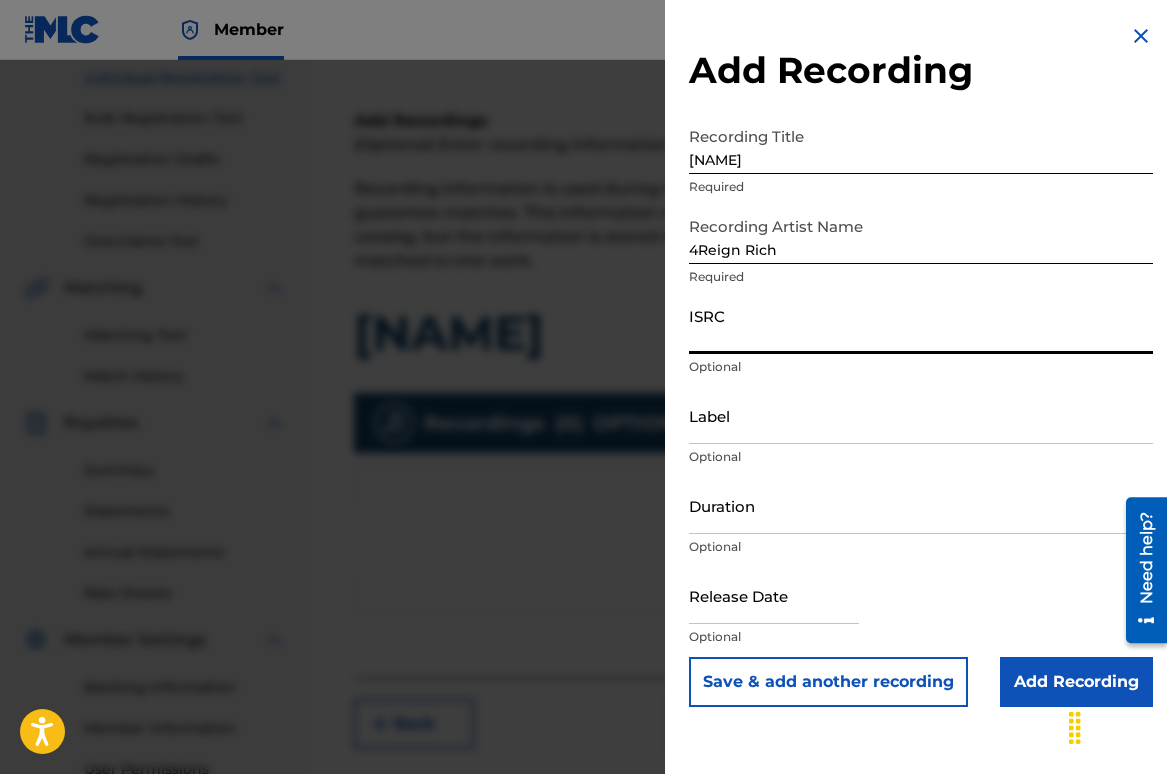 paste on "[ISRC]" 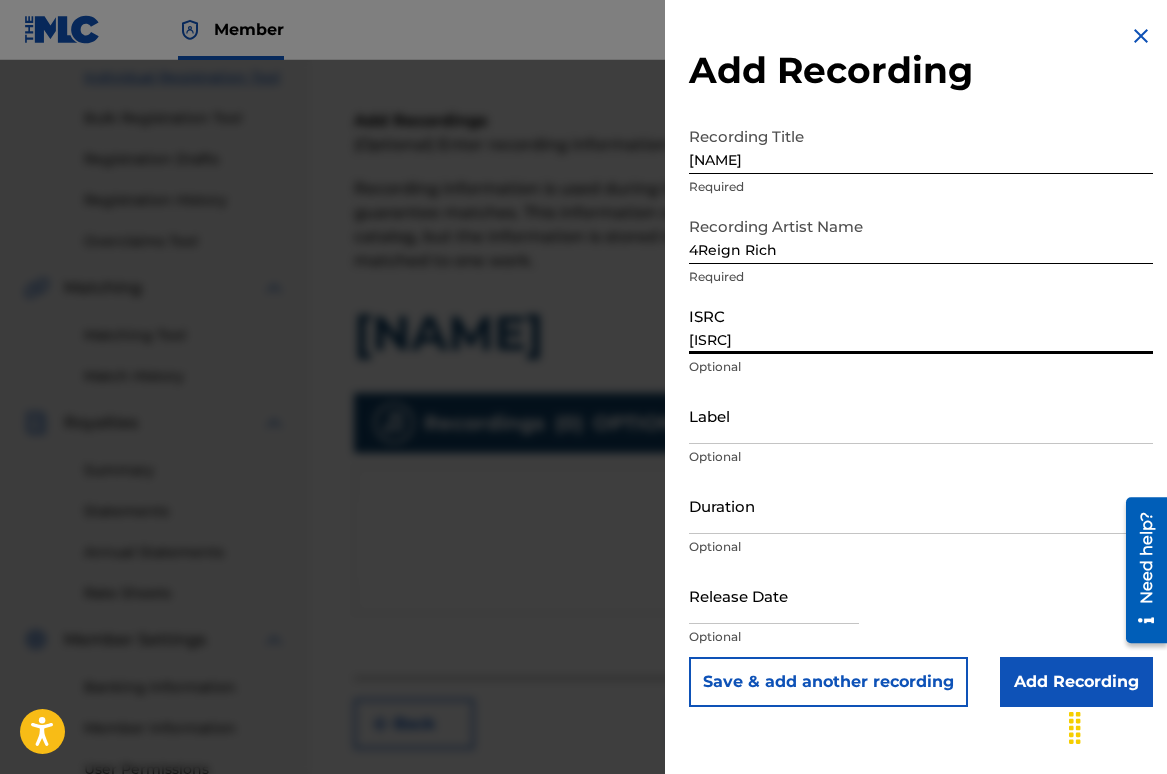 type on "[ISRC]" 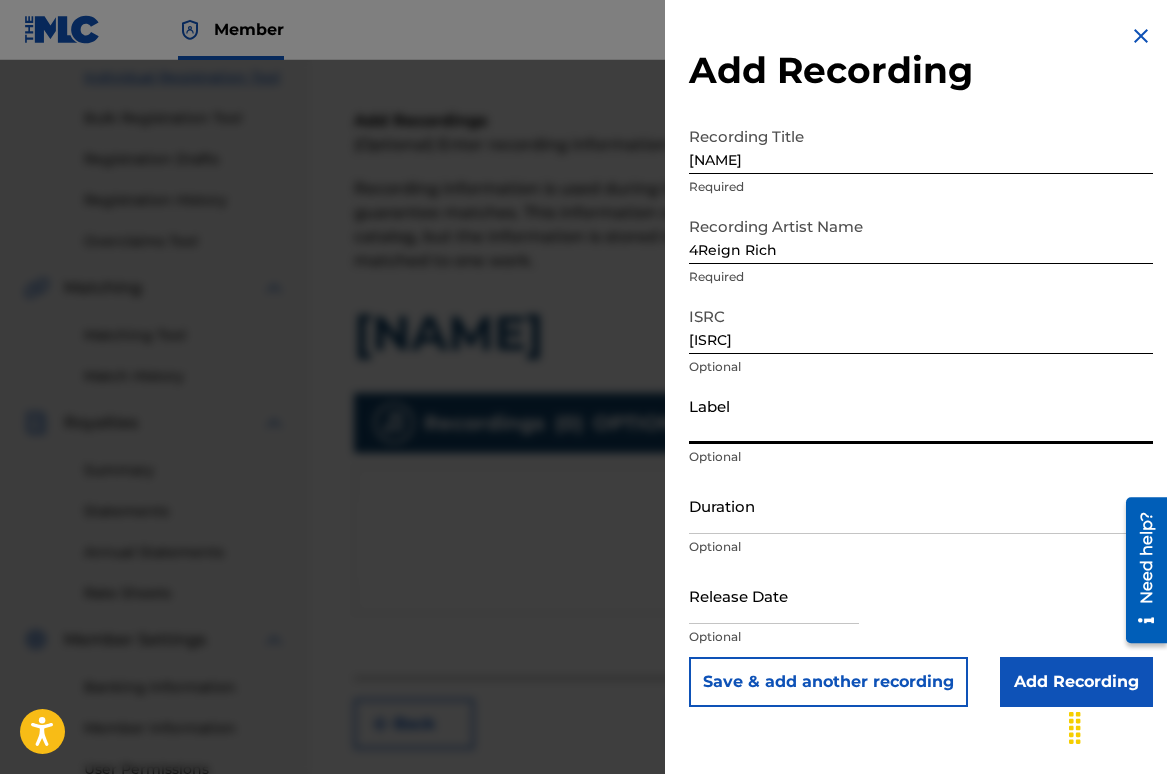 click on "Label" at bounding box center (921, 415) 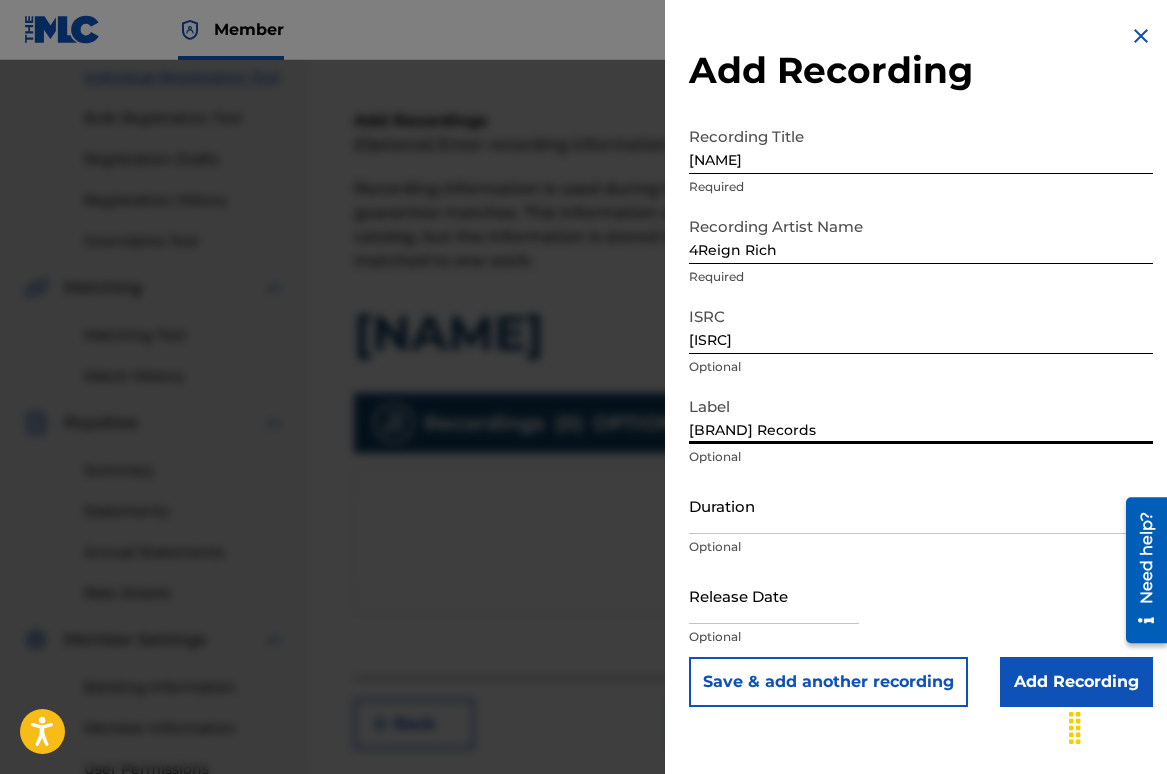 type on "[BRAND] Records" 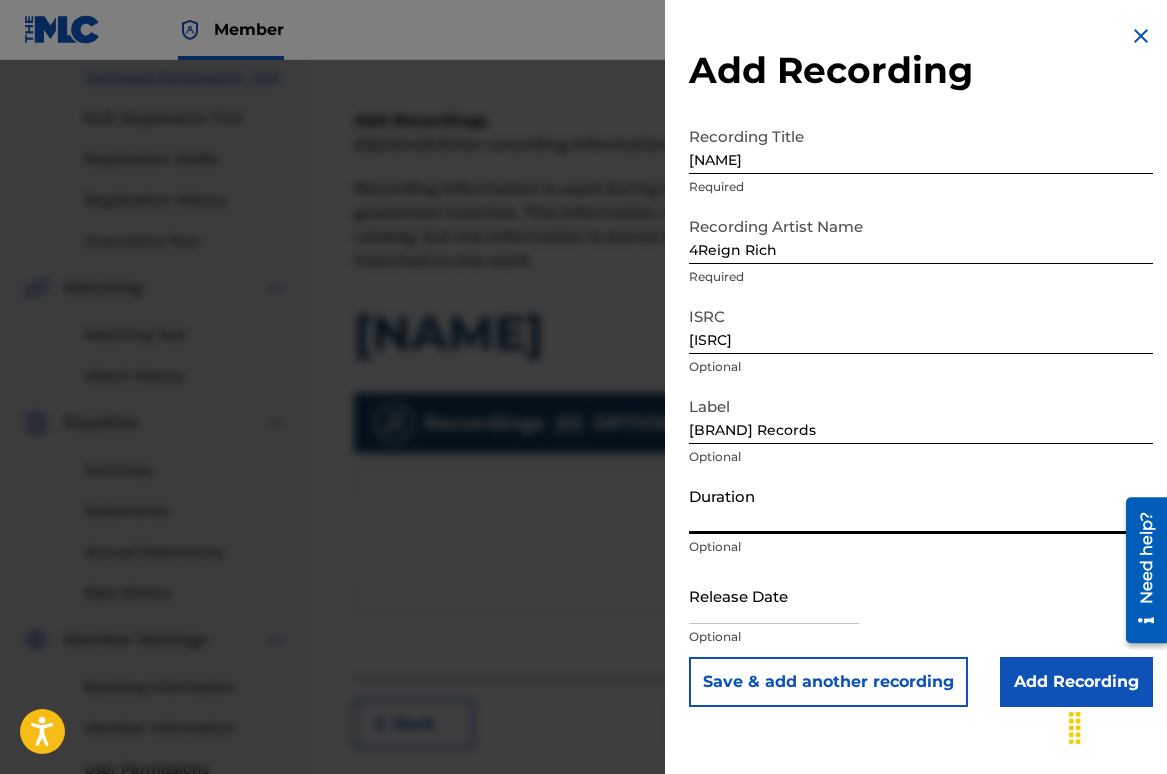 click on "Duration" at bounding box center [921, 505] 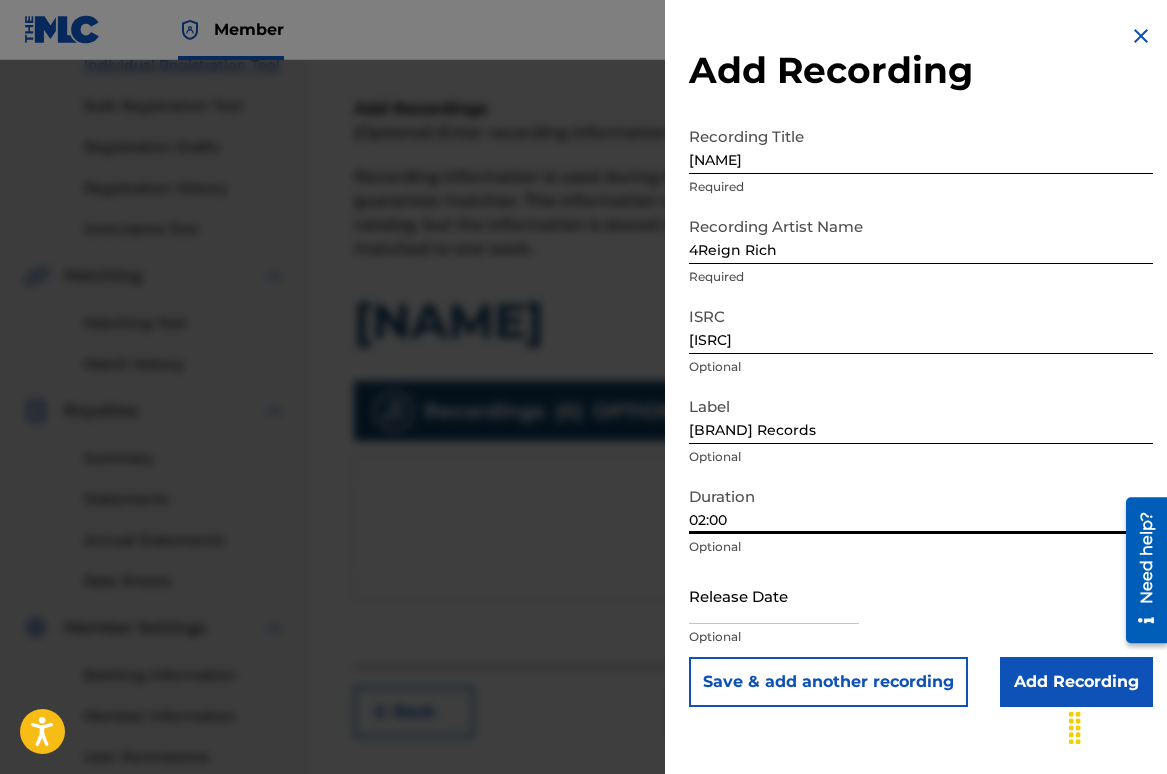 scroll, scrollTop: 296, scrollLeft: 0, axis: vertical 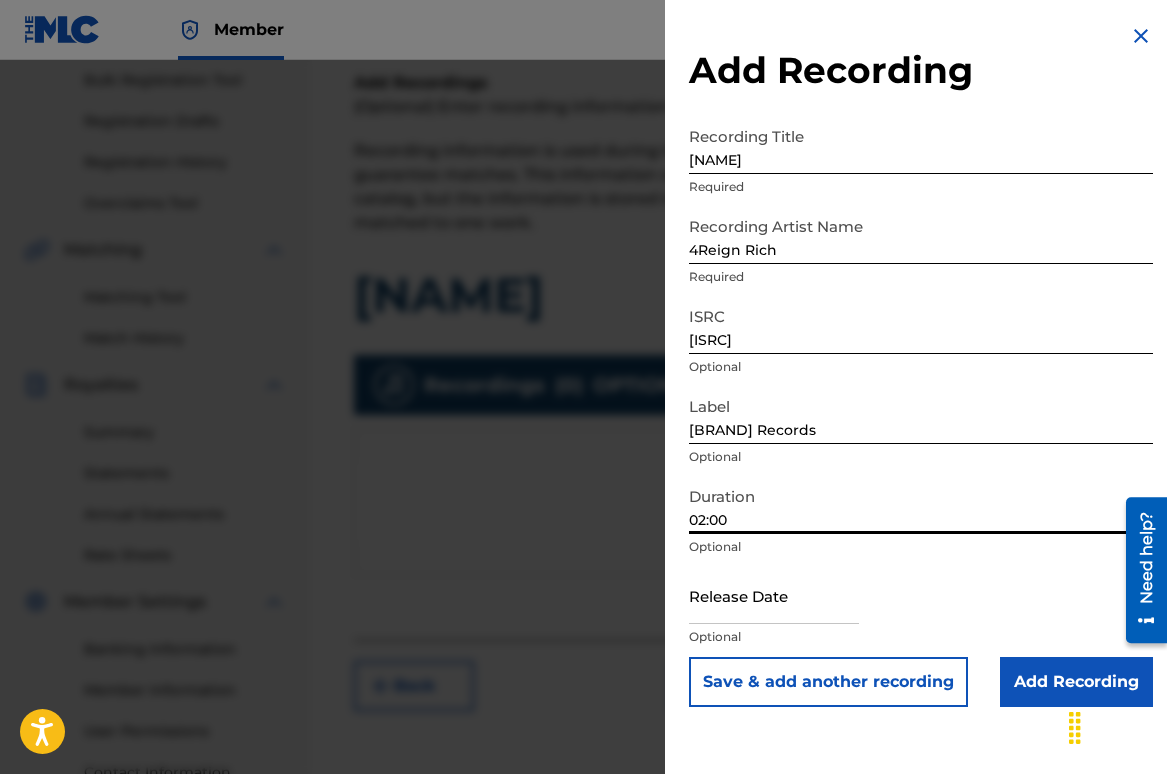 type on "02:00" 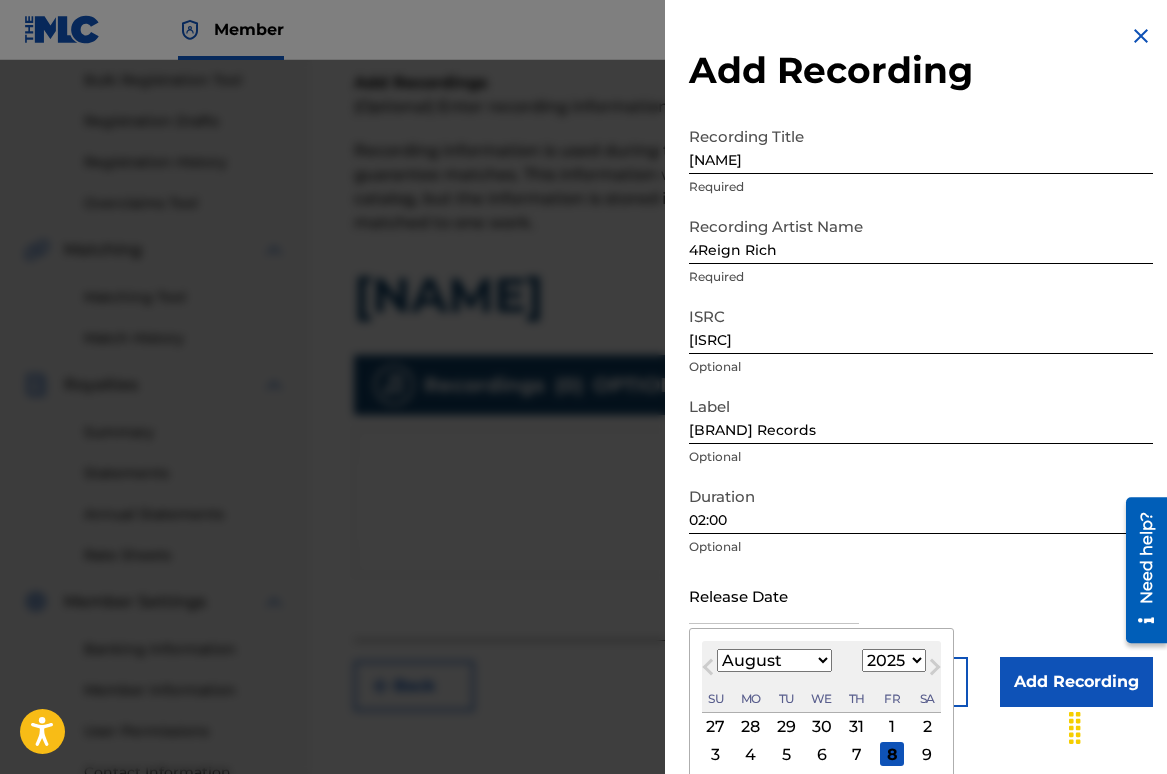 type on "9" 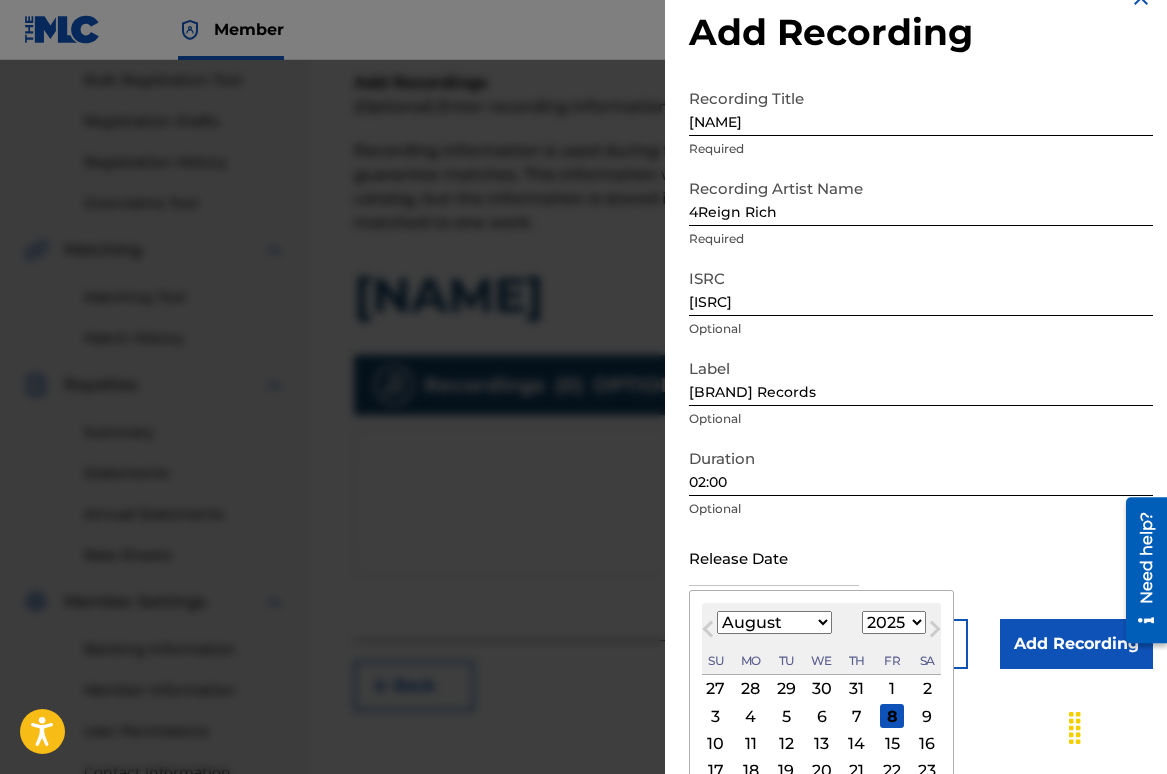 scroll, scrollTop: 41, scrollLeft: 0, axis: vertical 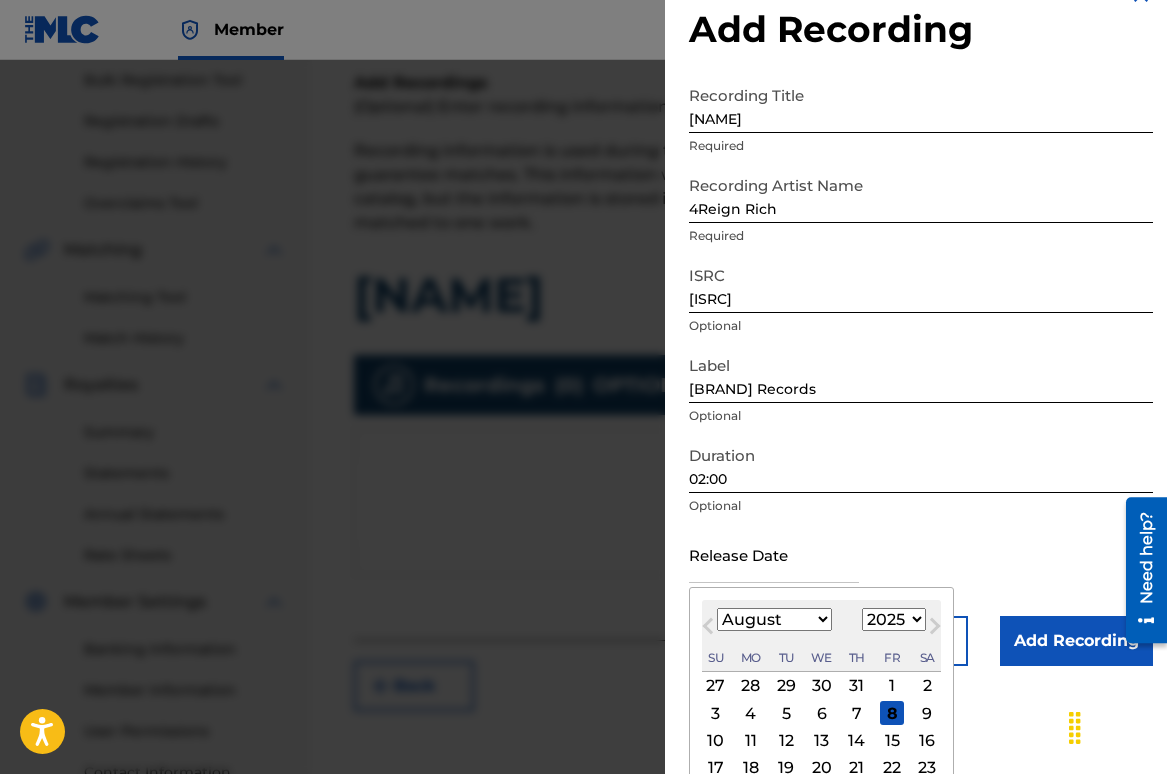 click on "8" at bounding box center (892, 713) 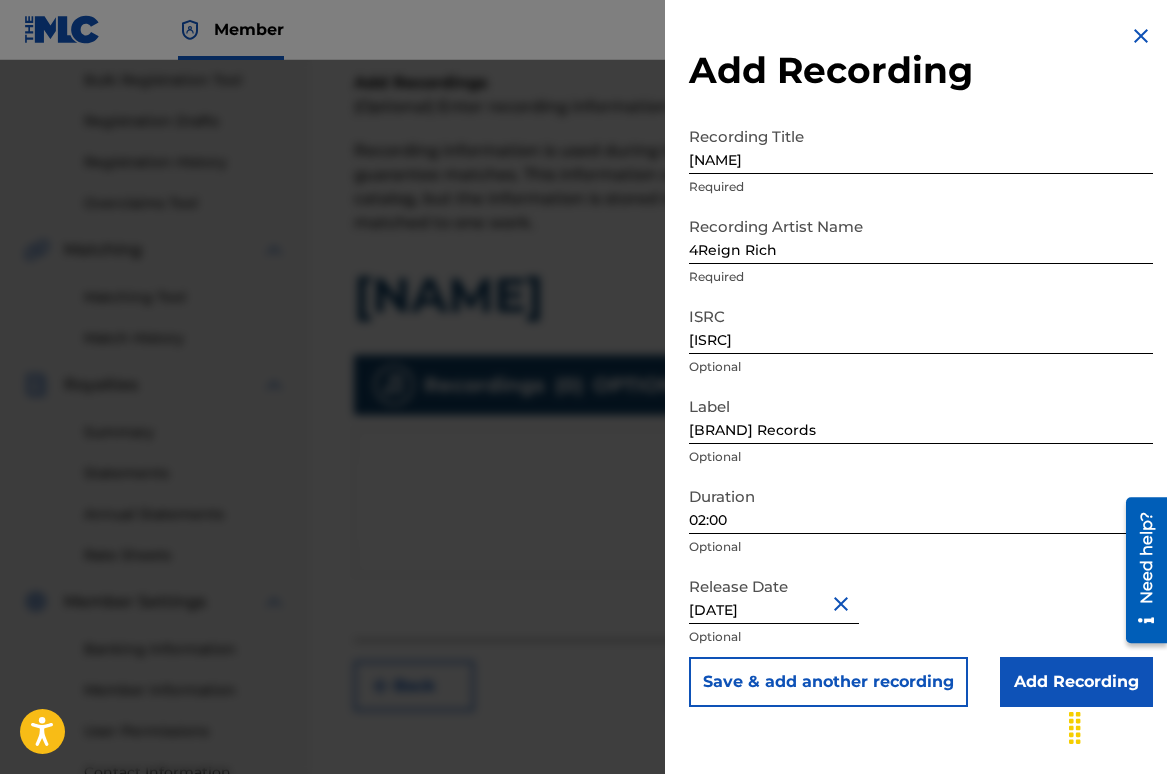 scroll, scrollTop: 0, scrollLeft: 0, axis: both 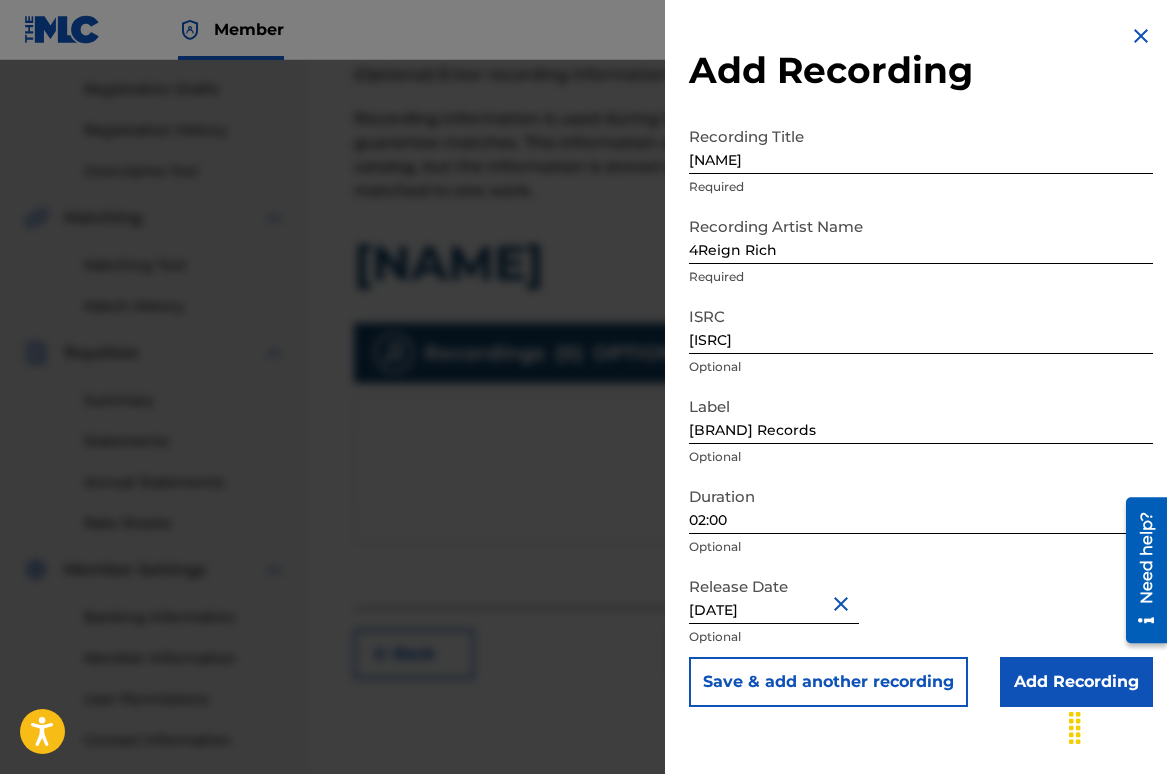 click on "Add Recording" at bounding box center [1076, 682] 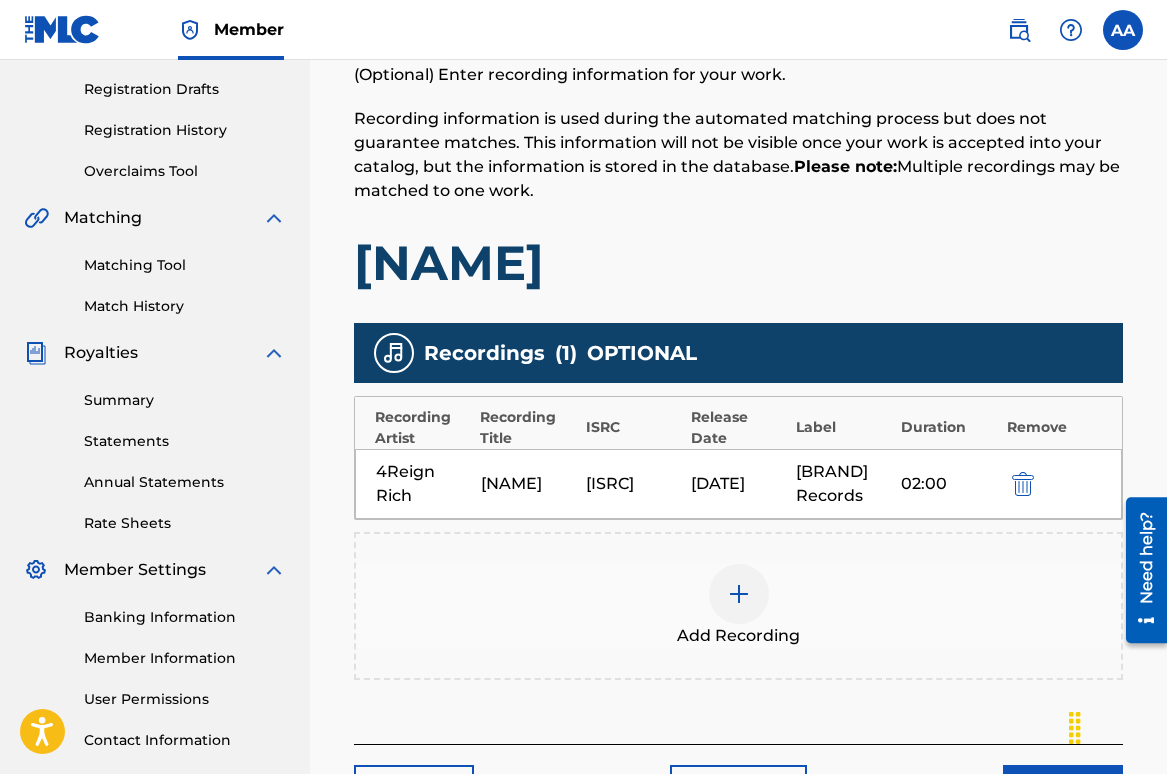 click at bounding box center (739, 594) 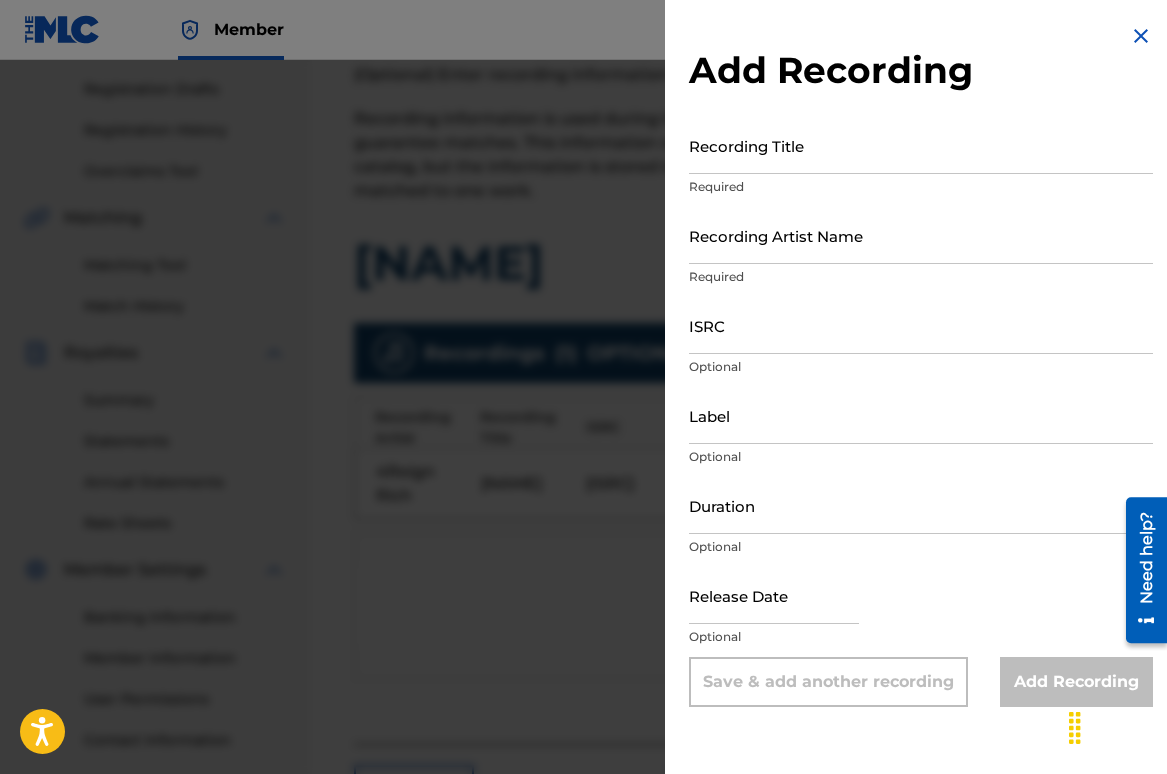 click on "Recording Title" at bounding box center [921, 145] 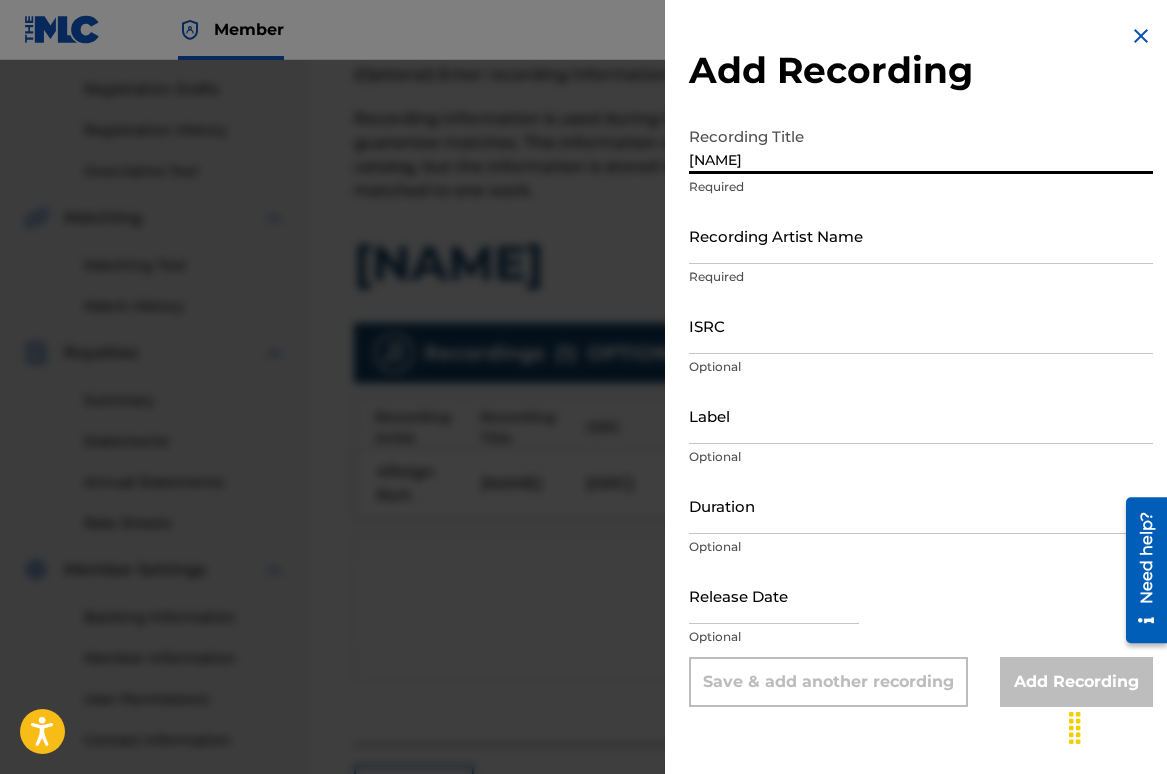 drag, startPoint x: 800, startPoint y: 166, endPoint x: 628, endPoint y: 148, distance: 172.9393 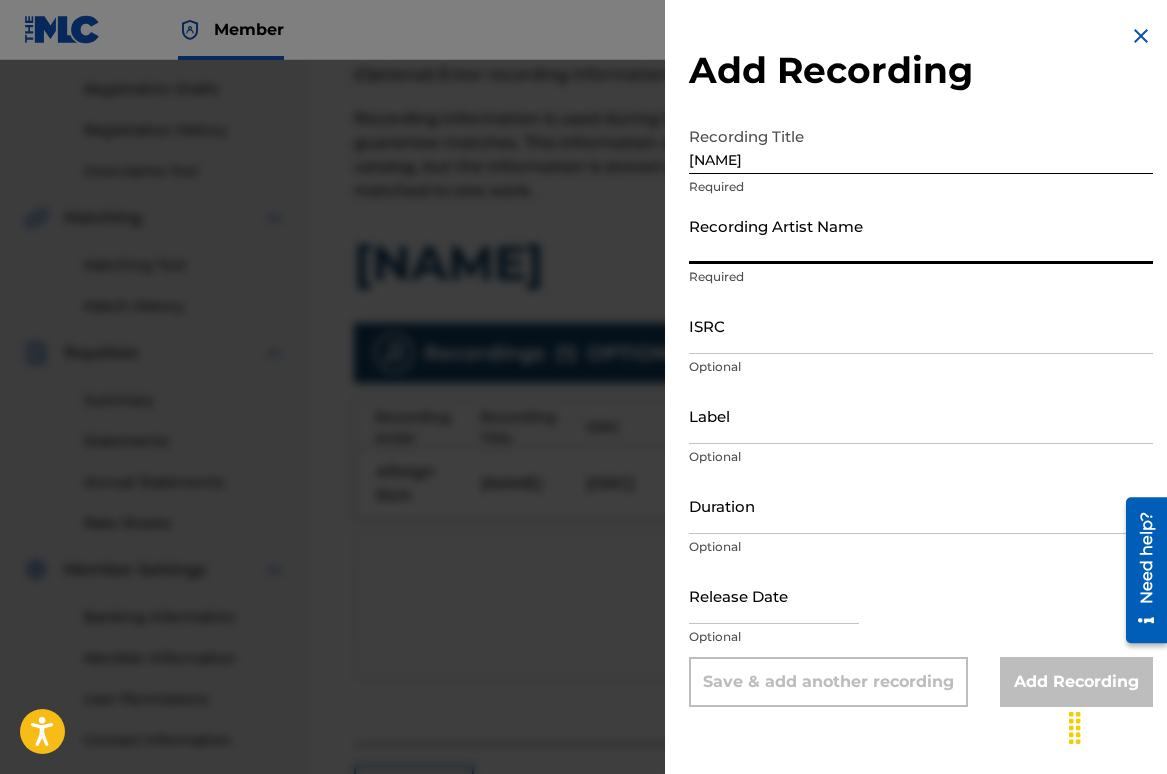 paste on "[NAME]" 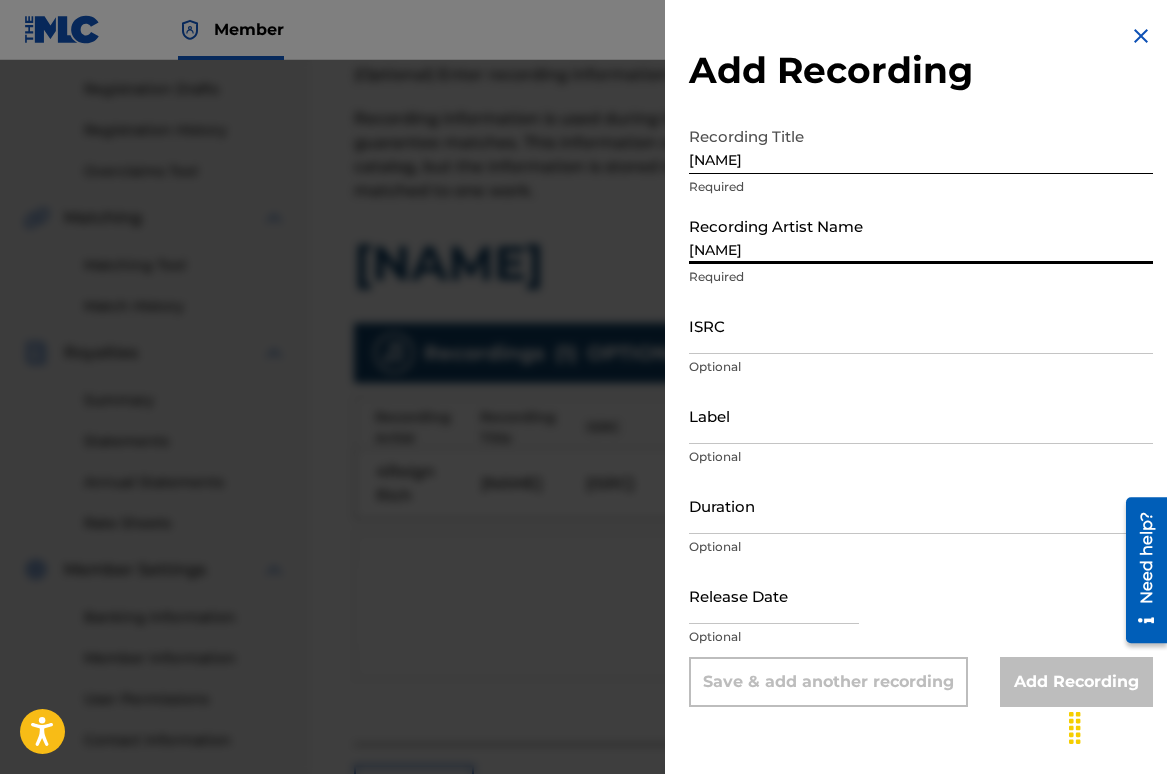 type on "[NAME]" 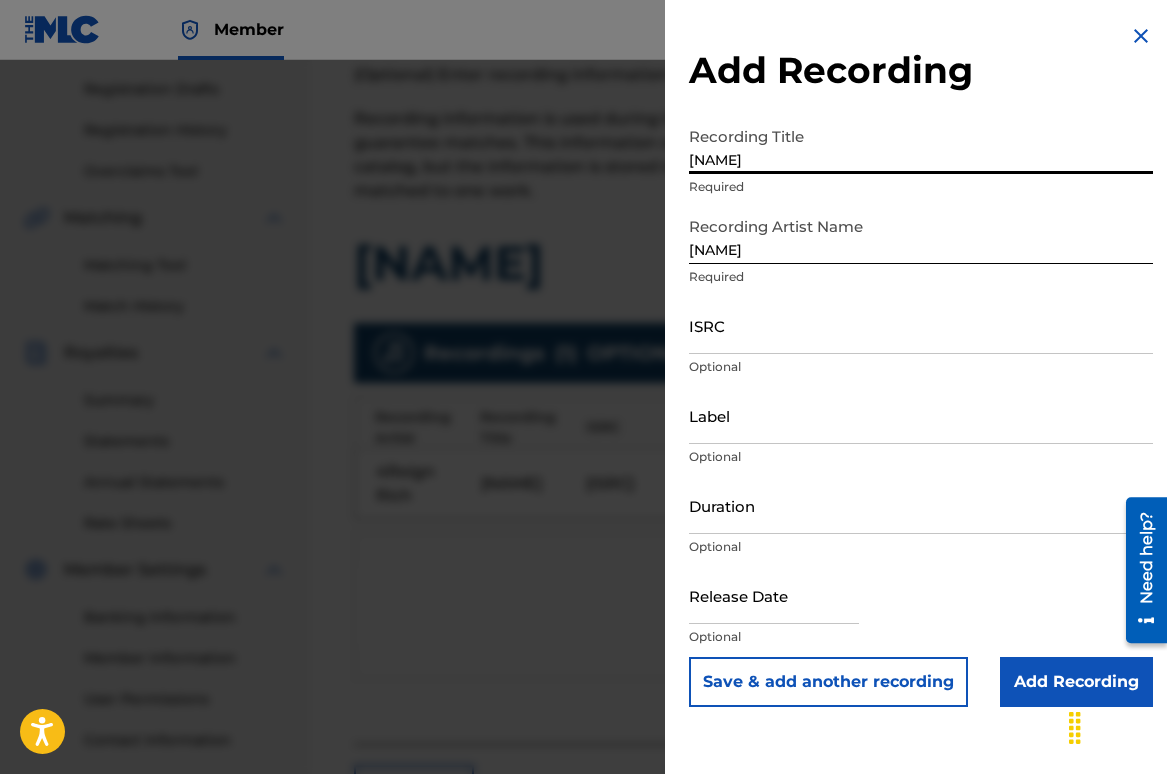 drag, startPoint x: 811, startPoint y: 164, endPoint x: 597, endPoint y: 140, distance: 215.34158 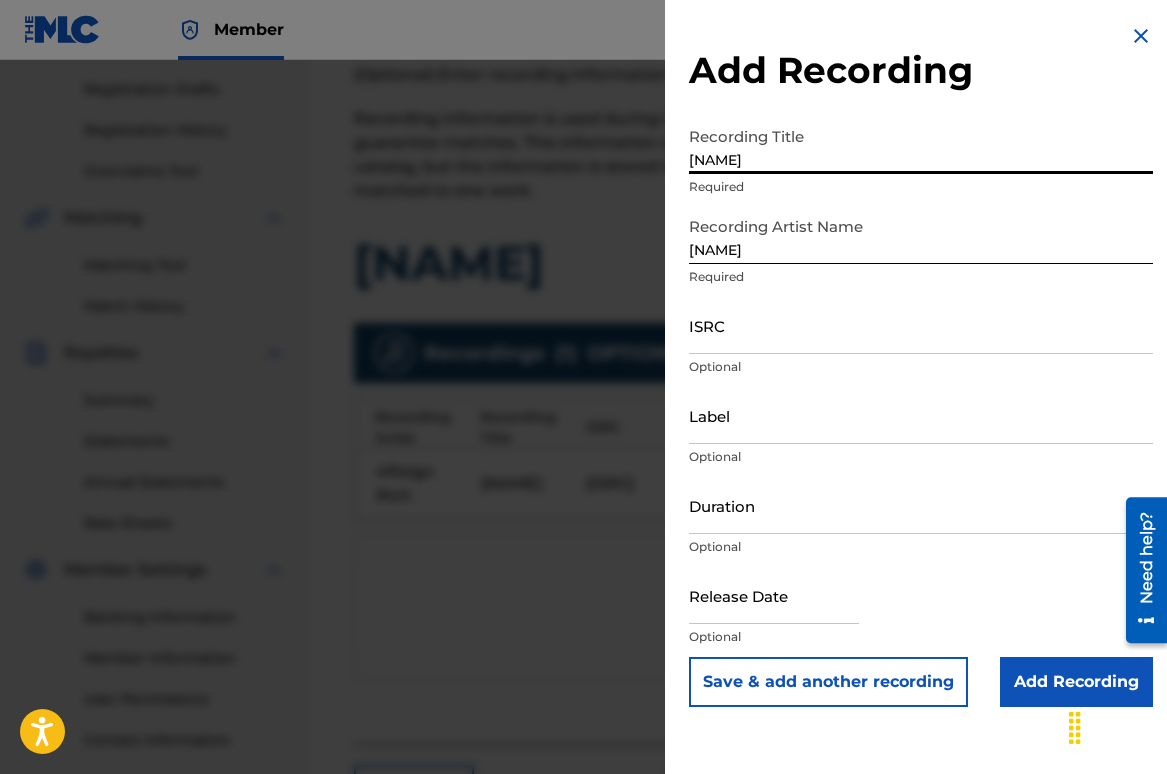 type on "[NAME]" 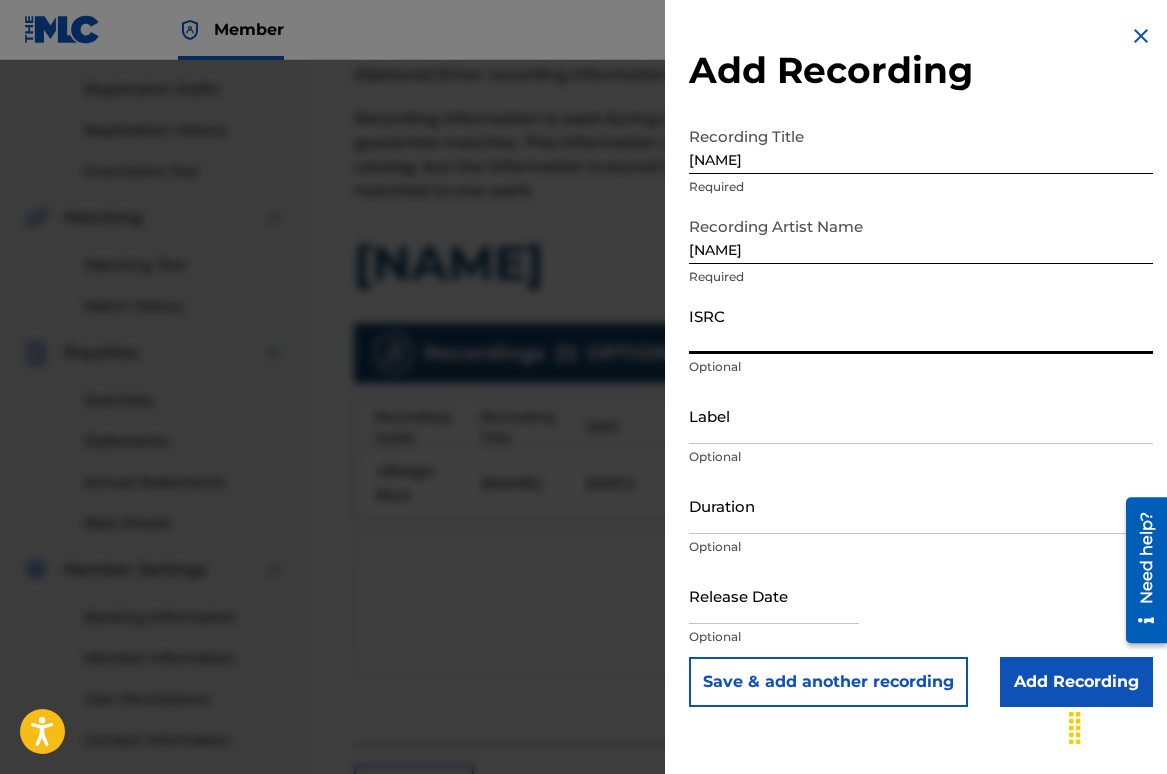 paste on "[ISRC]" 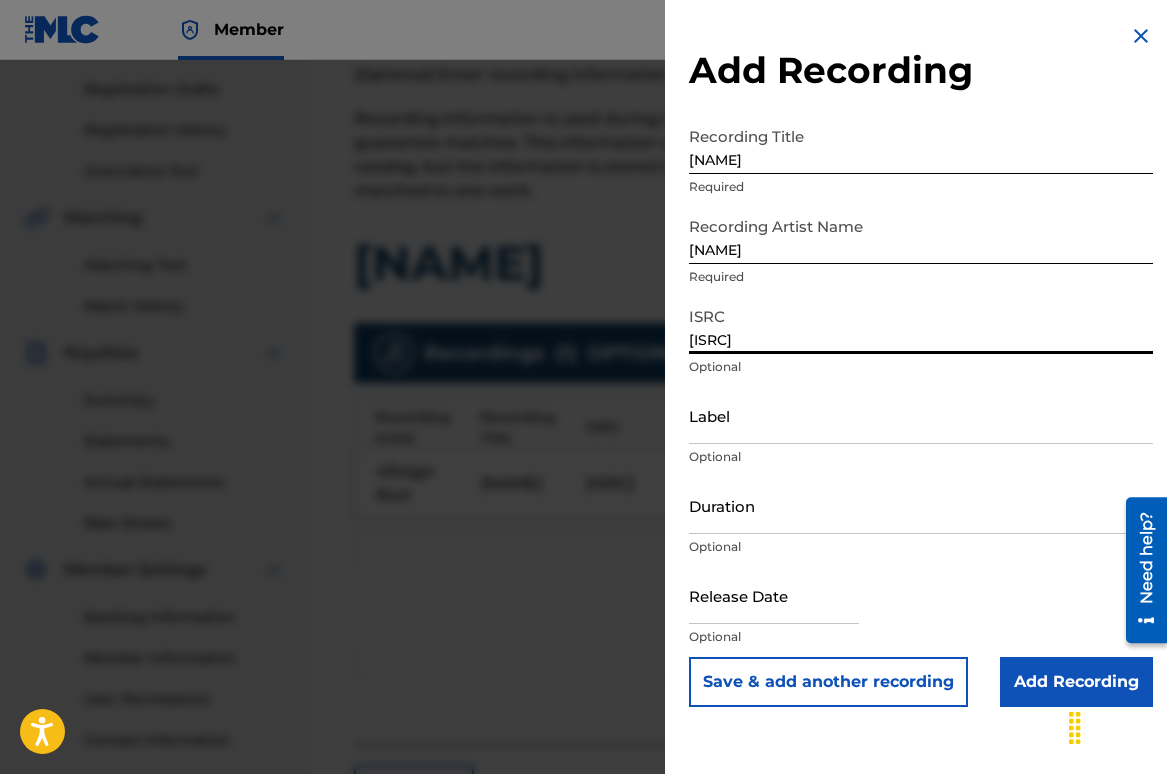 type on "[ISRC]" 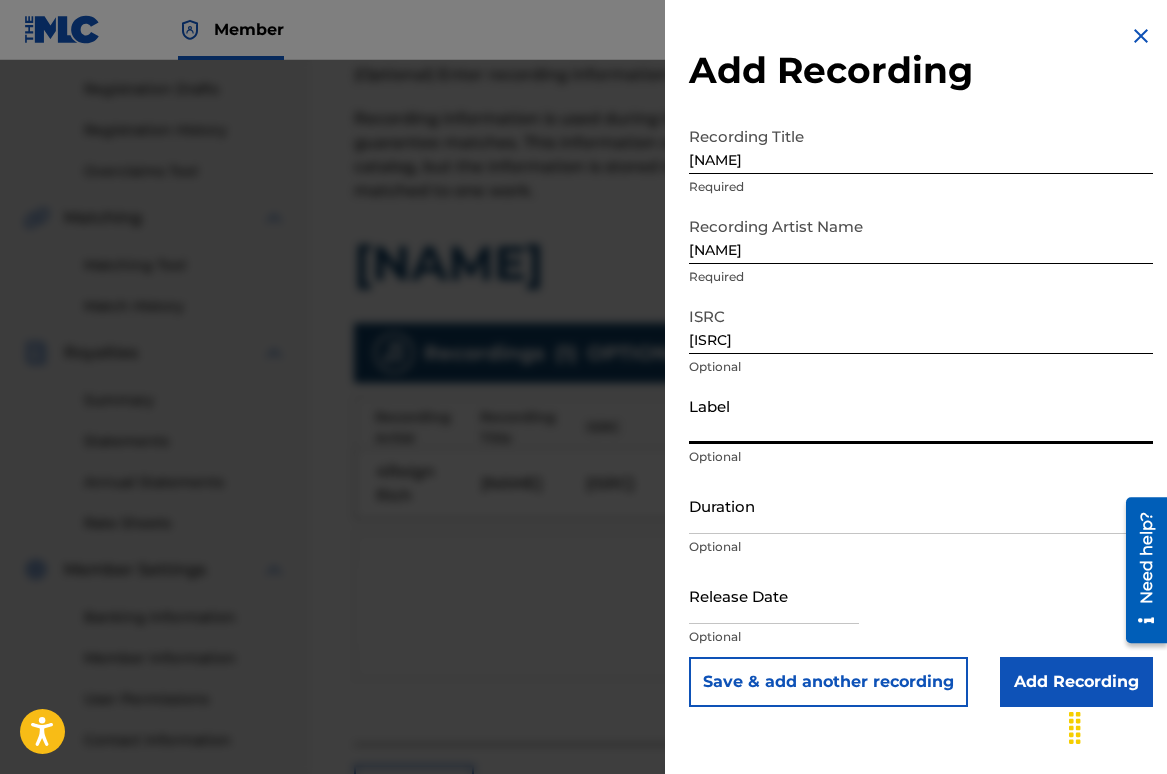 click on "Label" at bounding box center (921, 415) 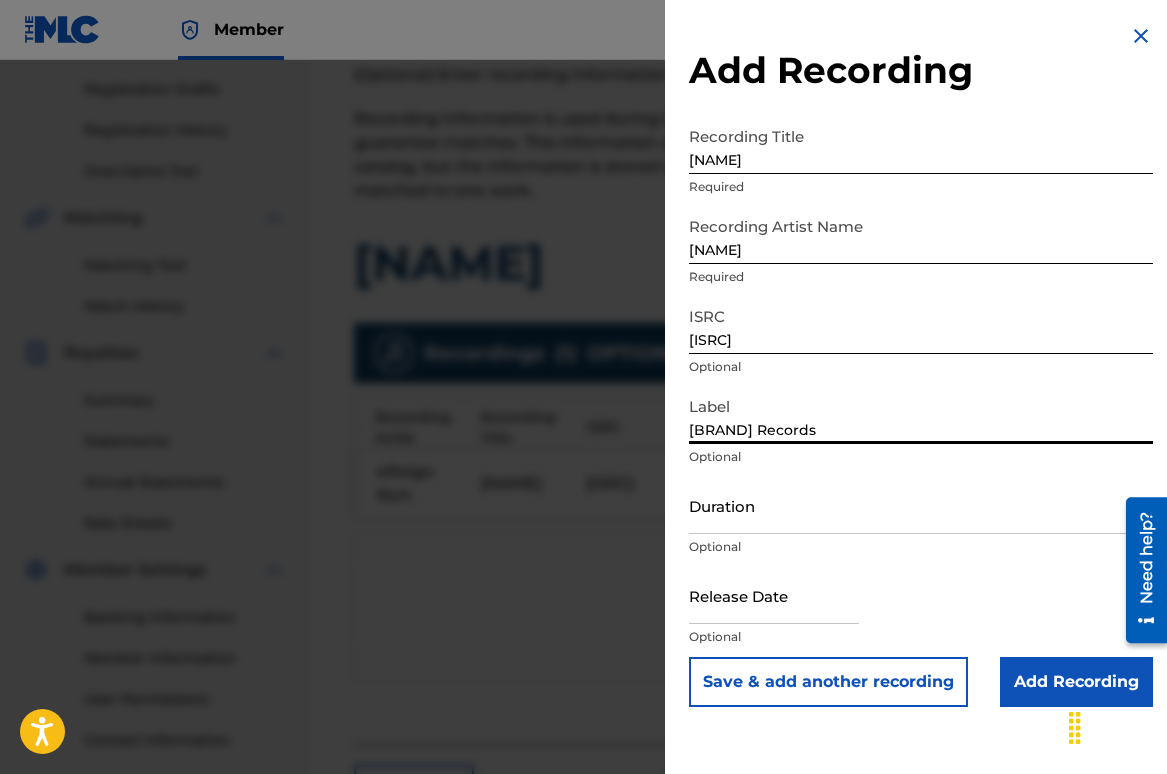click on "Duration" at bounding box center (921, 505) 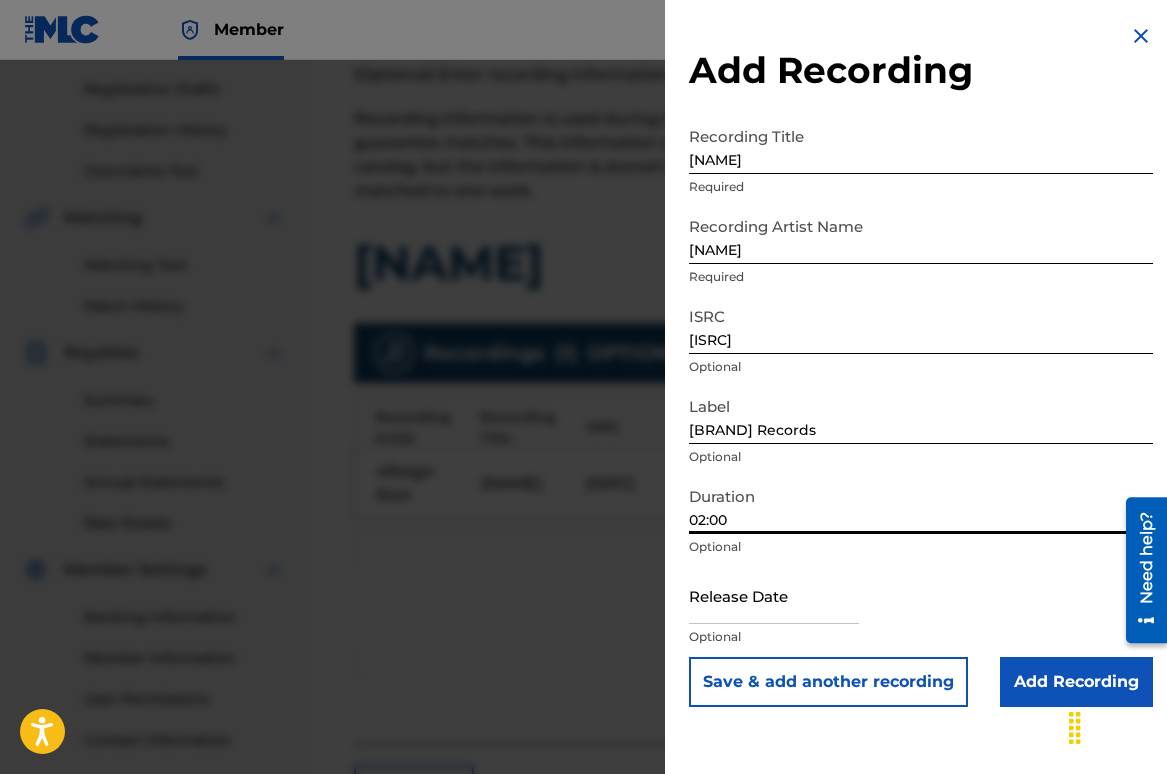 type on "02:00" 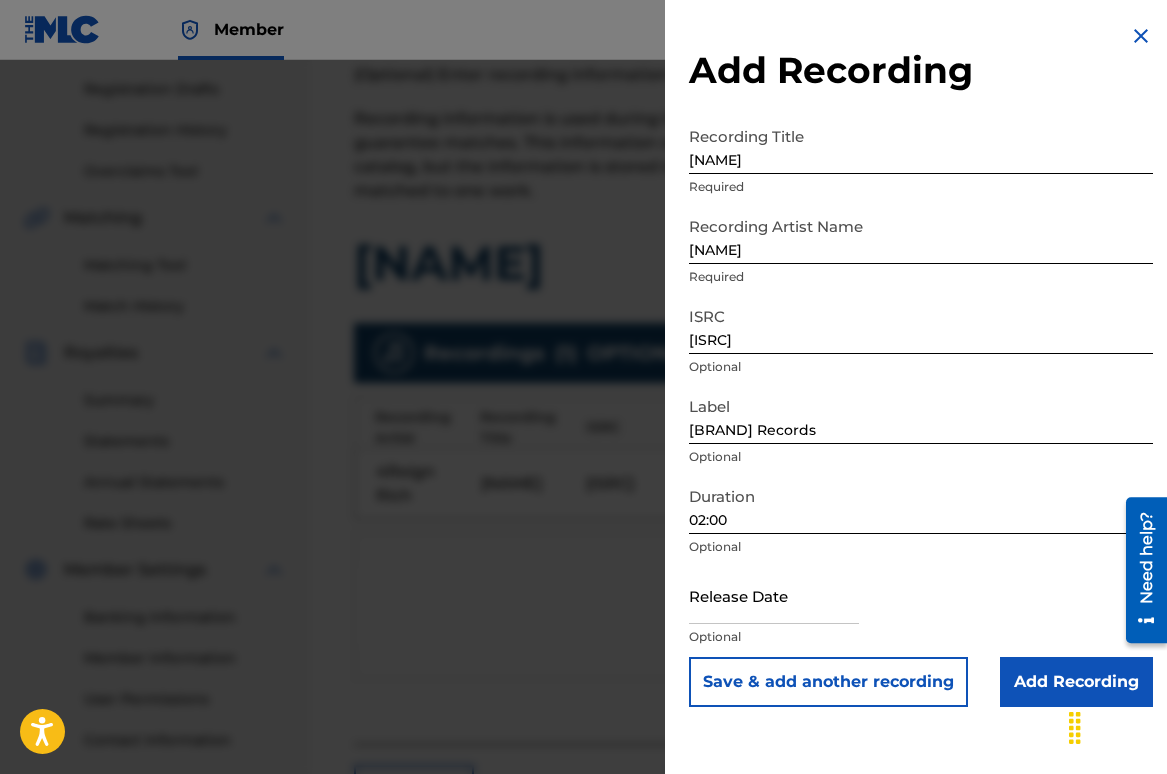 click at bounding box center (774, 595) 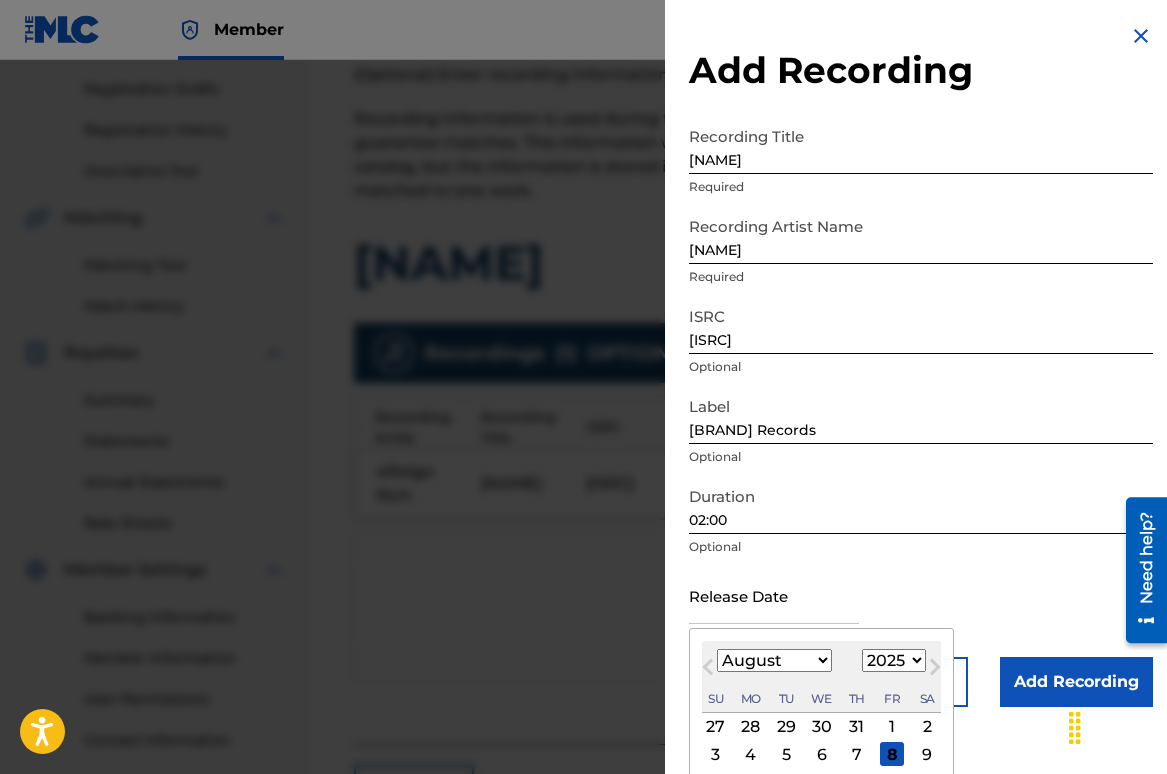 click on "8" at bounding box center [892, 754] 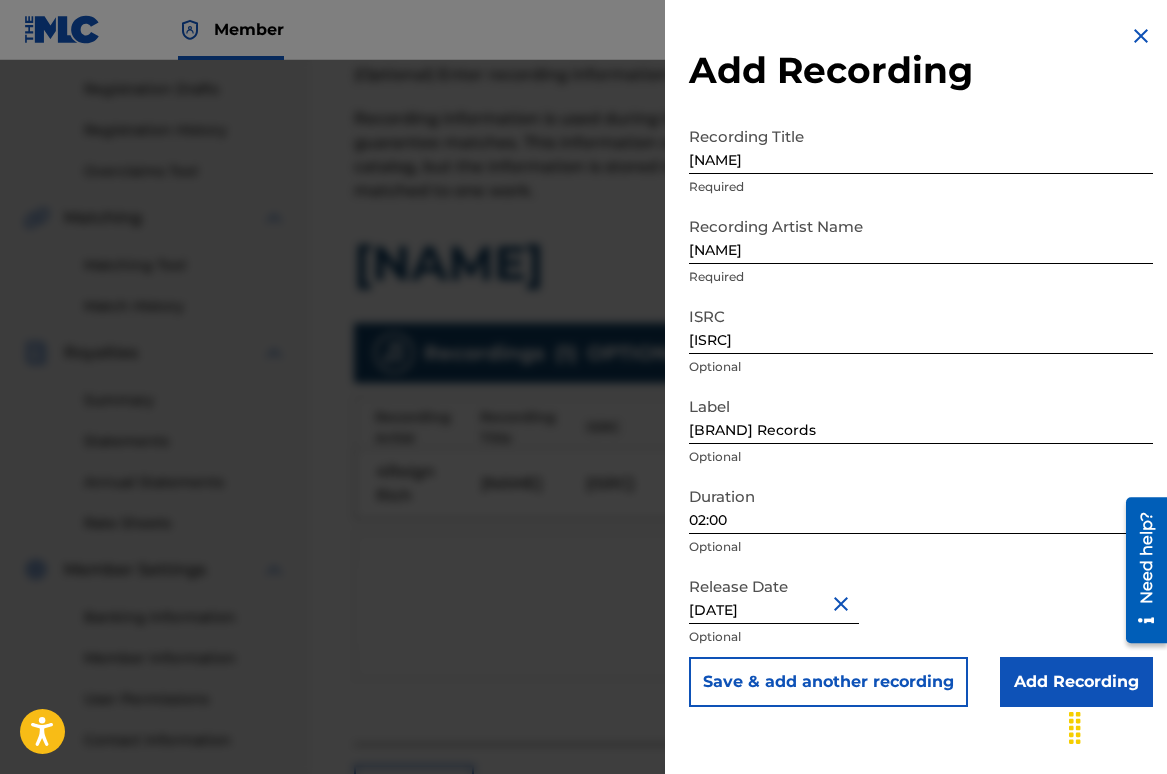click on "Add Recording" at bounding box center [1076, 682] 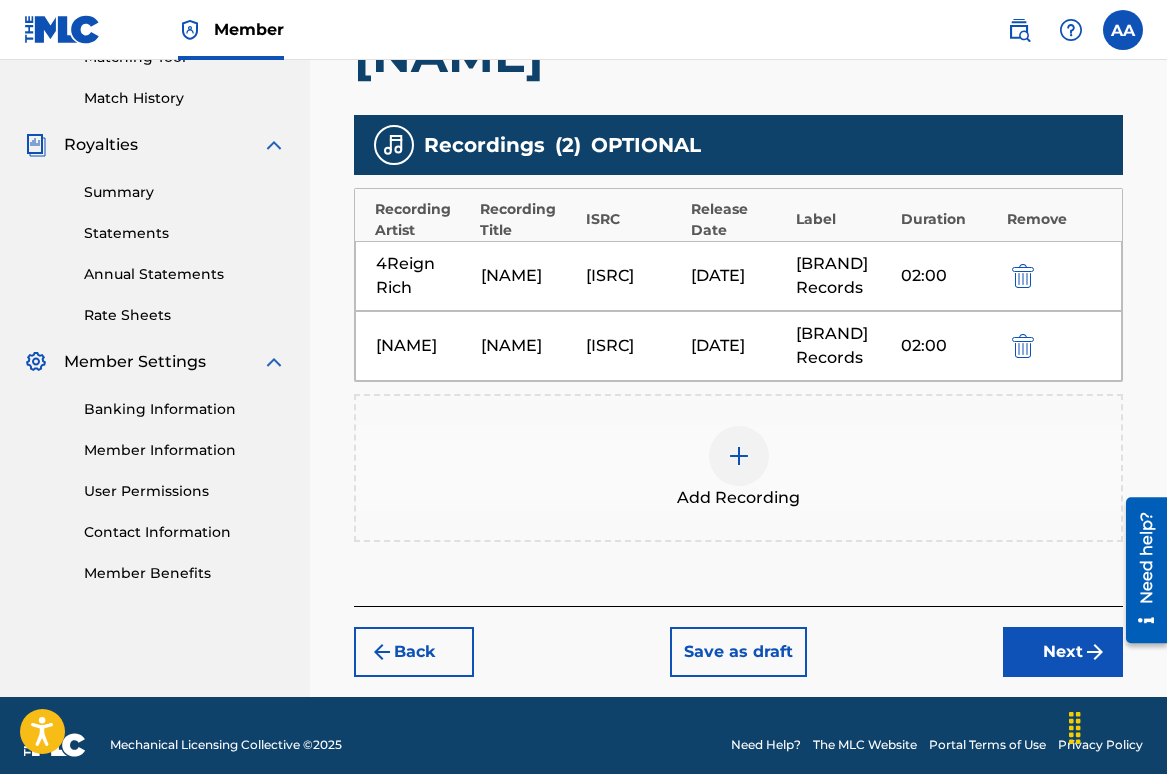 scroll, scrollTop: 555, scrollLeft: 0, axis: vertical 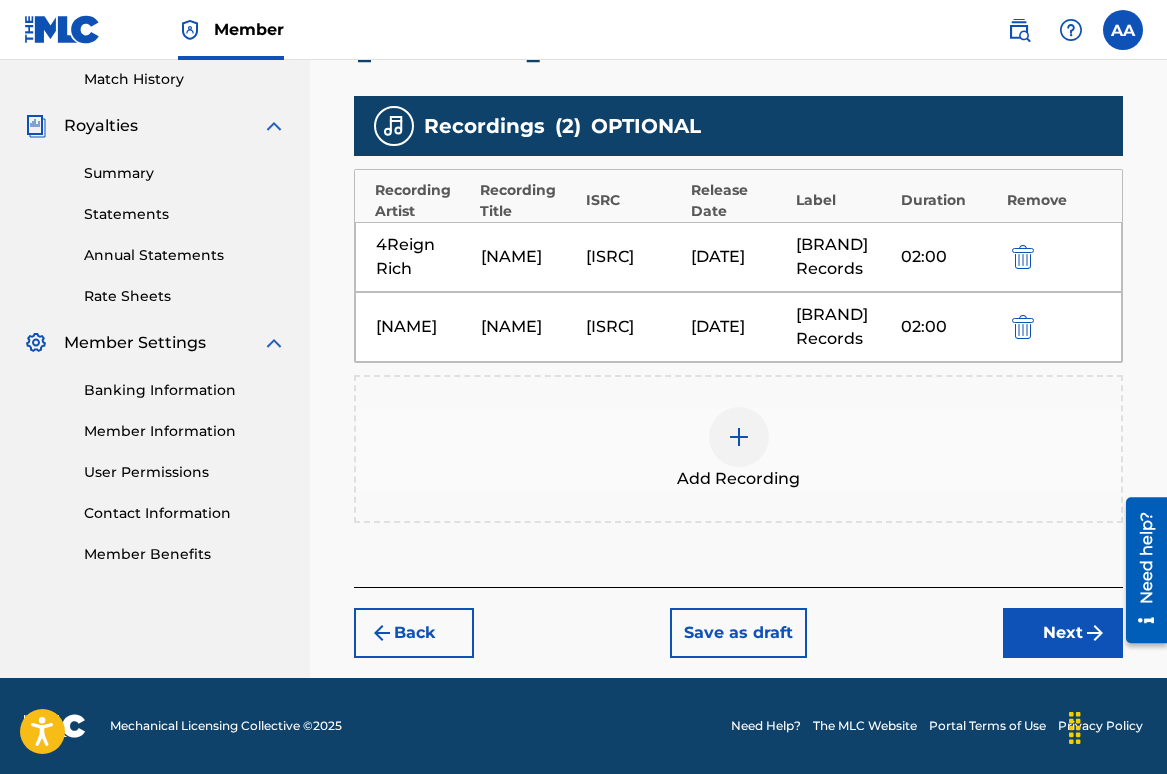 click on "Next" at bounding box center (1063, 633) 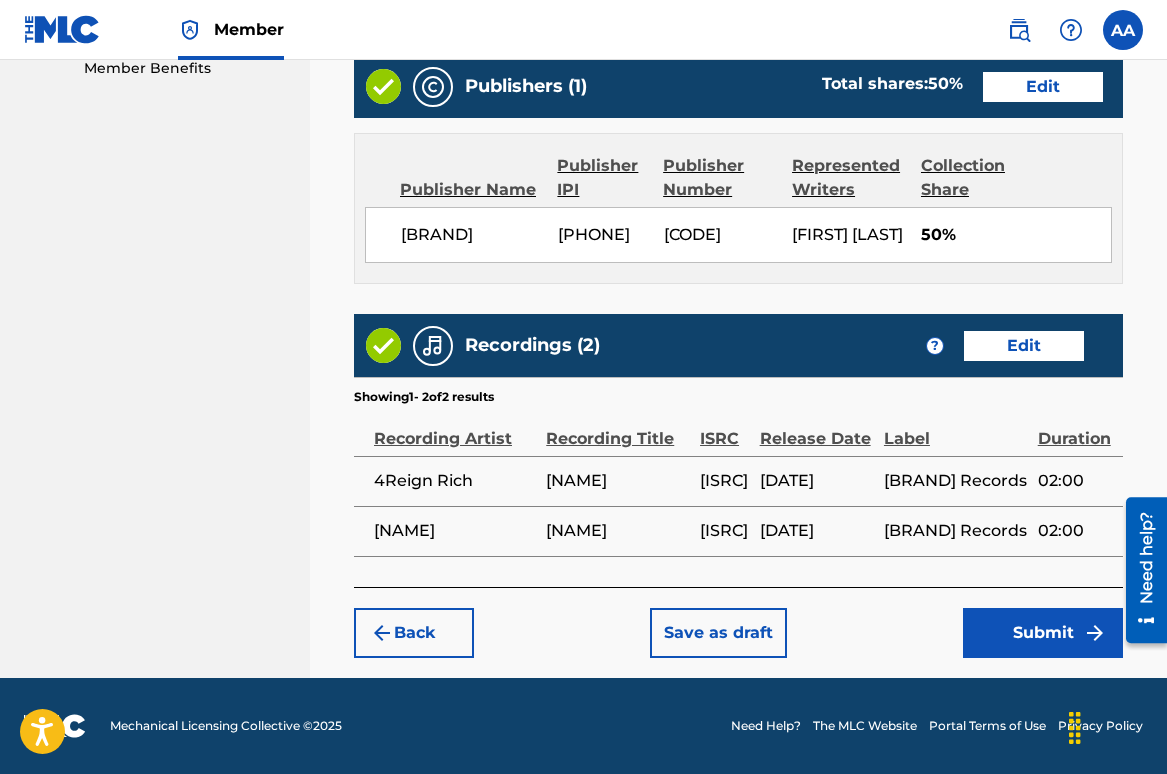 scroll, scrollTop: 1067, scrollLeft: 0, axis: vertical 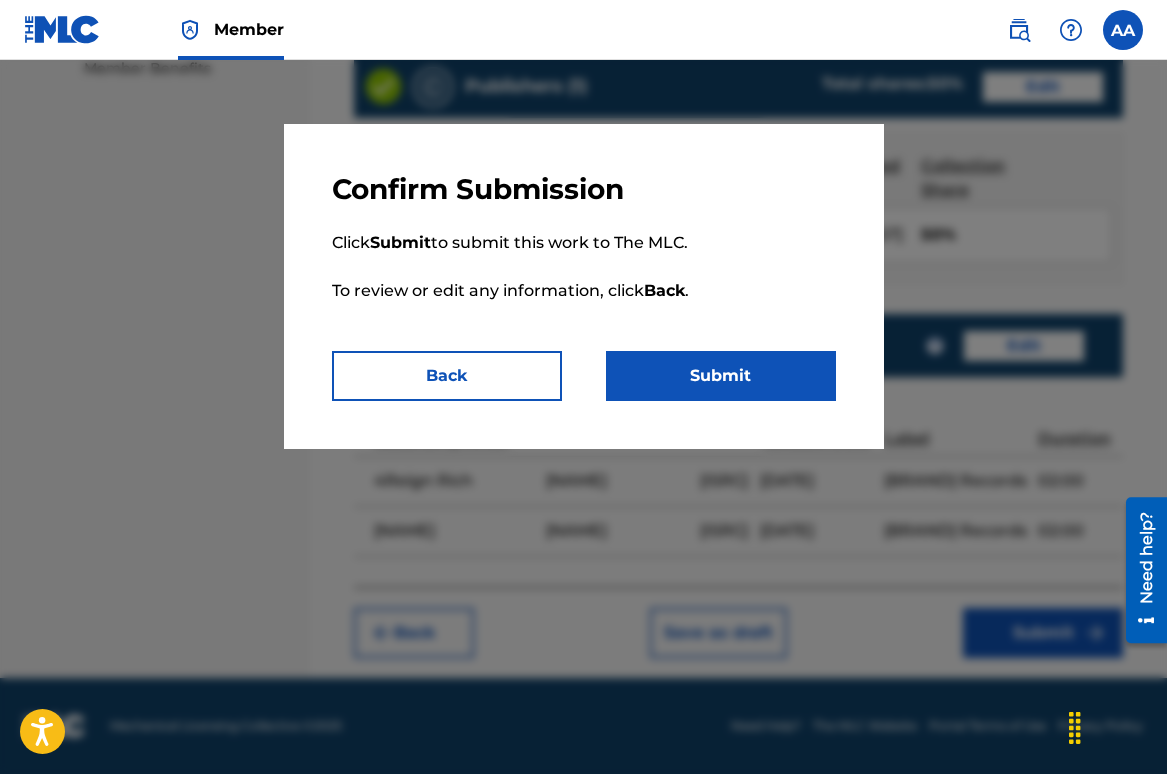 click on "Submit" at bounding box center [721, 376] 